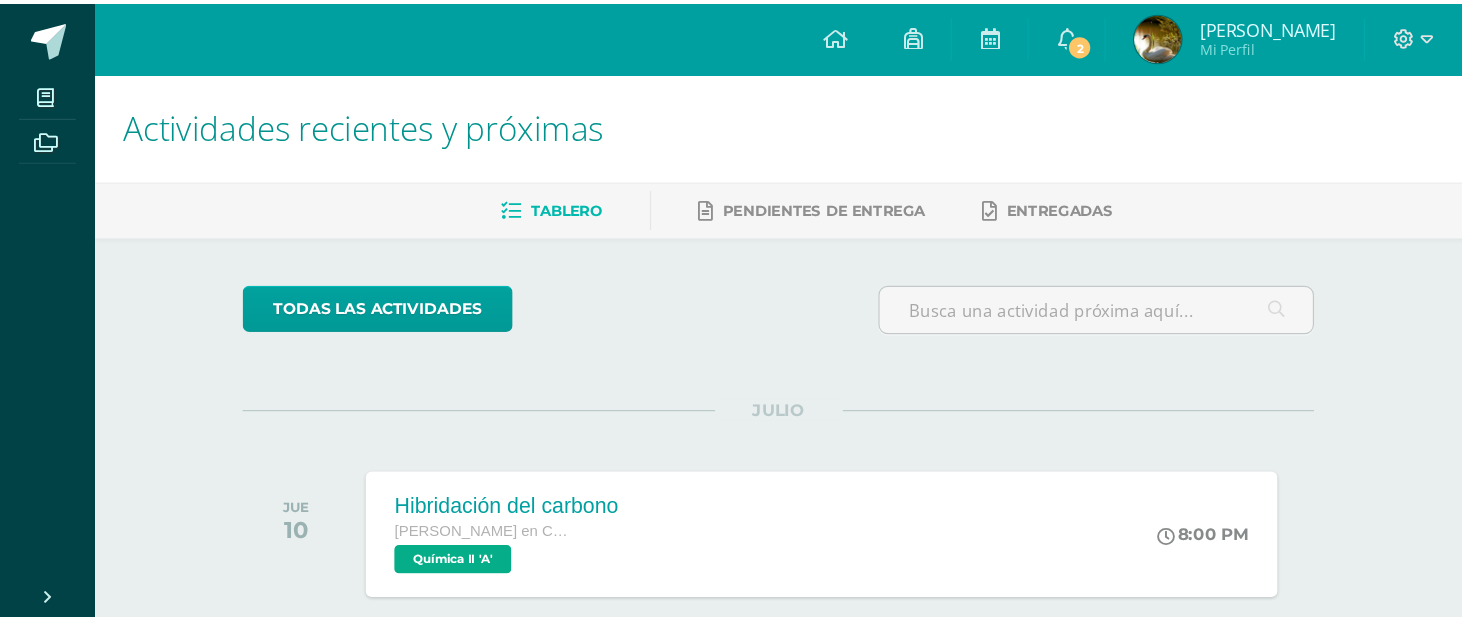 scroll, scrollTop: 0, scrollLeft: 0, axis: both 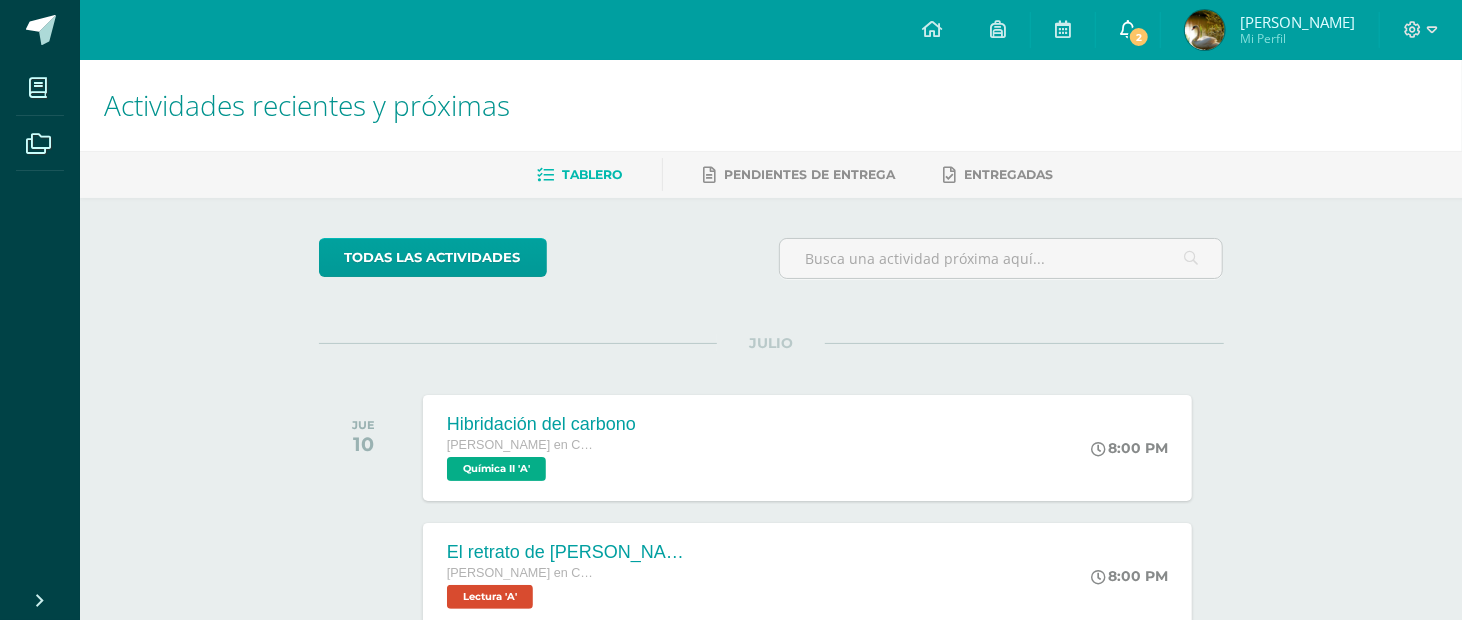click on "2" at bounding box center [1139, 37] 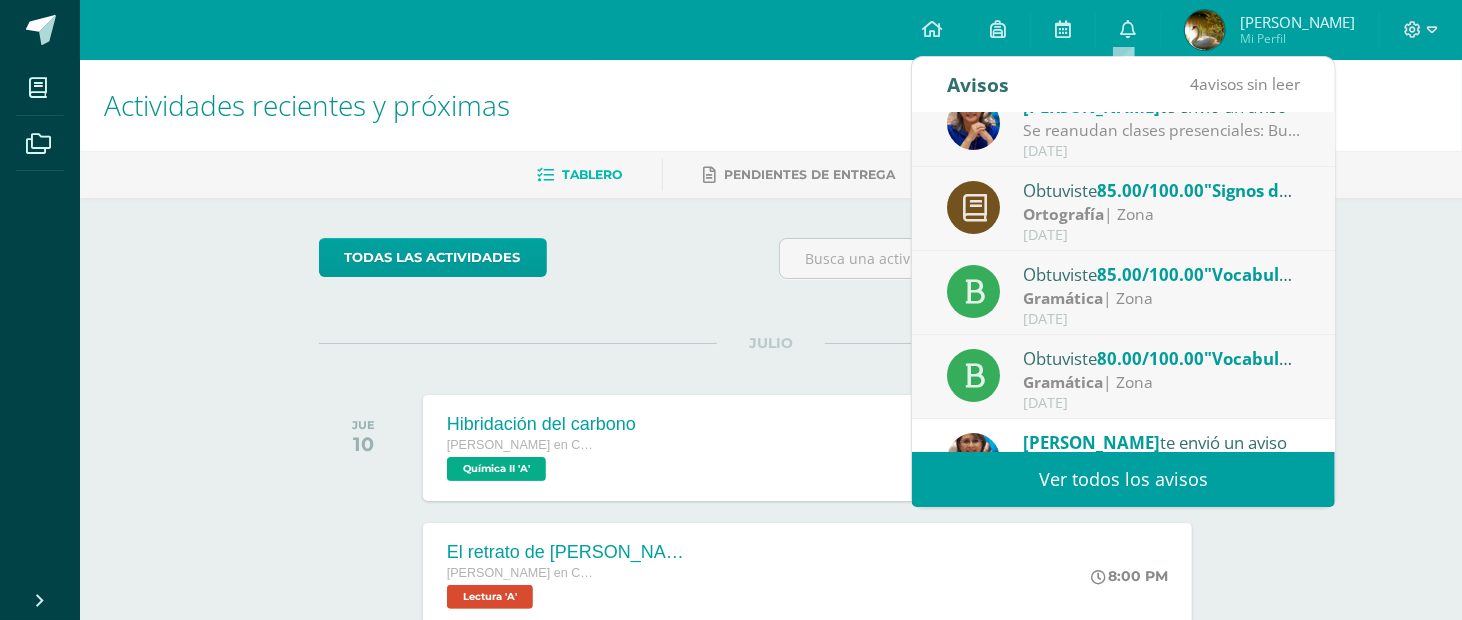 scroll, scrollTop: 0, scrollLeft: 0, axis: both 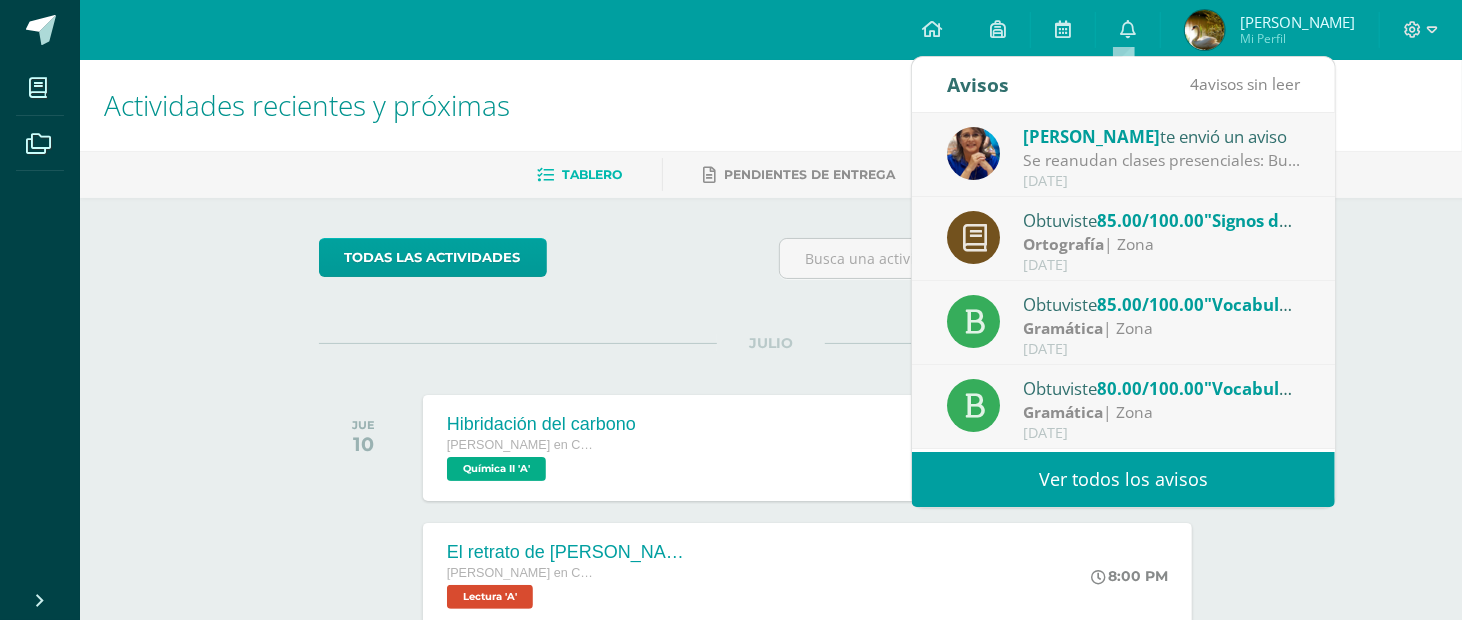 click on "Se reanudan clases presenciales:
Buenas noches, ante la duda de algunos padres de familia, tal como anunció el Ministerio de Educación [DATE] por la tarde, [DATE] [DATE] se reanudan clases presenciales." at bounding box center [1162, 160] 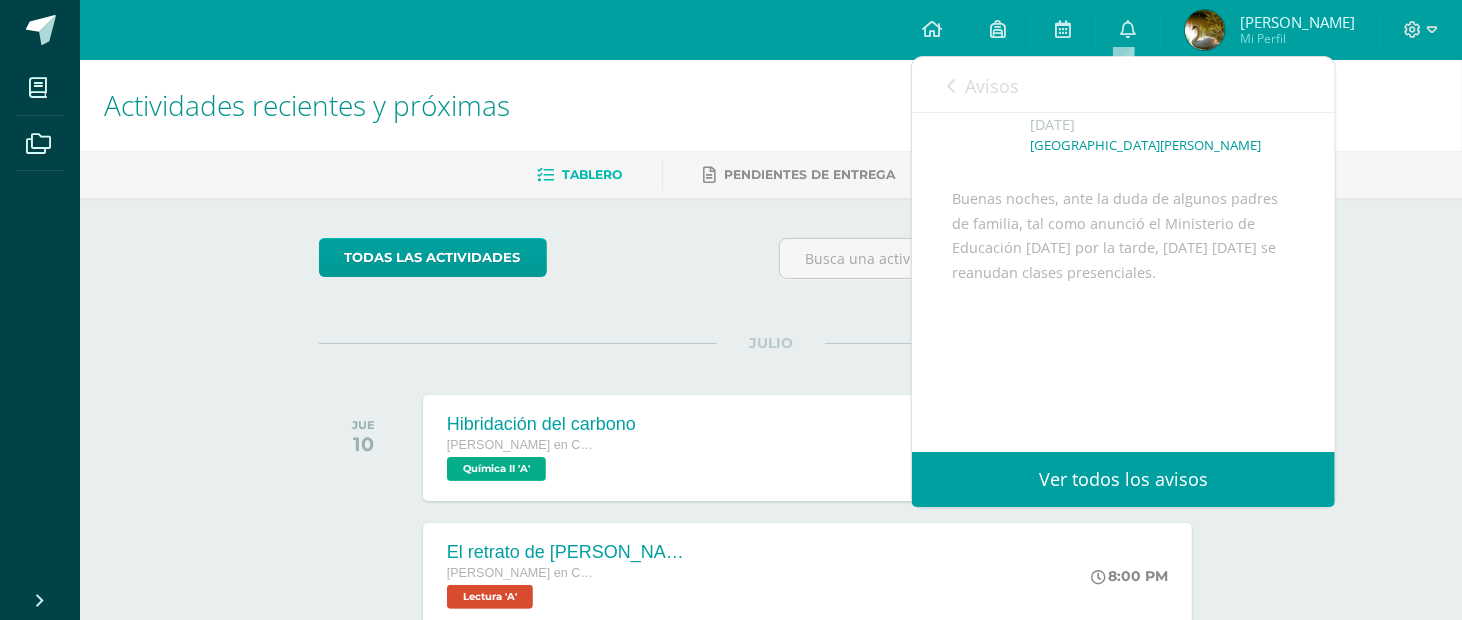 scroll, scrollTop: 168, scrollLeft: 0, axis: vertical 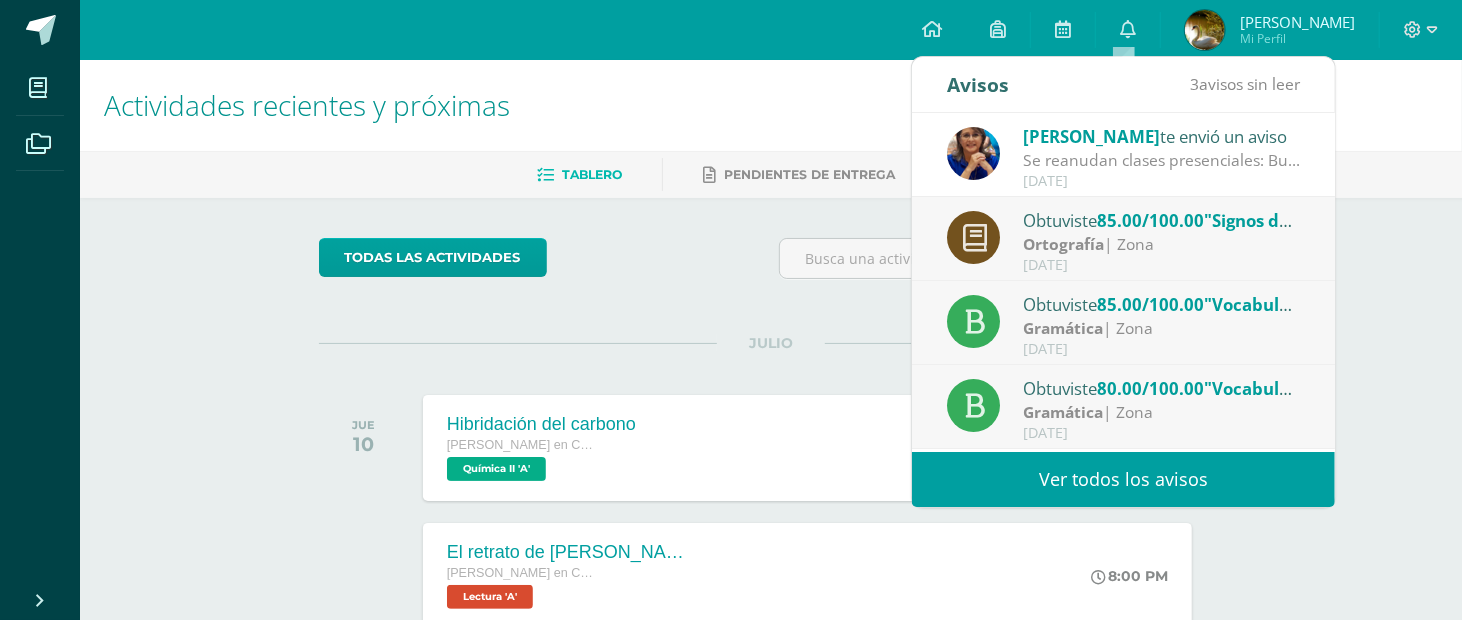 click on "Ortografía" at bounding box center (1063, 244) 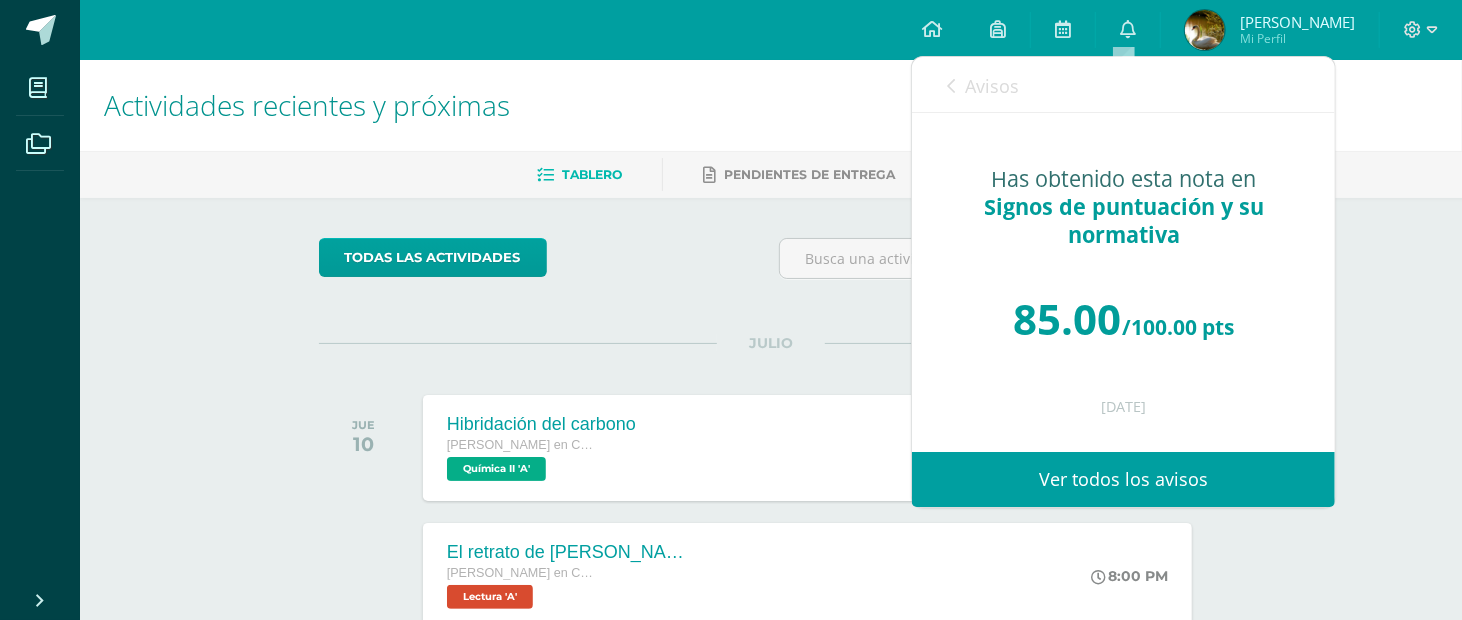click on "Avisos" at bounding box center (983, 85) 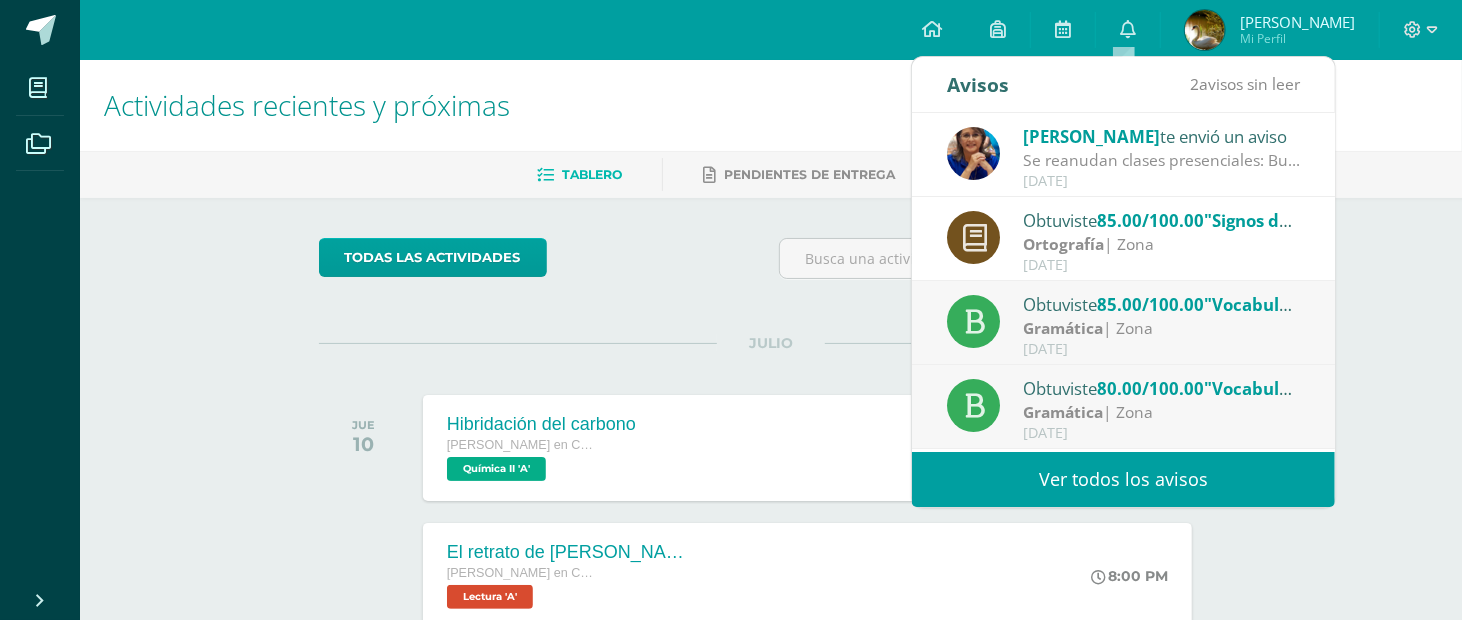 click on "Gramática
| Zona" at bounding box center (1162, 328) 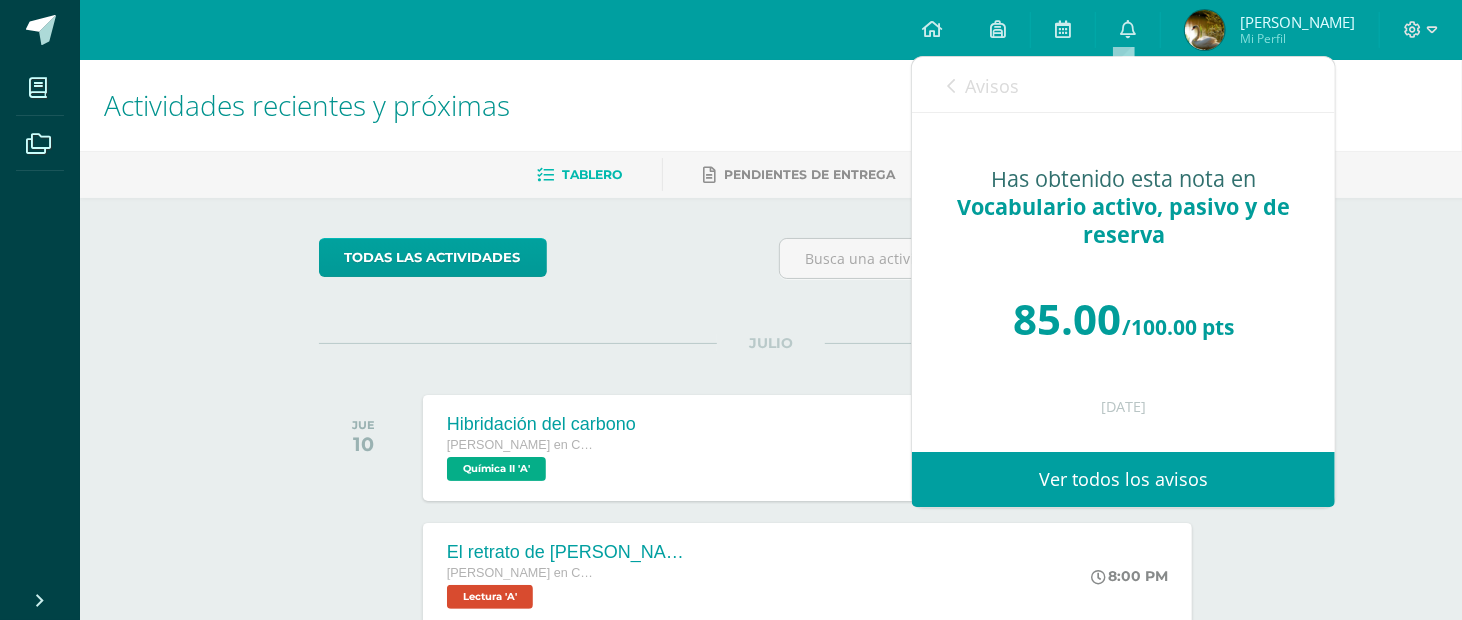 click on "Avisos" at bounding box center (983, 85) 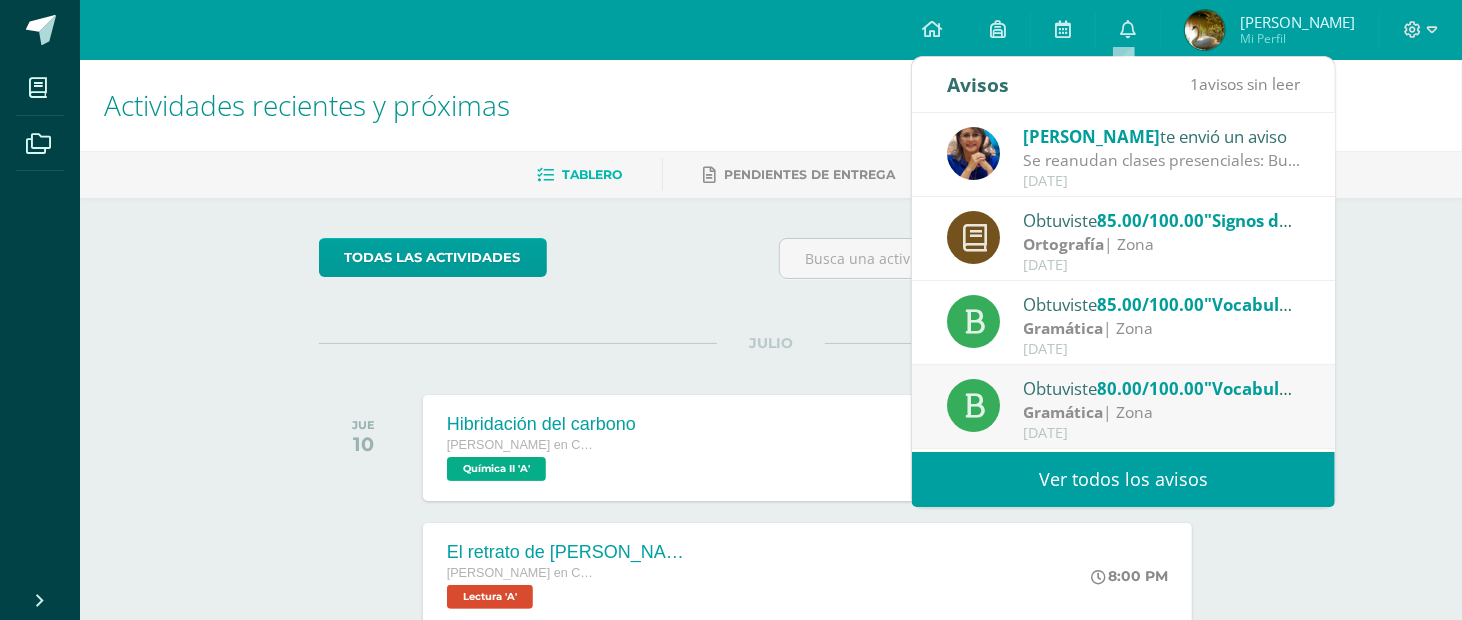 click on "Gramática
| Zona" at bounding box center [1162, 412] 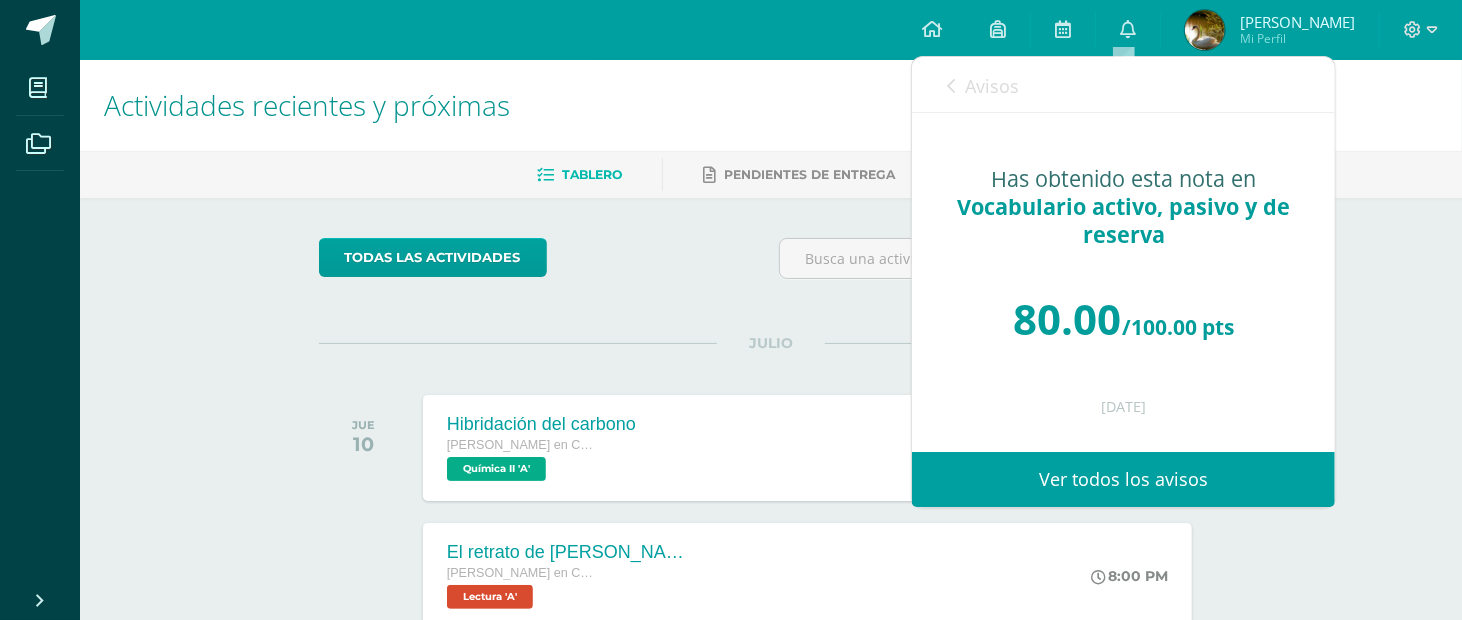 click on "Avisos" at bounding box center (983, 85) 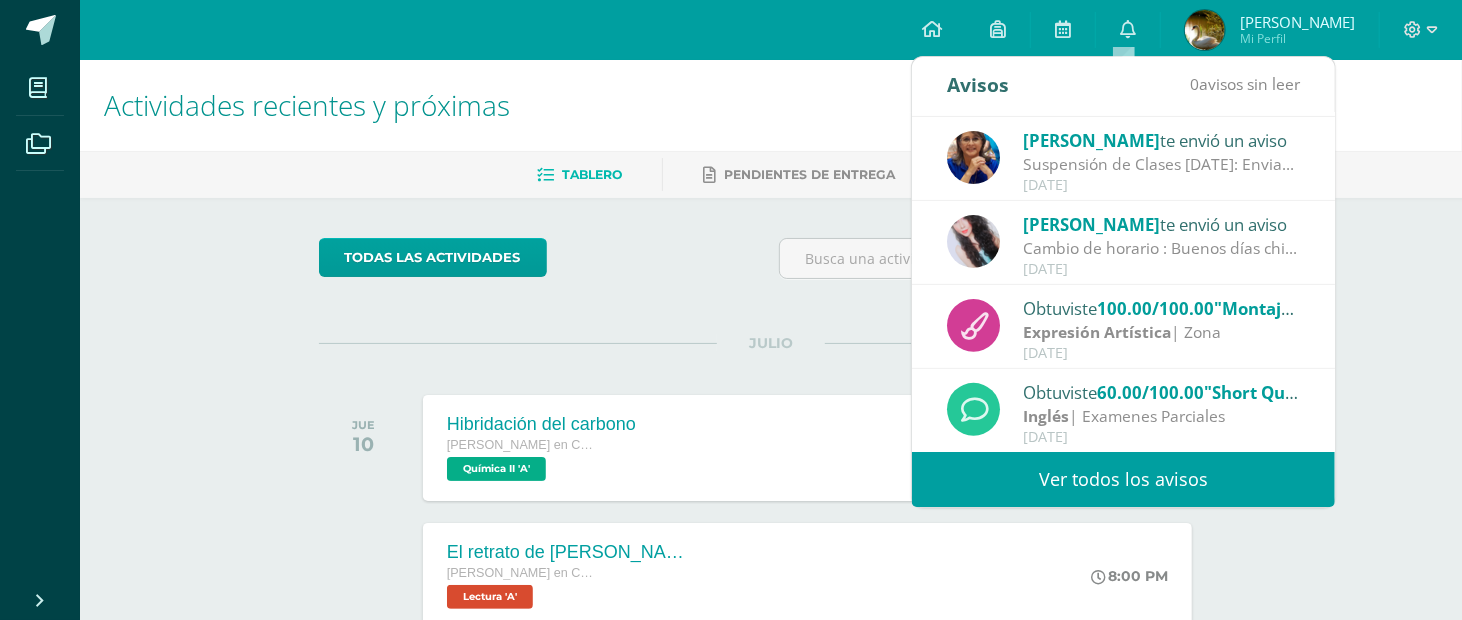 scroll, scrollTop: 0, scrollLeft: 0, axis: both 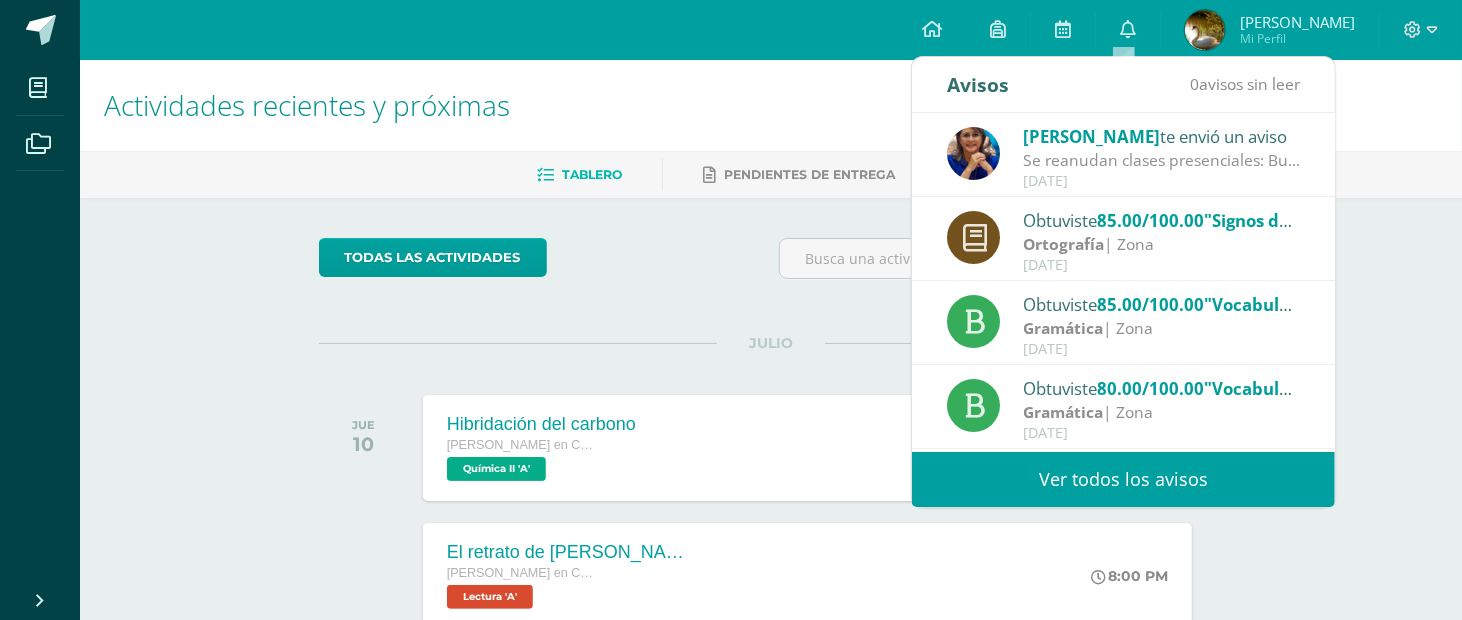 click on "todas las Actividades" at bounding box center [503, 266] 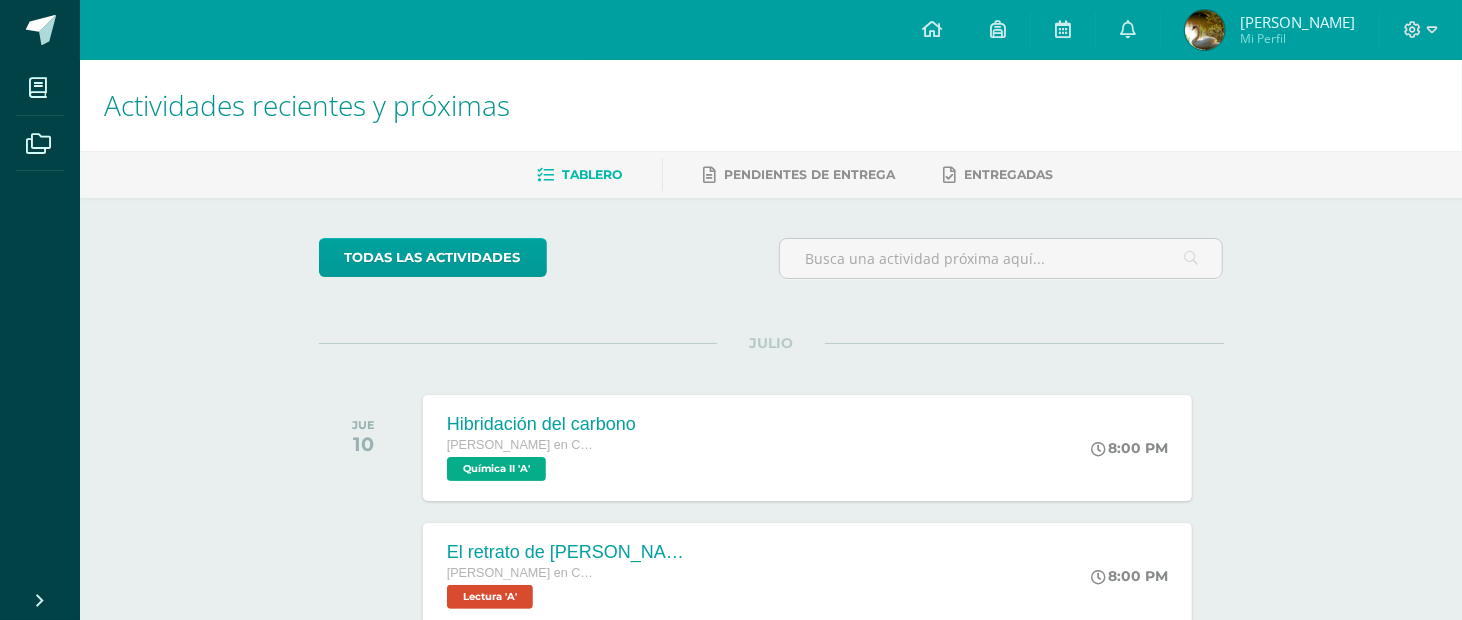 click at bounding box center (1205, 30) 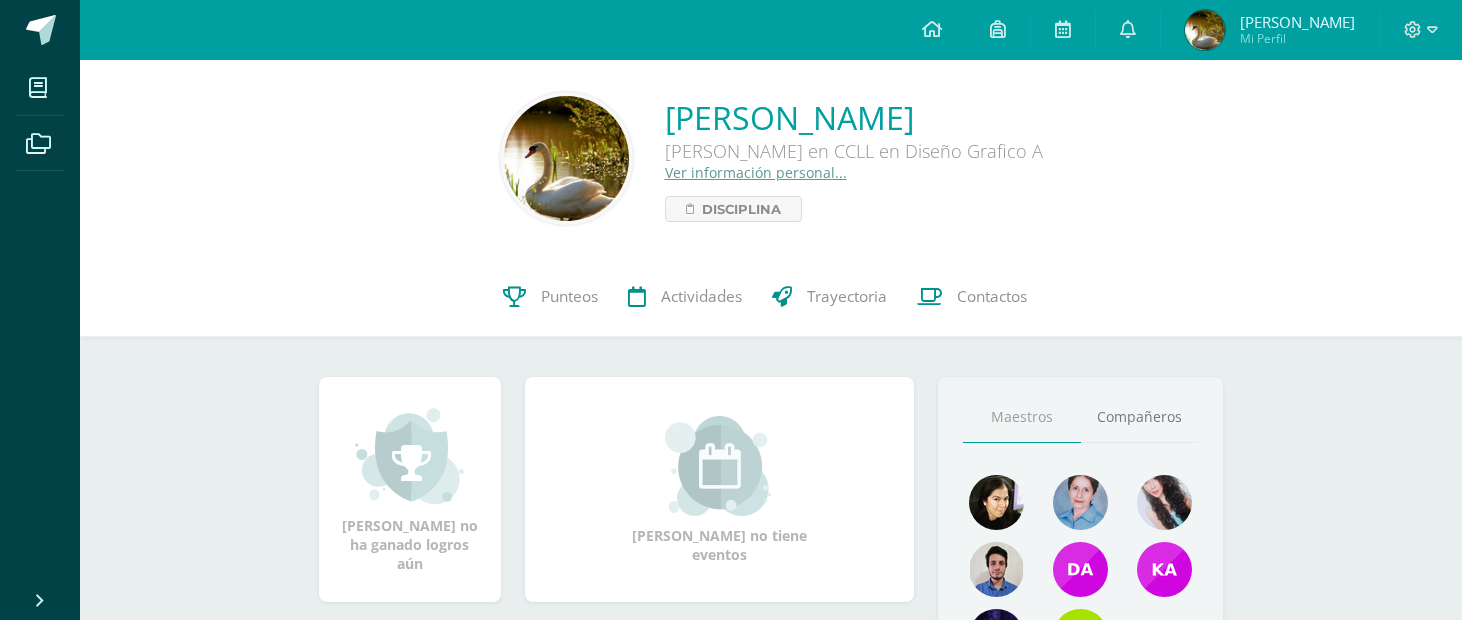 scroll, scrollTop: 0, scrollLeft: 0, axis: both 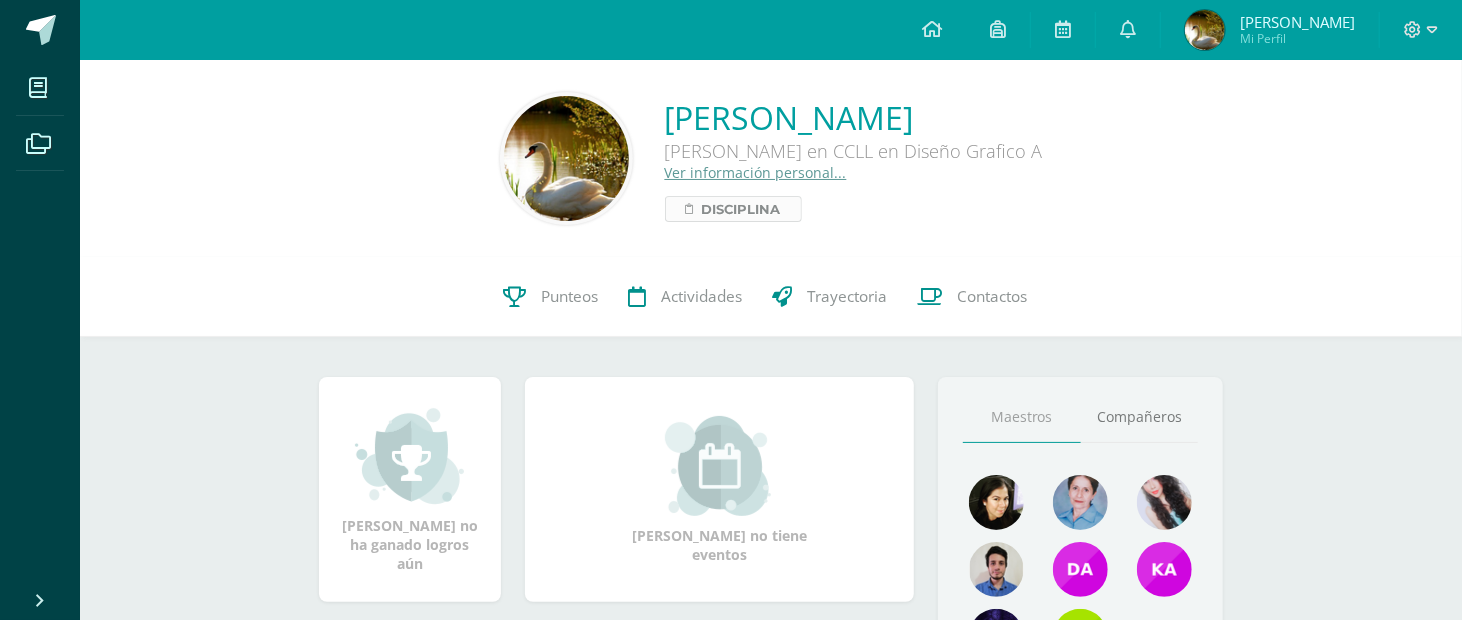 click on "Disciplina" at bounding box center (741, 209) 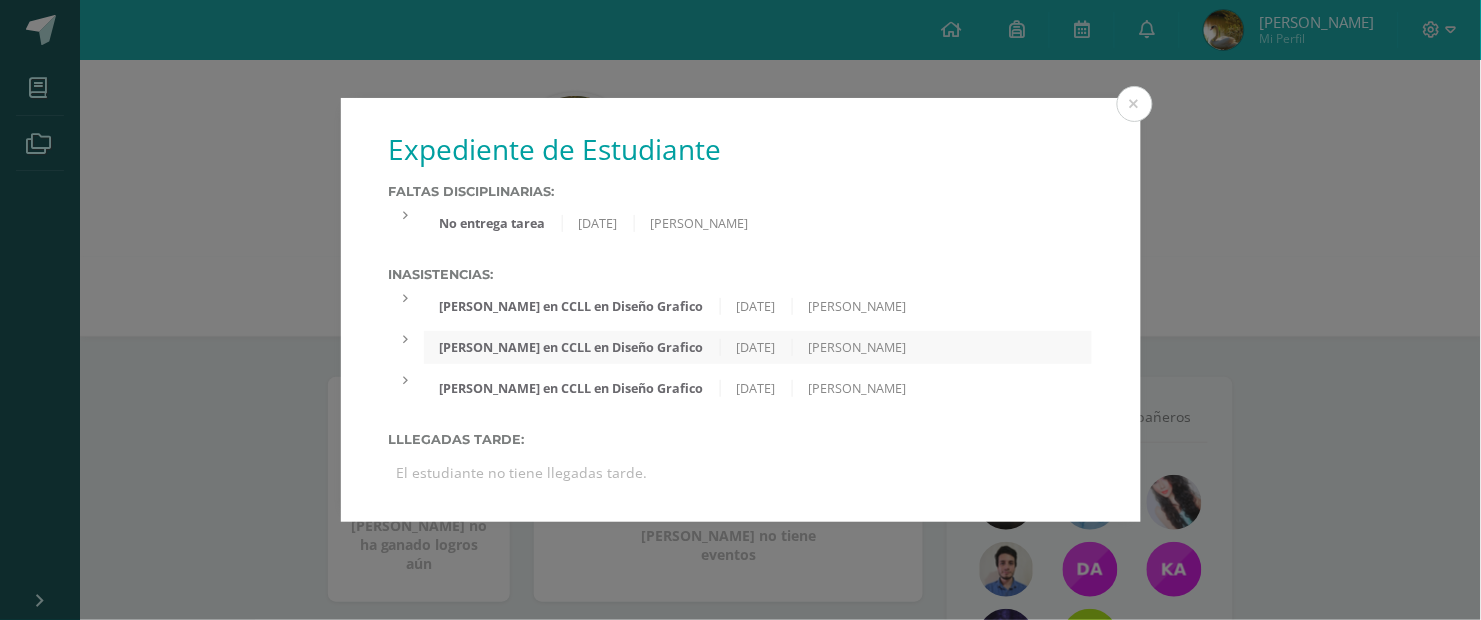 click on "Expediente de Estudiante      Faltas Disciplinarias: No entrega tarea
[DATE]
[PERSON_NAME]
No entregó las planas de caligrafía de la semana correspondiente del 10 al [DATE]
Inasistencias: [PERSON_NAME] en CCLL en Diseño Grafico
[DATE]
[PERSON_NAME] en CCLL en Diseño Grafico
[DATE]
[PERSON_NAME]
Enfermedad
[PERSON_NAME] en CCLL en Diseño Grafico
[DATE]
[PERSON_NAME]
Enfermedad
Lllegadas tarde:" at bounding box center (740, 310) 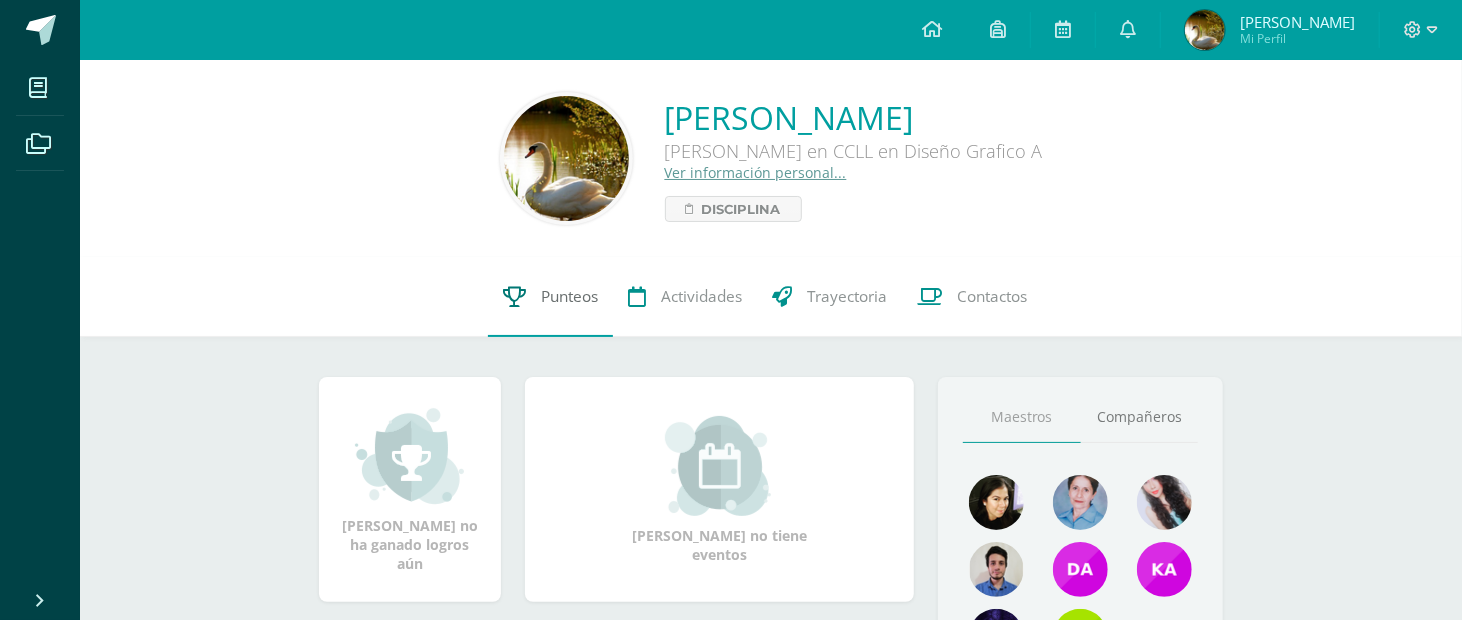 click at bounding box center (514, 296) 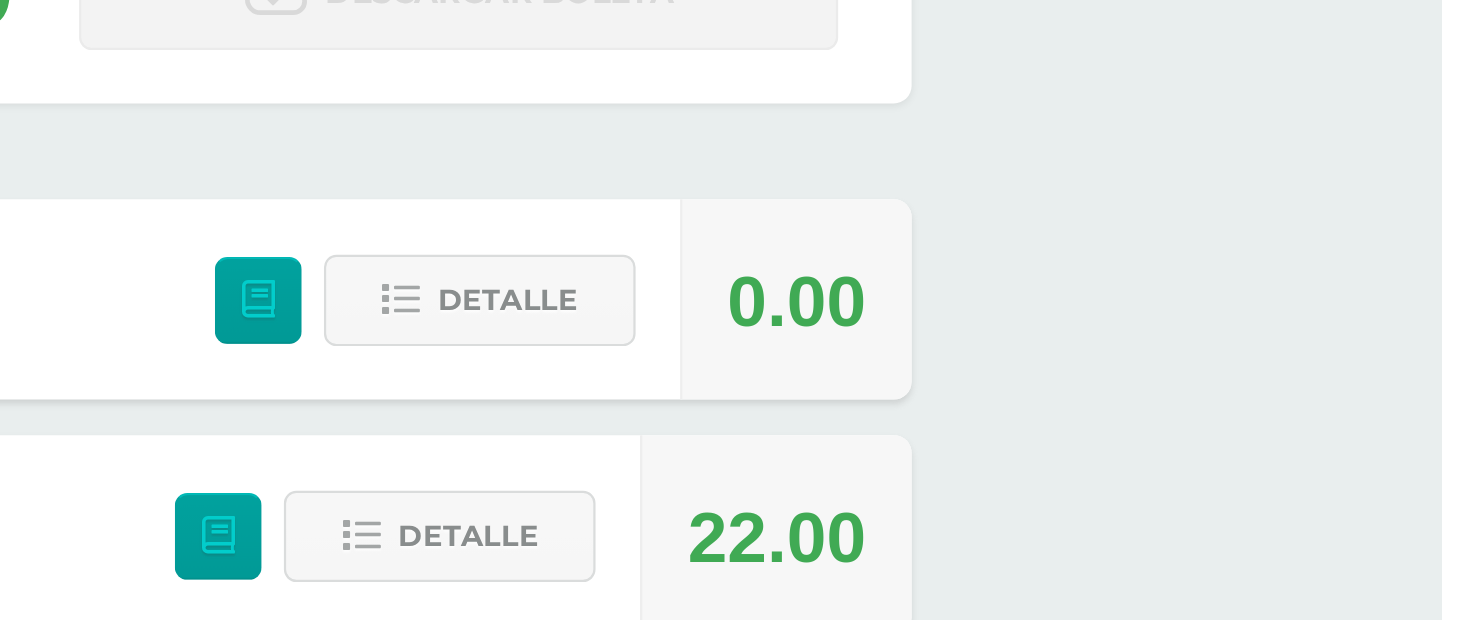 scroll, scrollTop: 0, scrollLeft: 0, axis: both 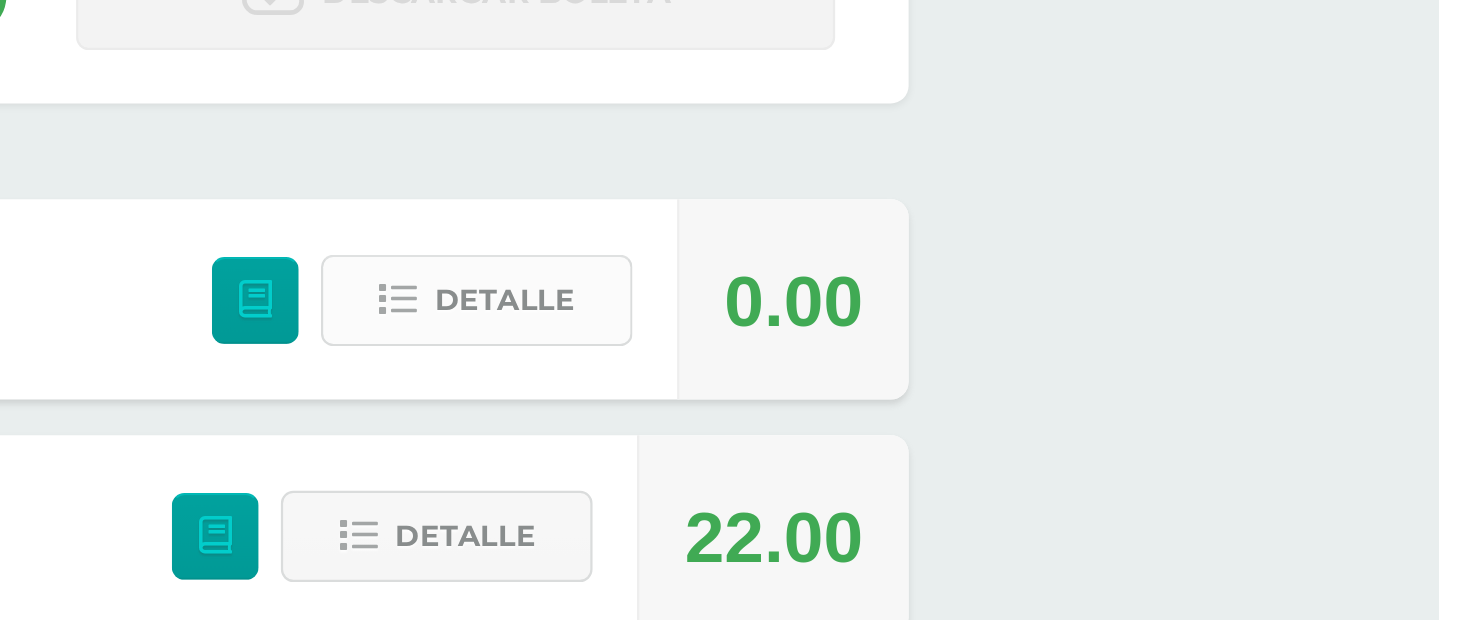 click on "Detalle" at bounding box center [1042, 360] 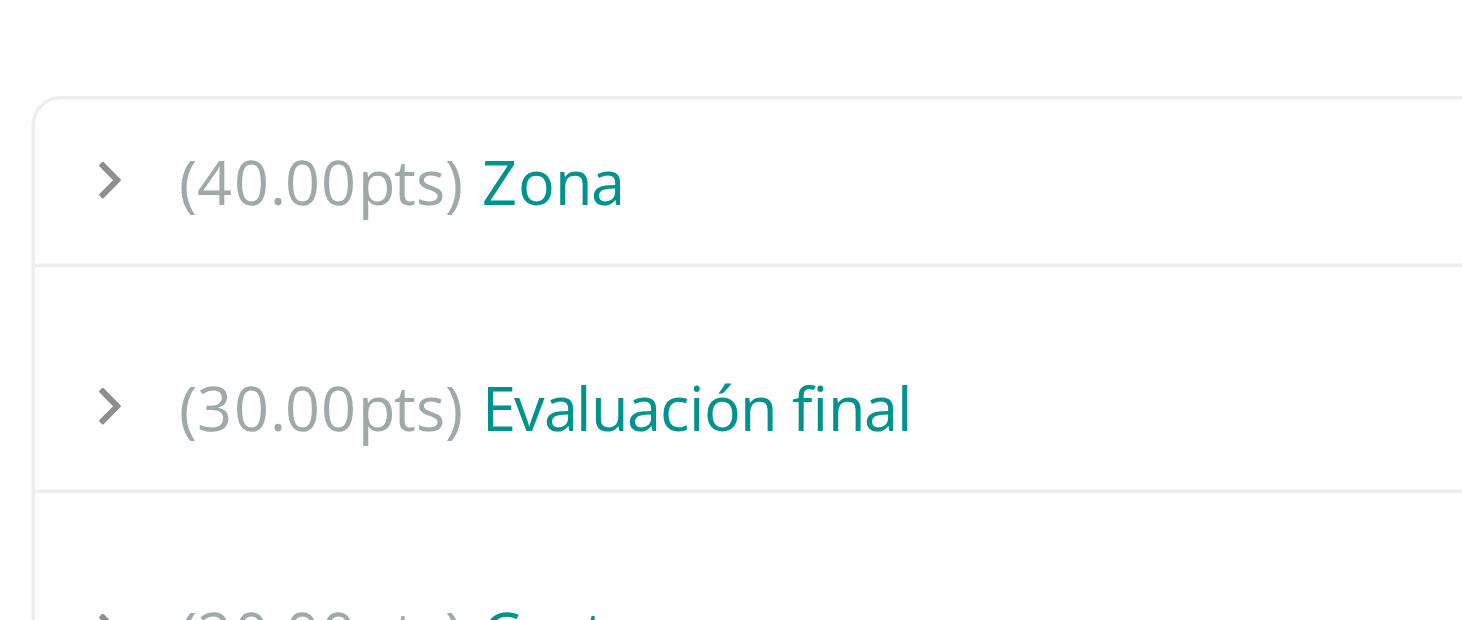 scroll, scrollTop: 314, scrollLeft: 0, axis: vertical 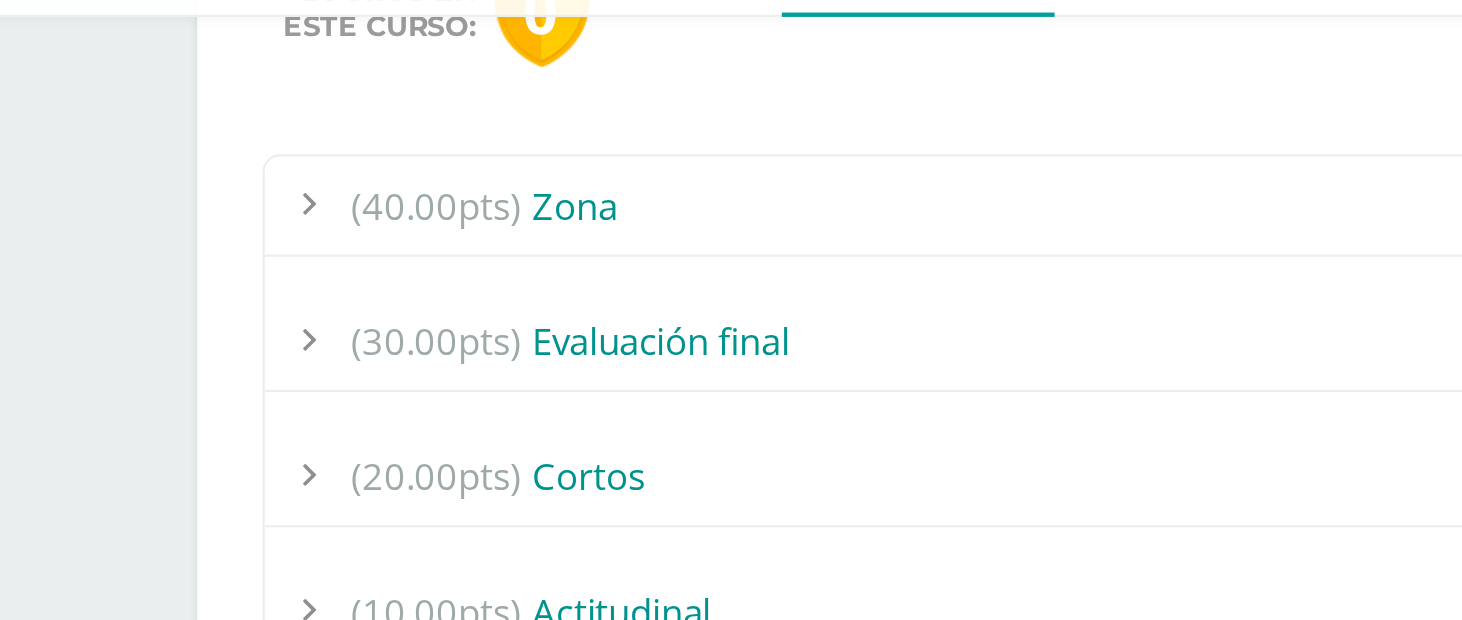 click on "(40.00pts)
Zona" at bounding box center (771, 226) 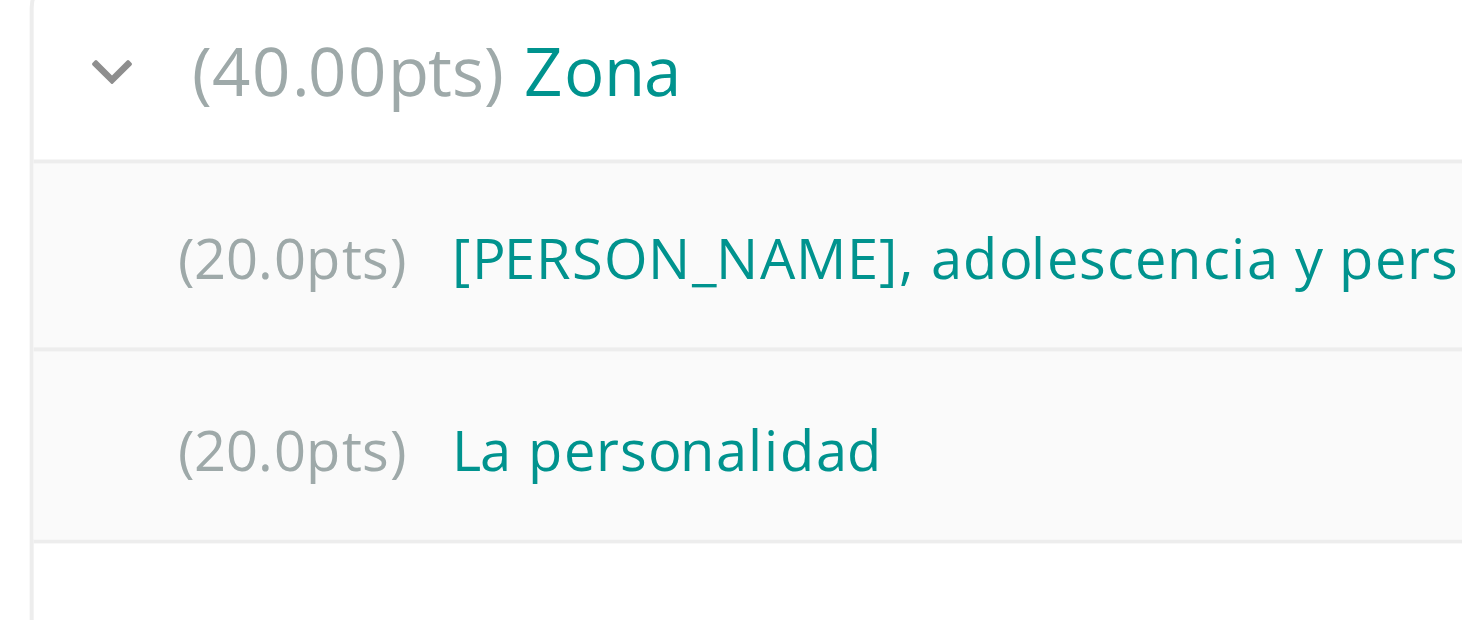 scroll, scrollTop: 314, scrollLeft: 0, axis: vertical 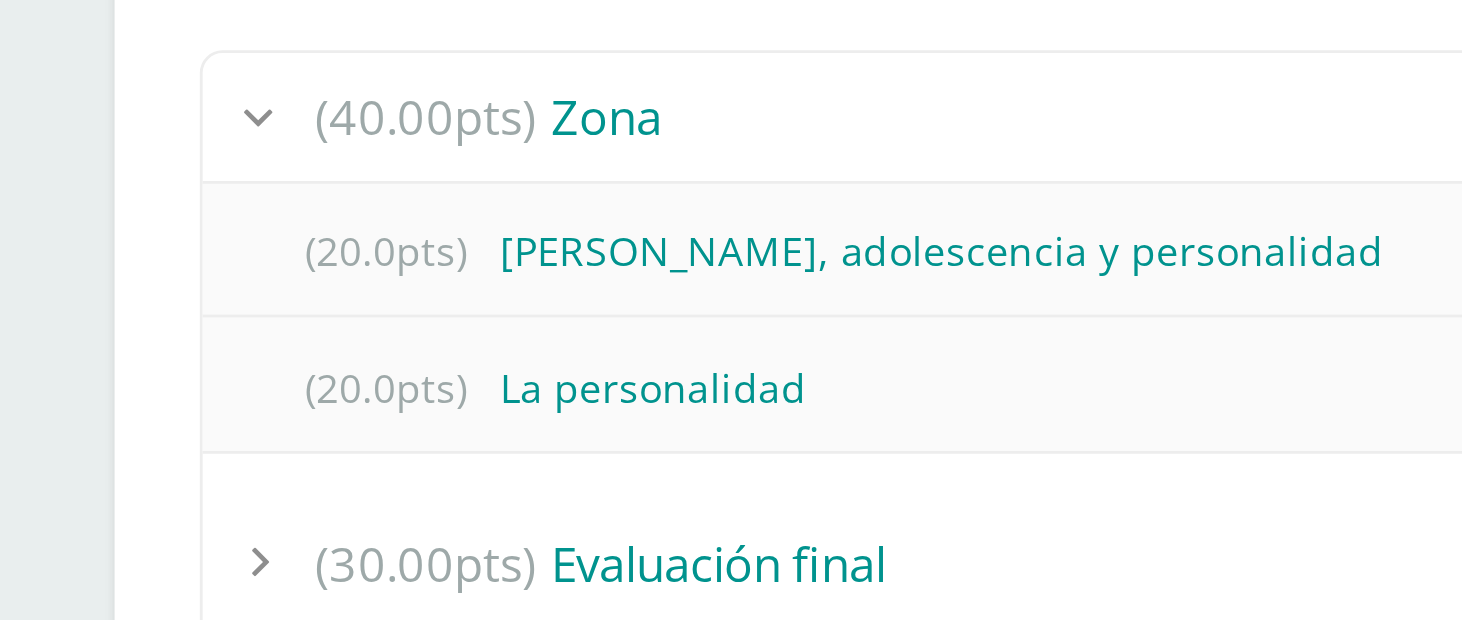 click on "(40.00pts)" at bounding box center [429, 226] 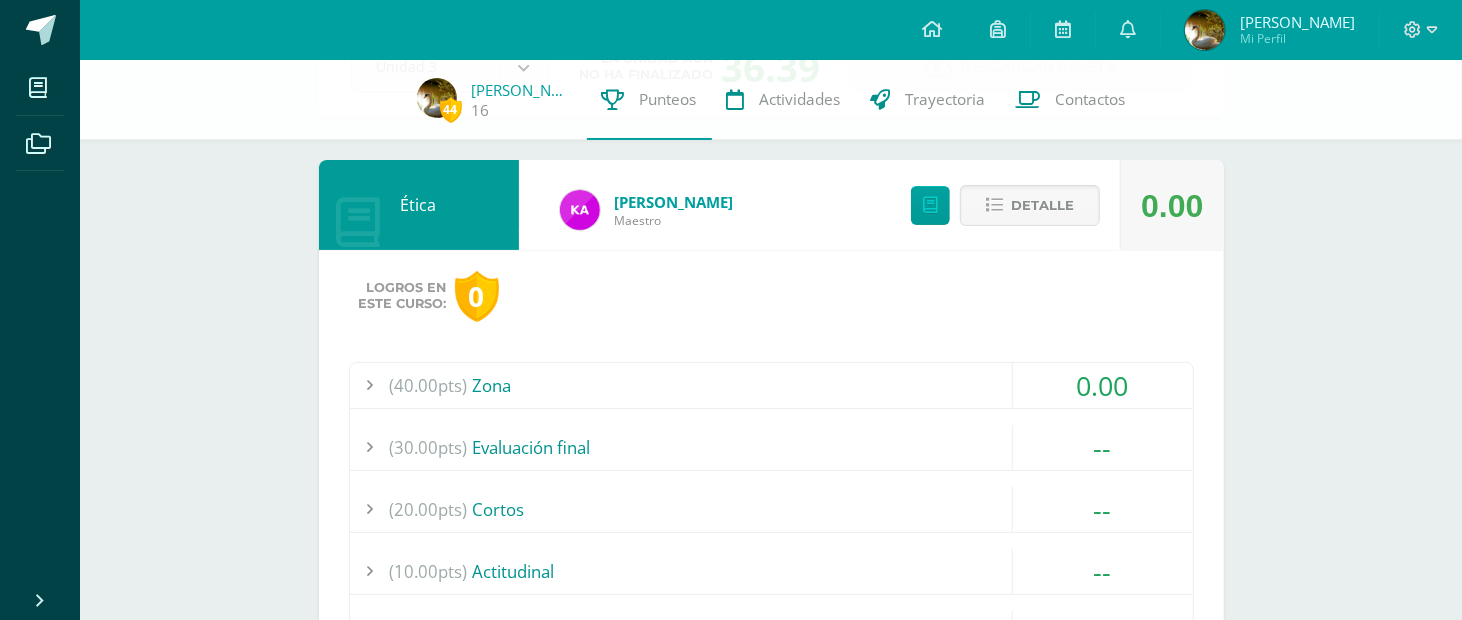 scroll, scrollTop: 152, scrollLeft: 0, axis: vertical 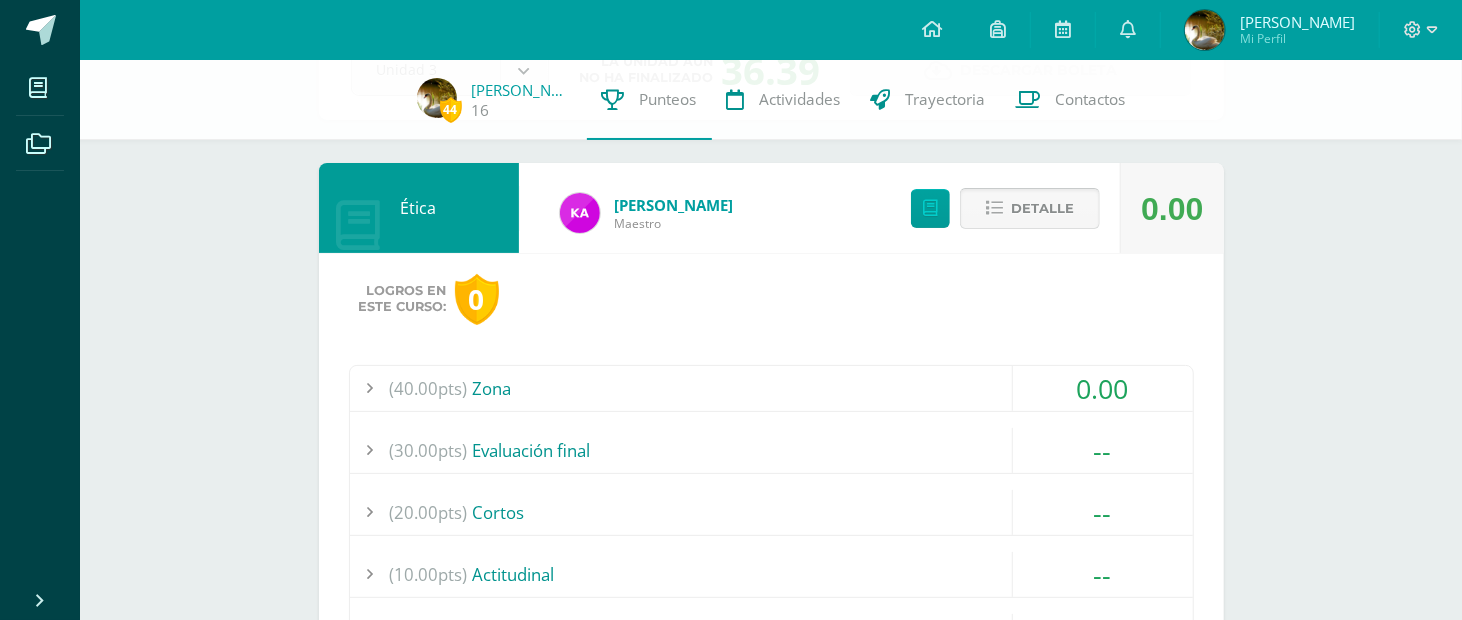 click on "Detalle" at bounding box center [1042, 208] 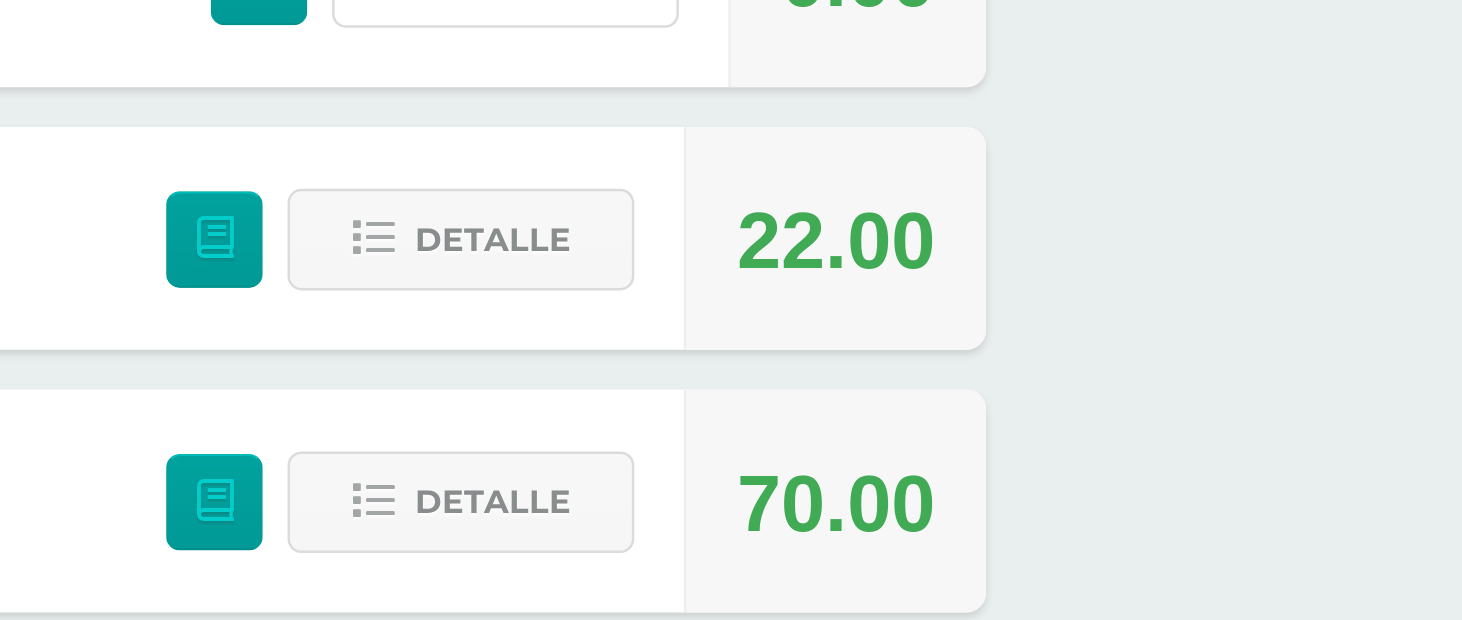 scroll, scrollTop: 152, scrollLeft: 0, axis: vertical 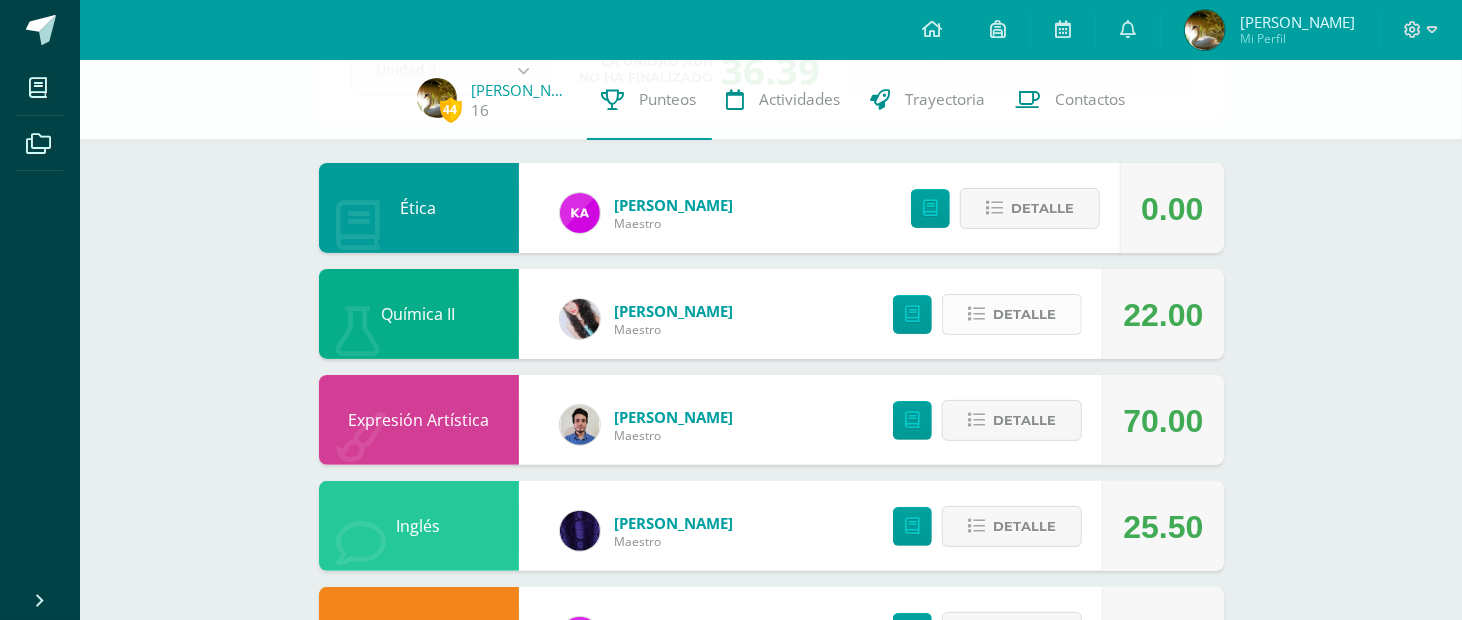 click on "Detalle" at bounding box center [1024, 314] 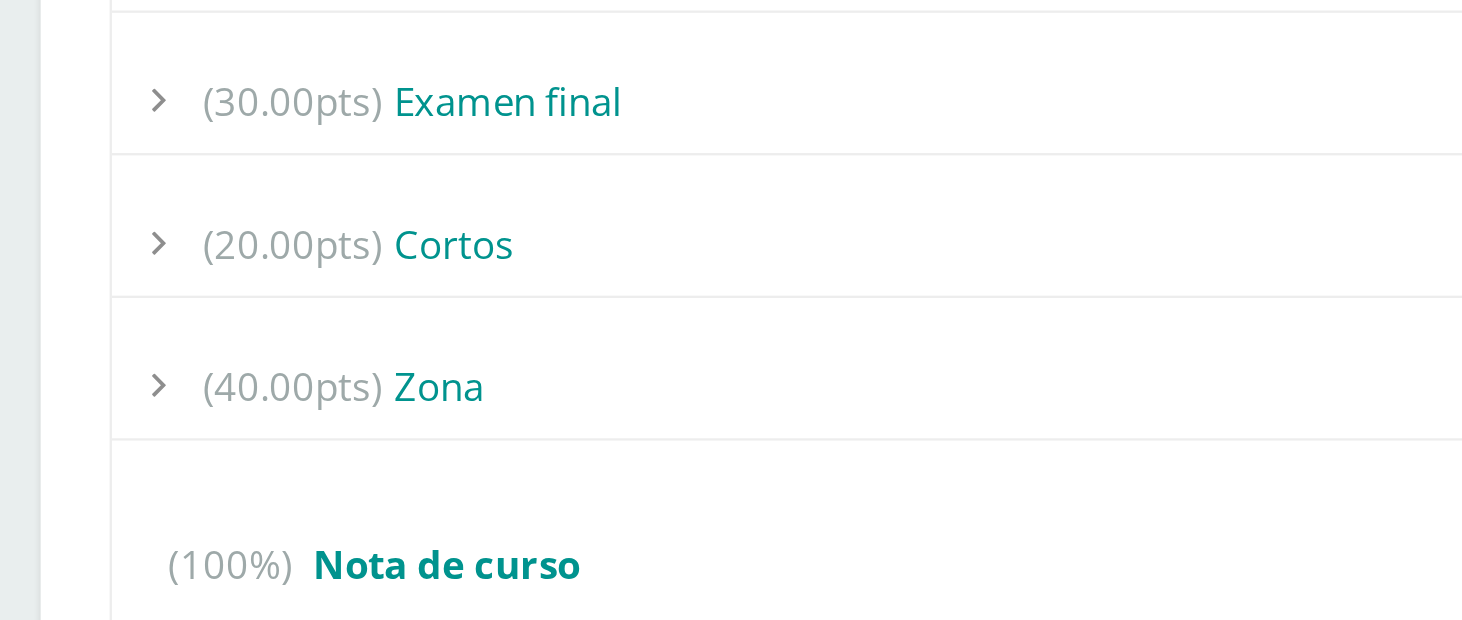 click on "(40.00pts)
Zona" at bounding box center (771, 403) 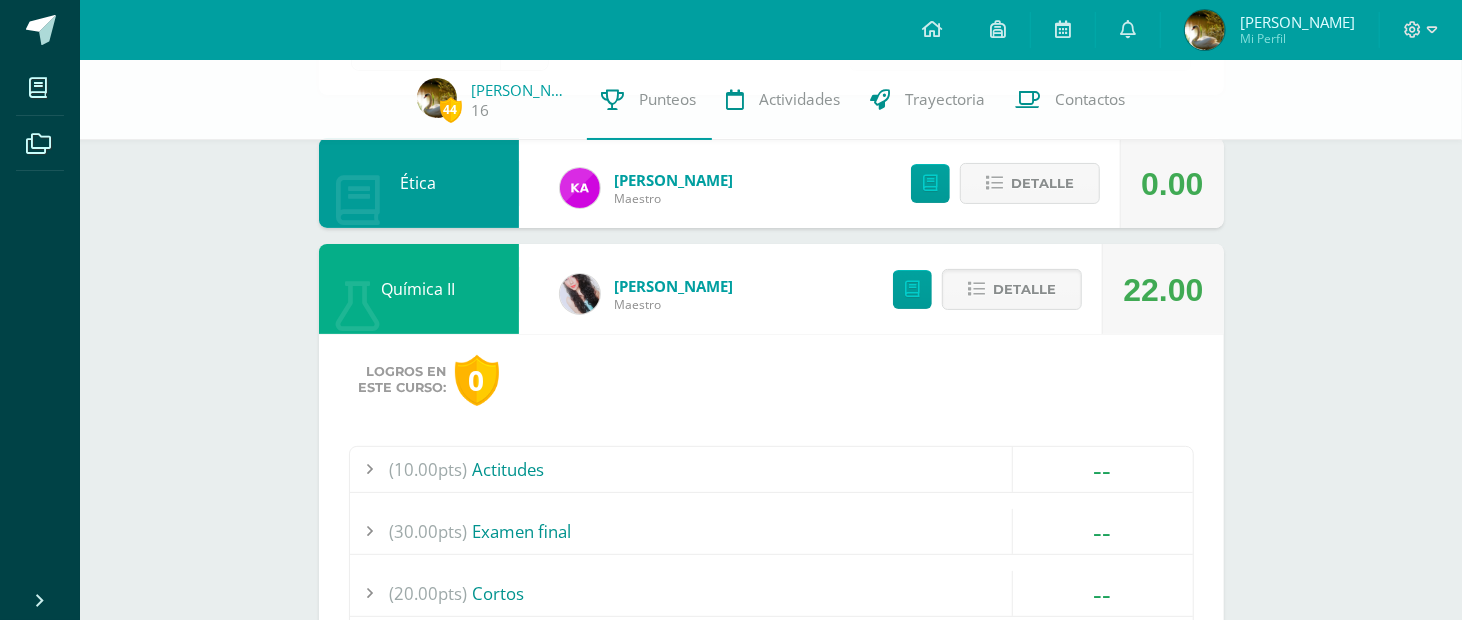 scroll, scrollTop: 175, scrollLeft: 0, axis: vertical 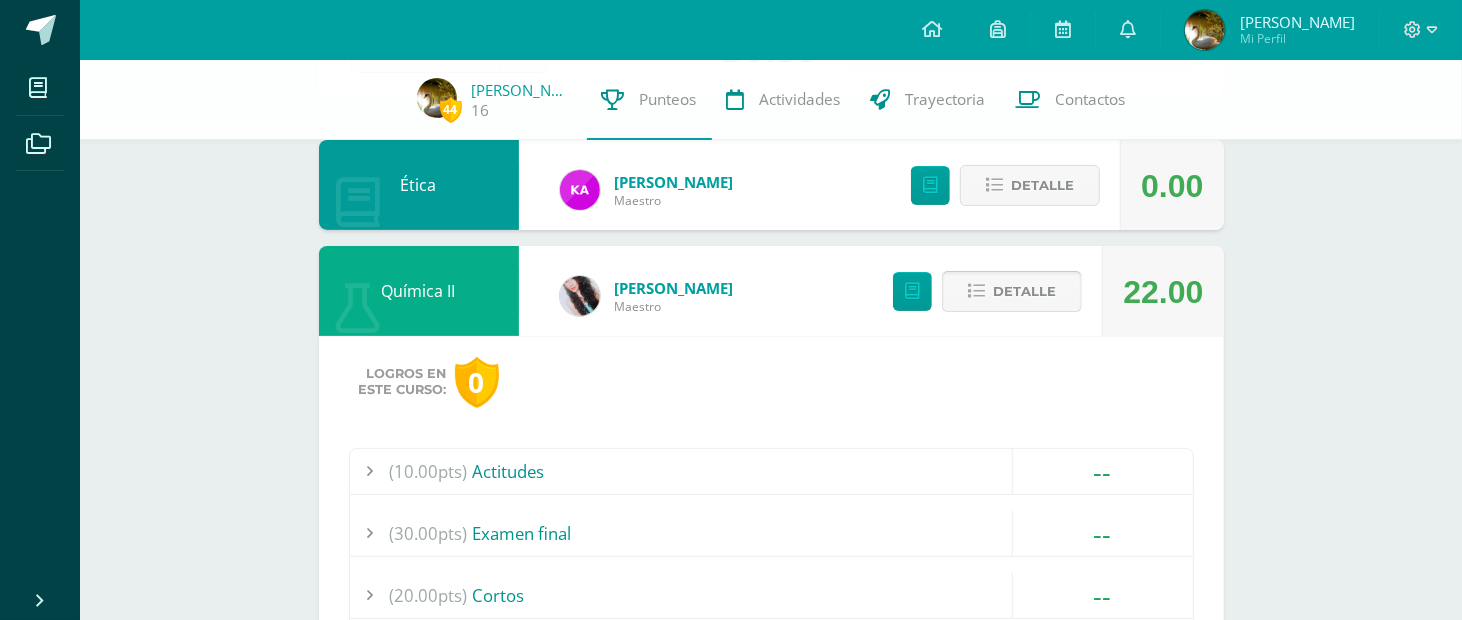 click on "Detalle" at bounding box center (1024, 291) 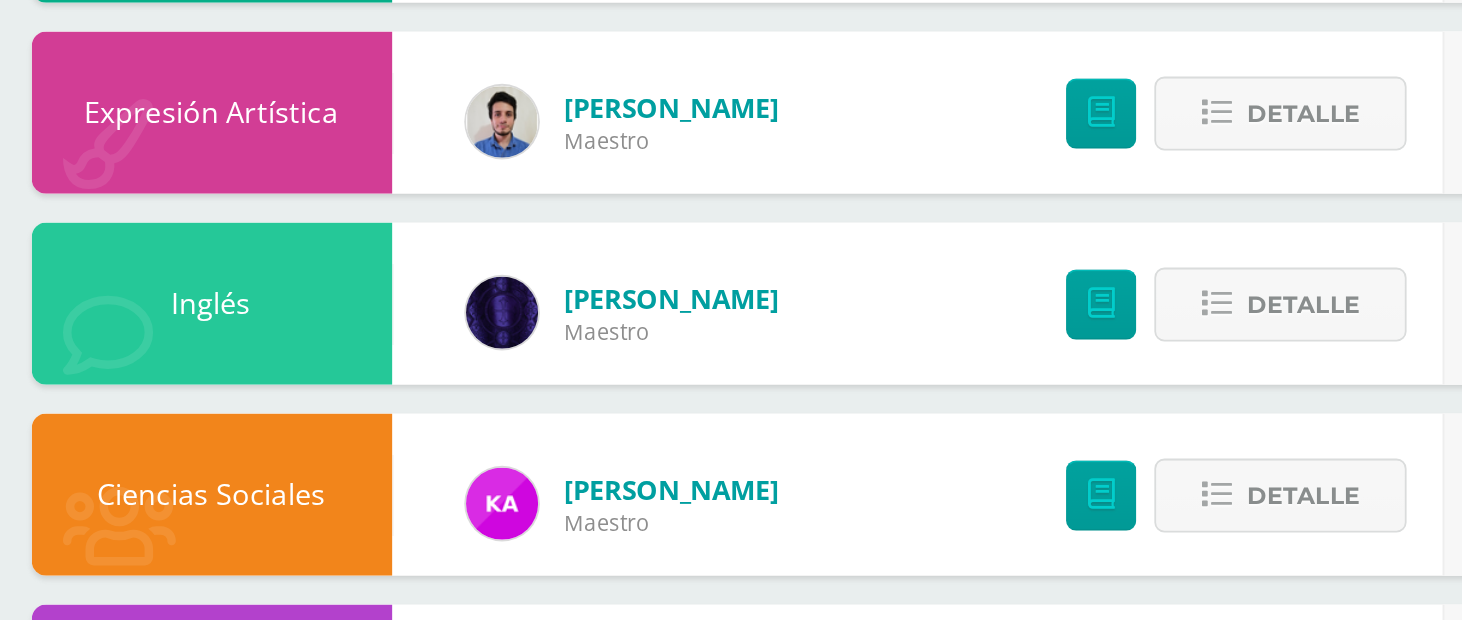 scroll, scrollTop: 297, scrollLeft: 0, axis: vertical 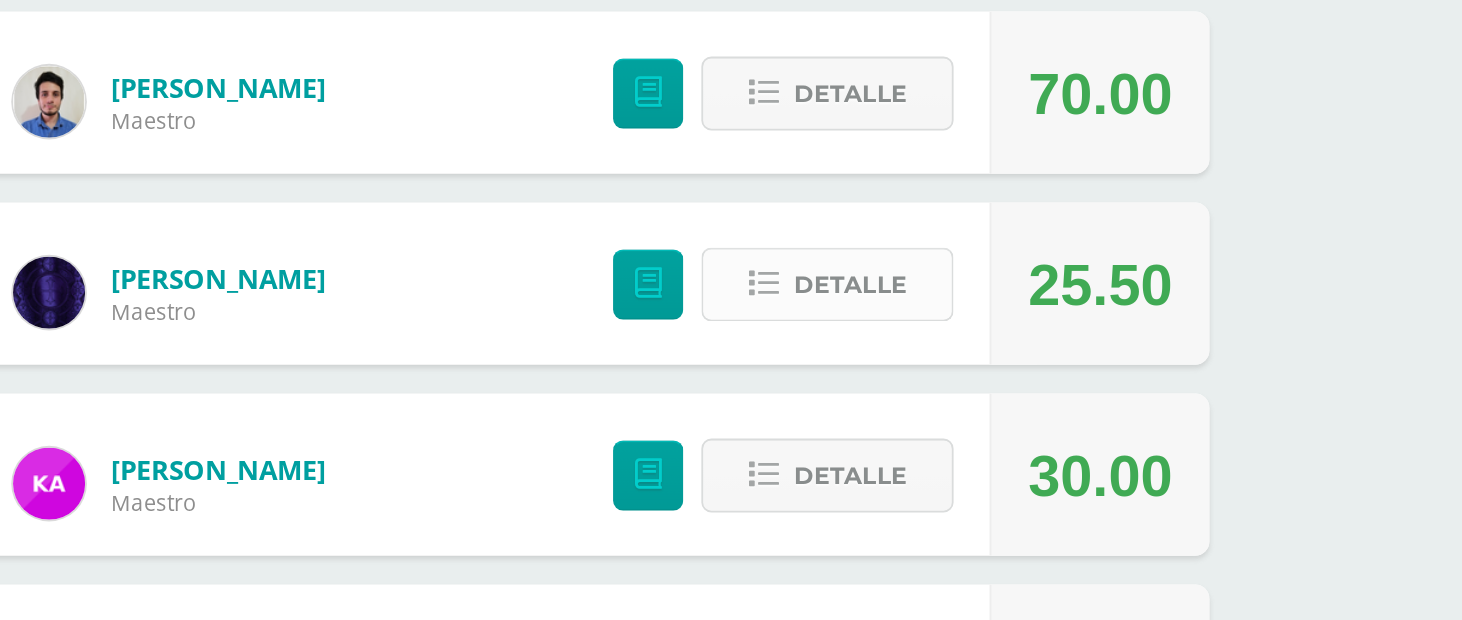 click on "Detalle" at bounding box center (1024, 381) 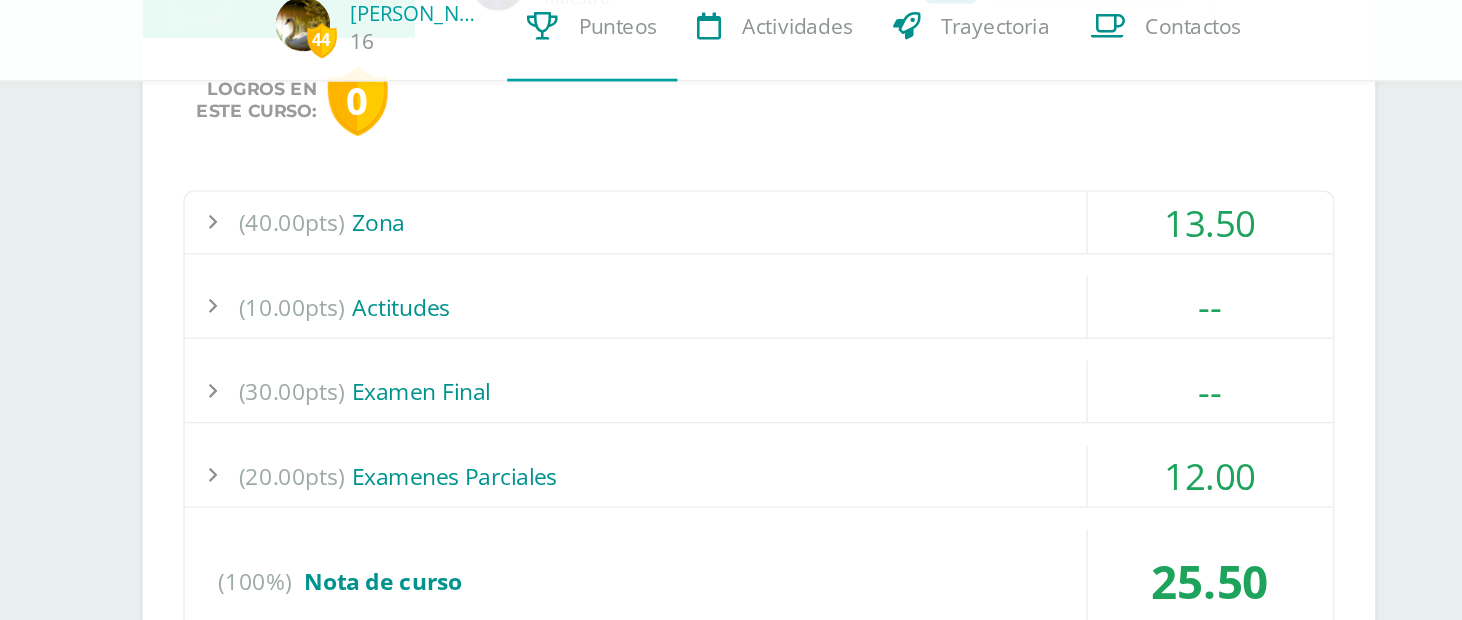 scroll, scrollTop: 615, scrollLeft: 0, axis: vertical 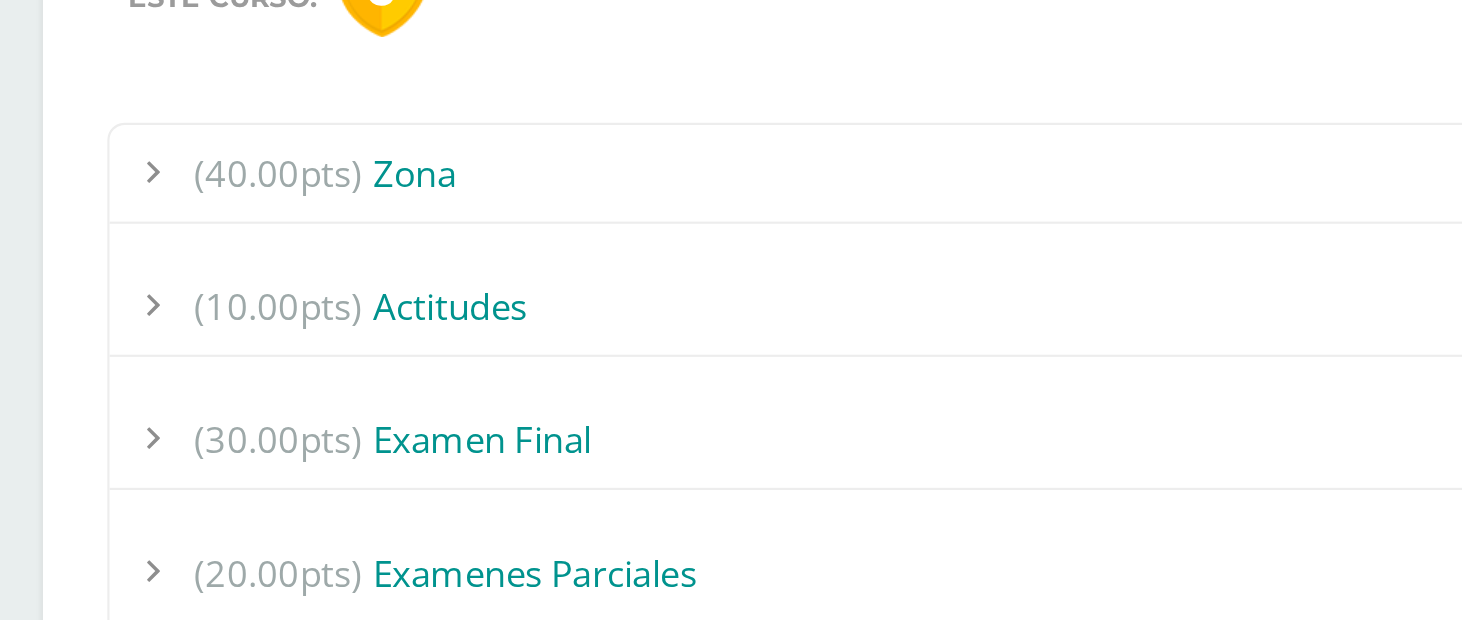 click on "(40.00pts)
Zona" at bounding box center [771, 243] 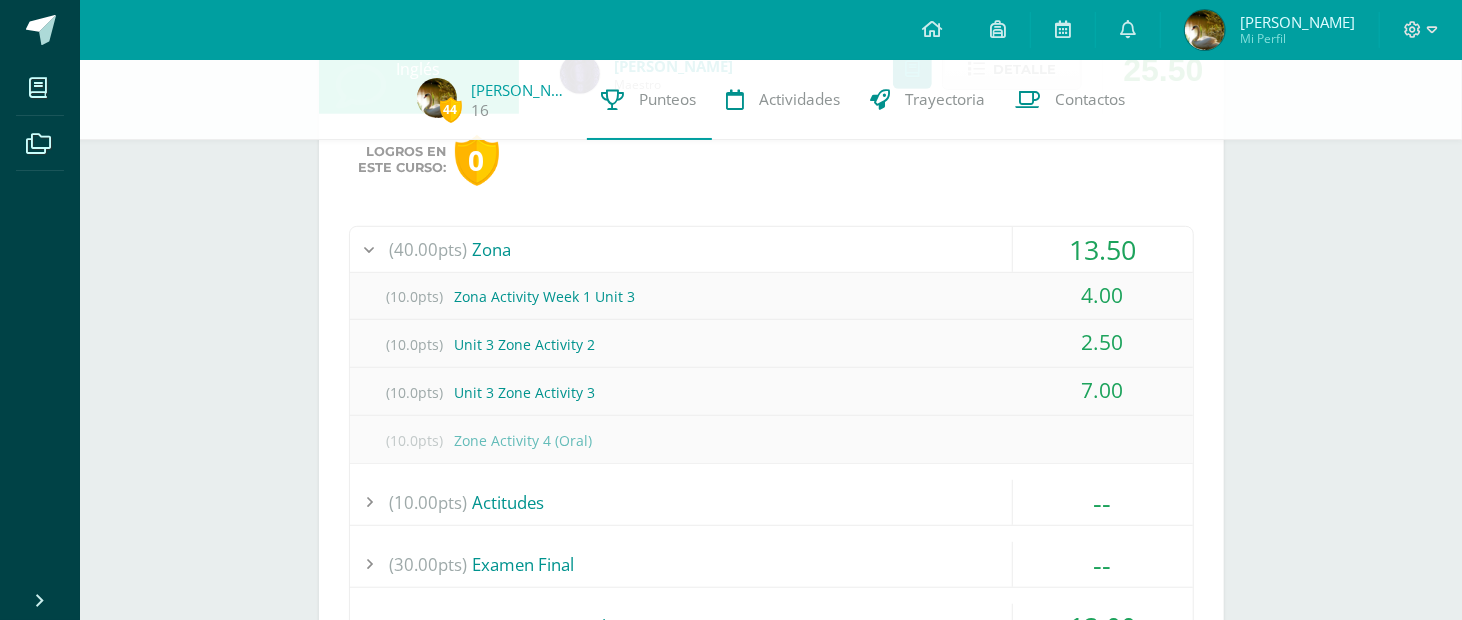 scroll, scrollTop: 598, scrollLeft: 0, axis: vertical 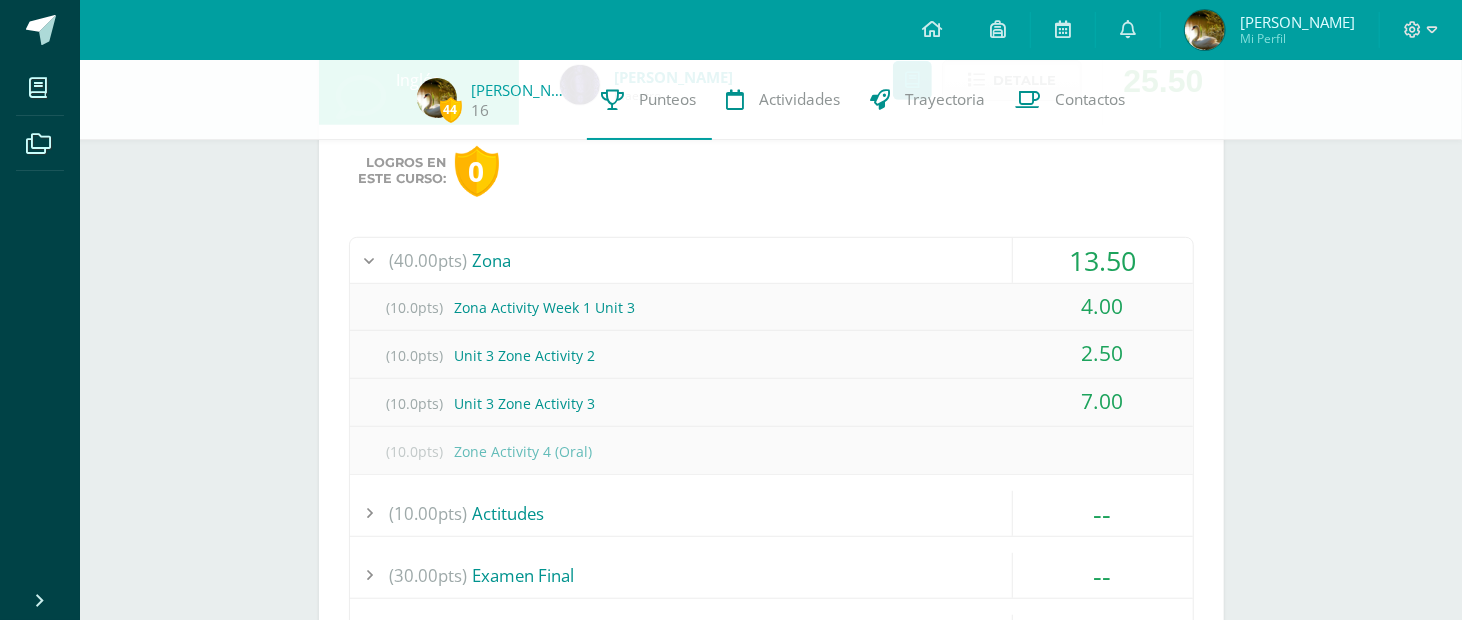 click on "(40.00pts)
Zona" at bounding box center [771, 260] 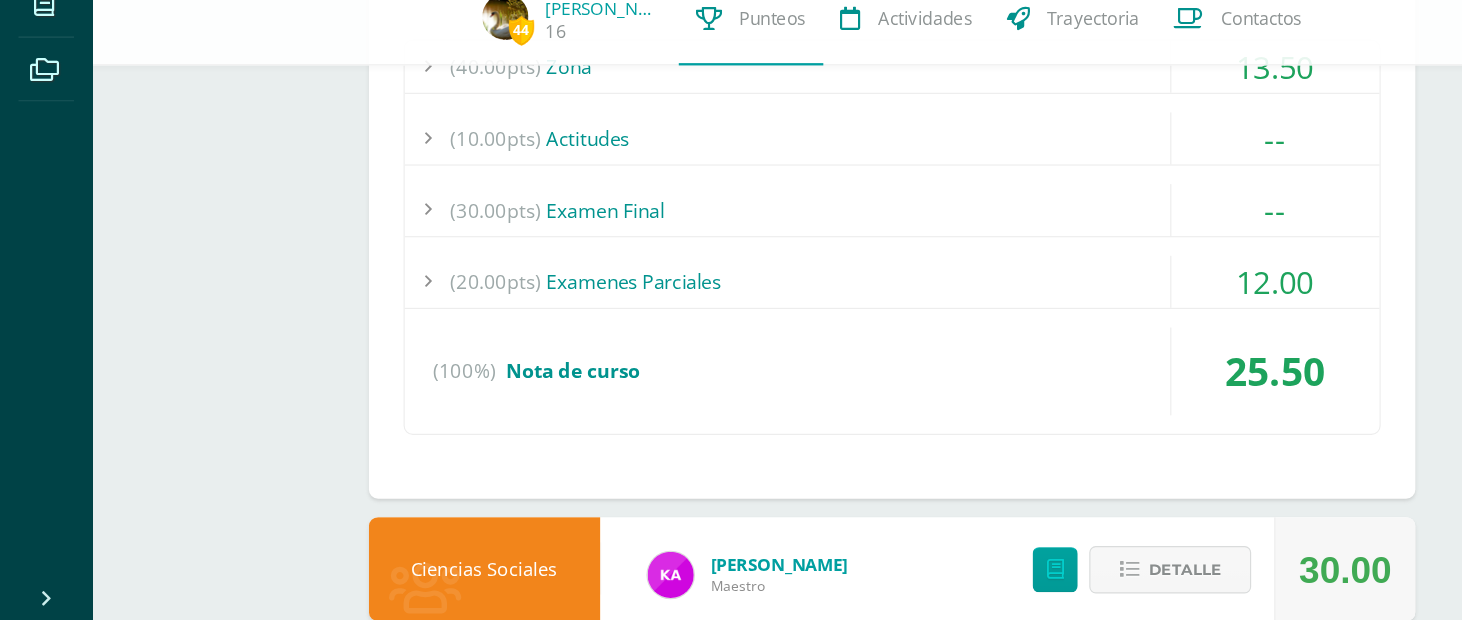 scroll, scrollTop: 716, scrollLeft: 0, axis: vertical 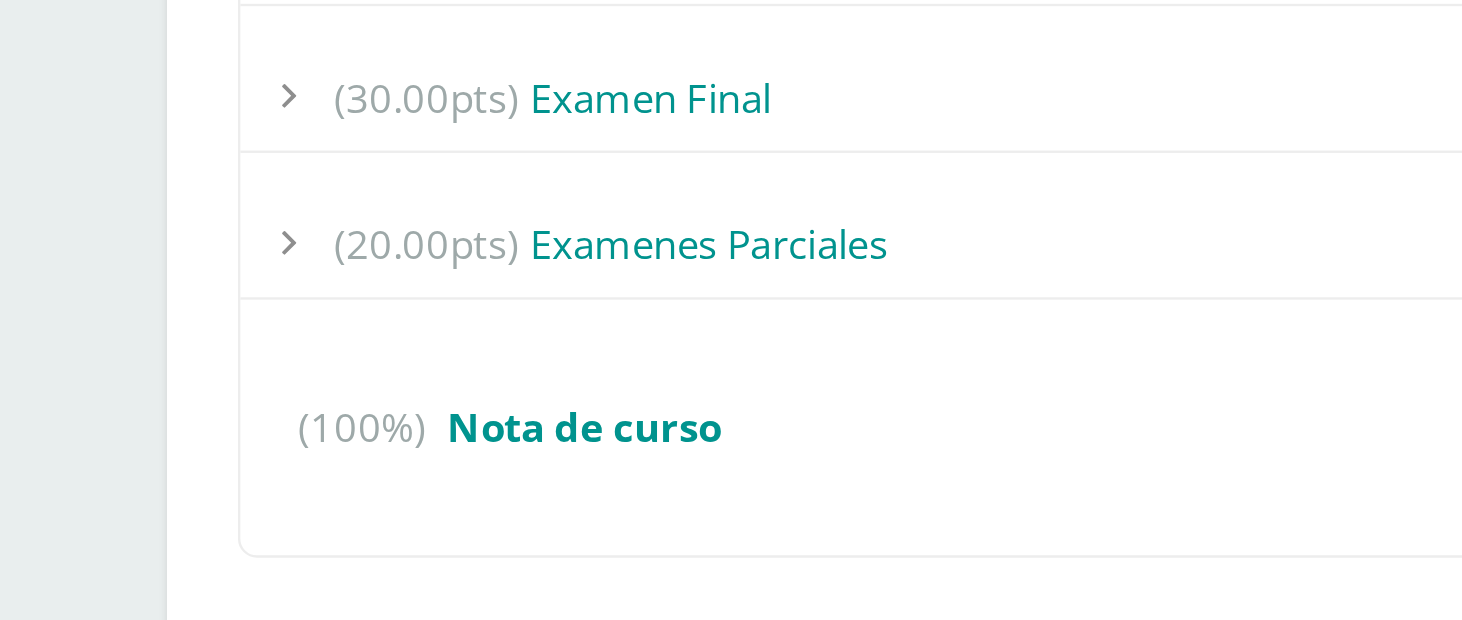 click on "(20.00pts)
Examenes Parciales" at bounding box center (771, 328) 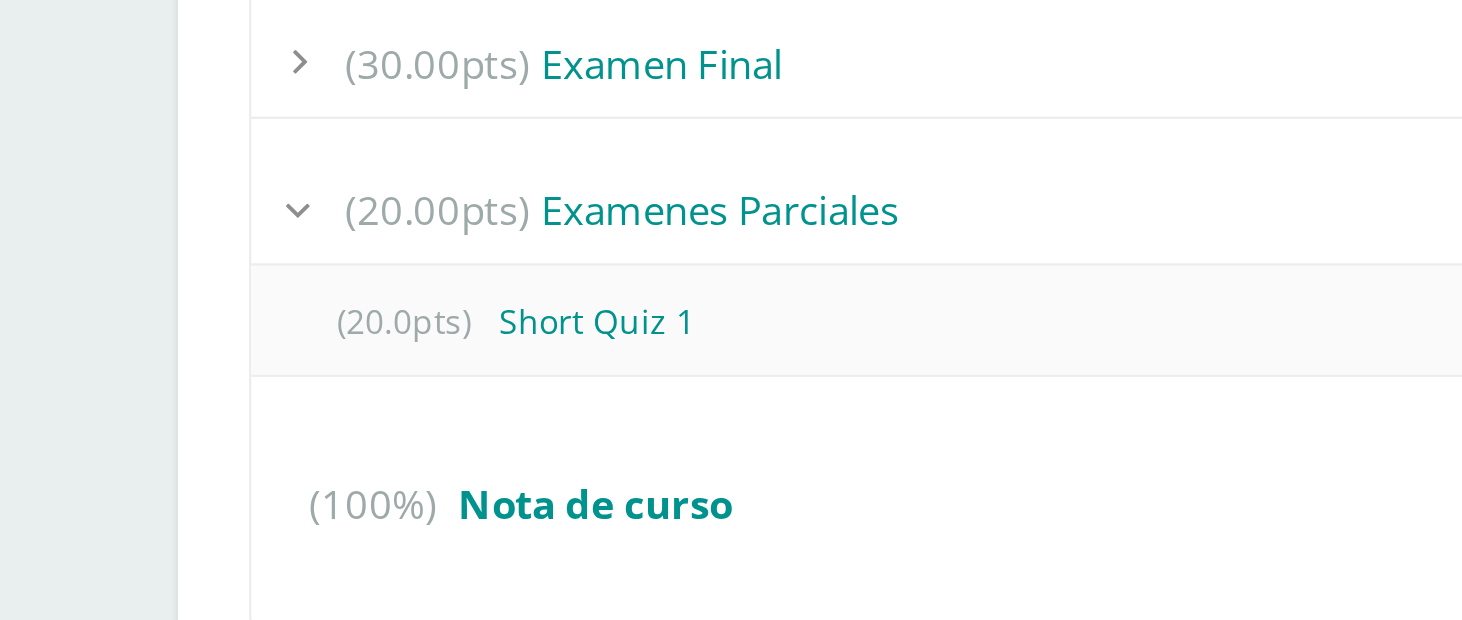 scroll, scrollTop: 716, scrollLeft: 0, axis: vertical 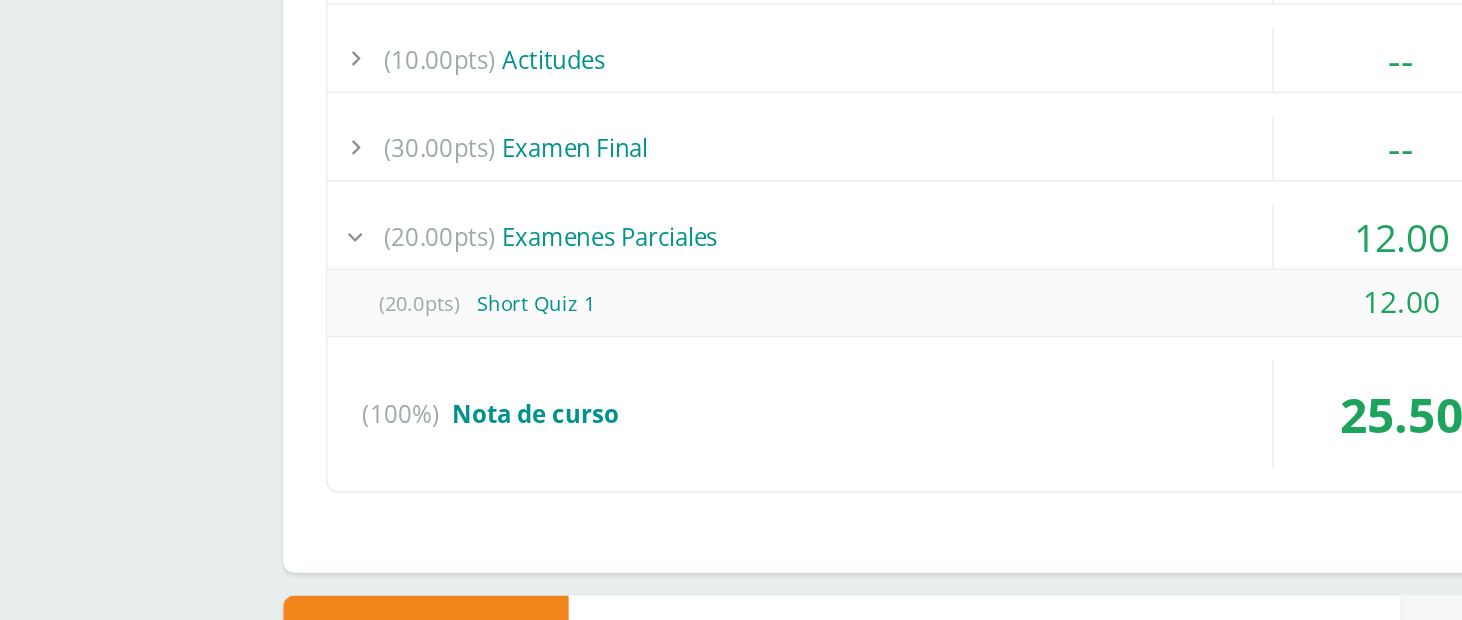 click on "(20.00pts)
Examenes Parciales" at bounding box center [771, 328] 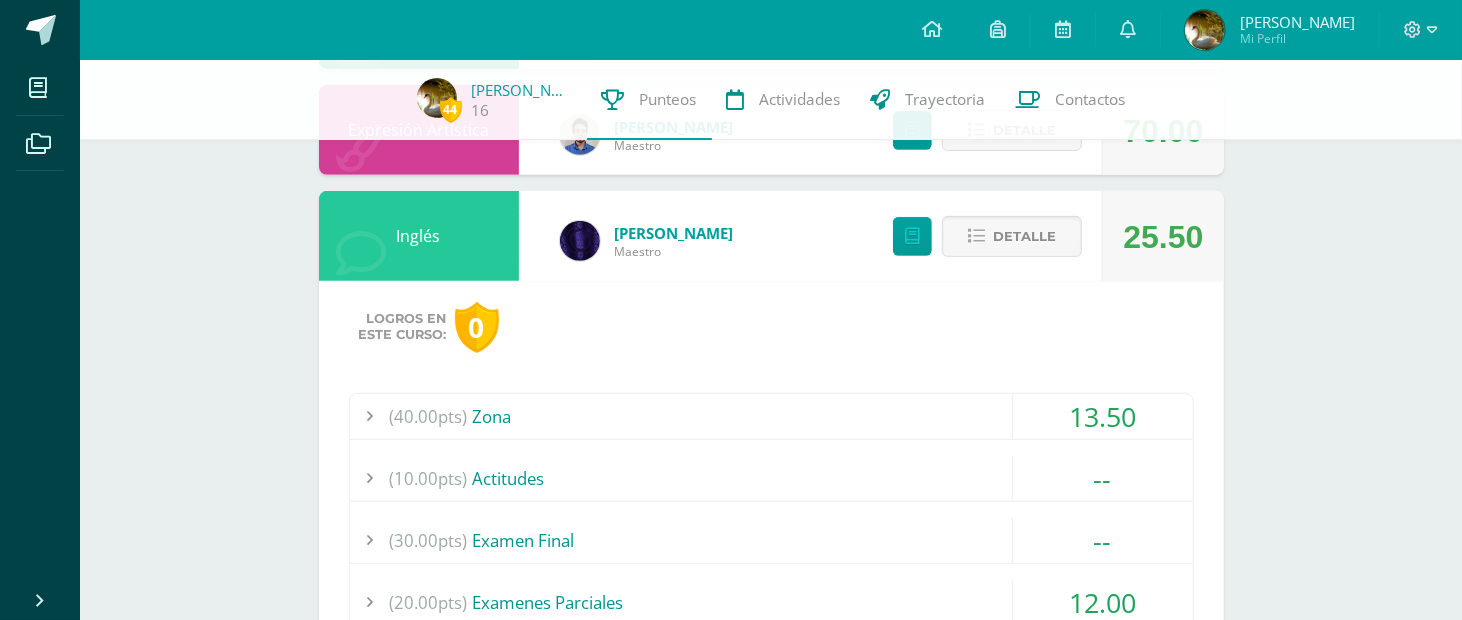 scroll, scrollTop: 441, scrollLeft: 0, axis: vertical 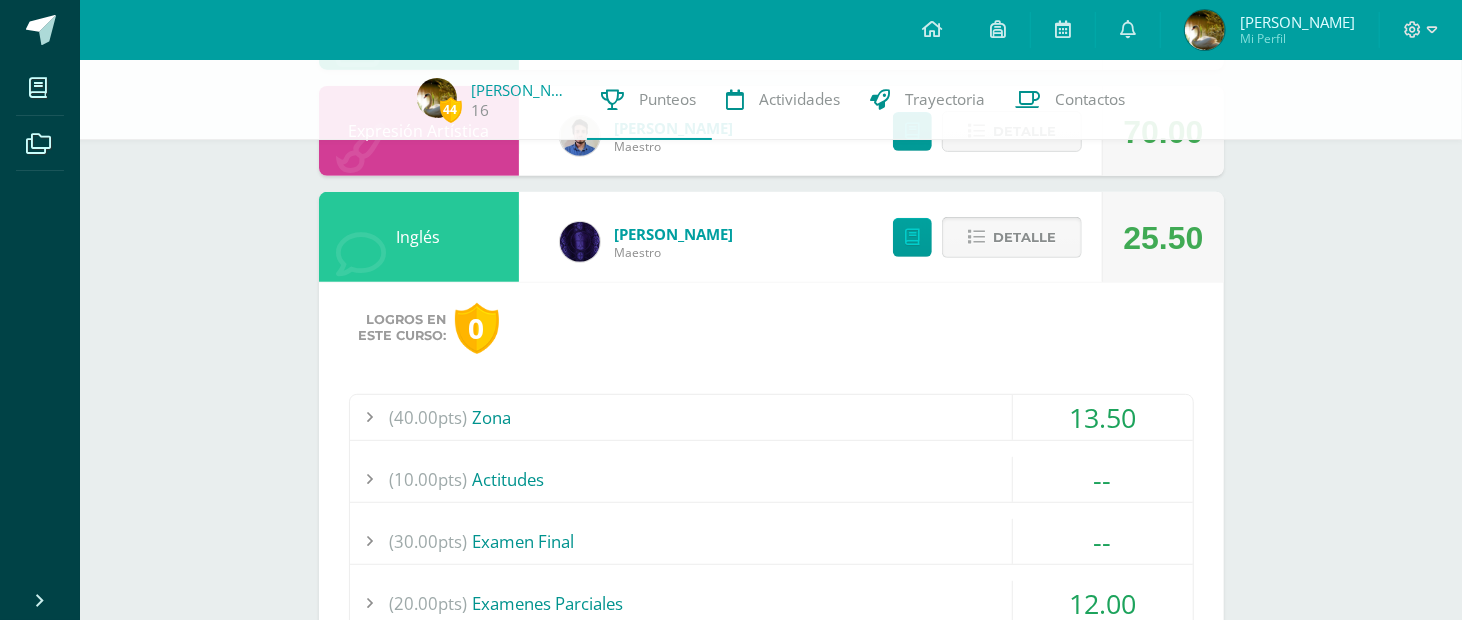 click on "Detalle" at bounding box center [1024, 237] 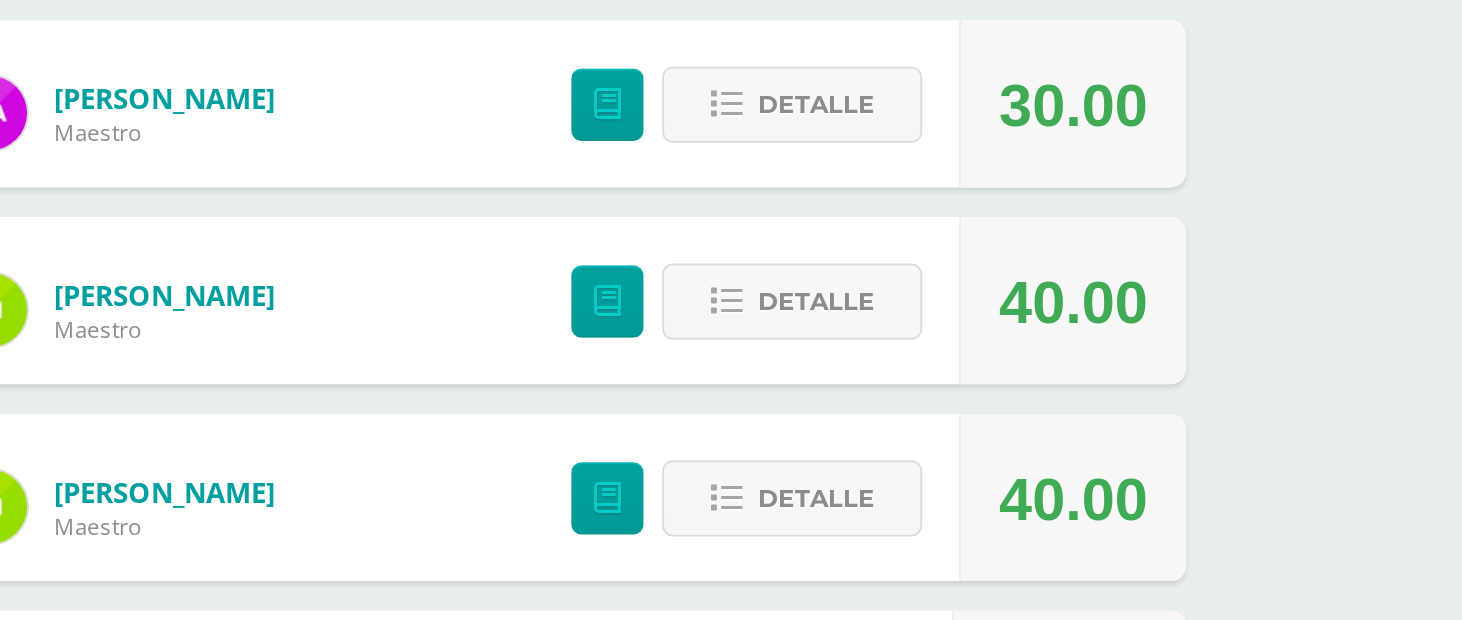scroll, scrollTop: 443, scrollLeft: 0, axis: vertical 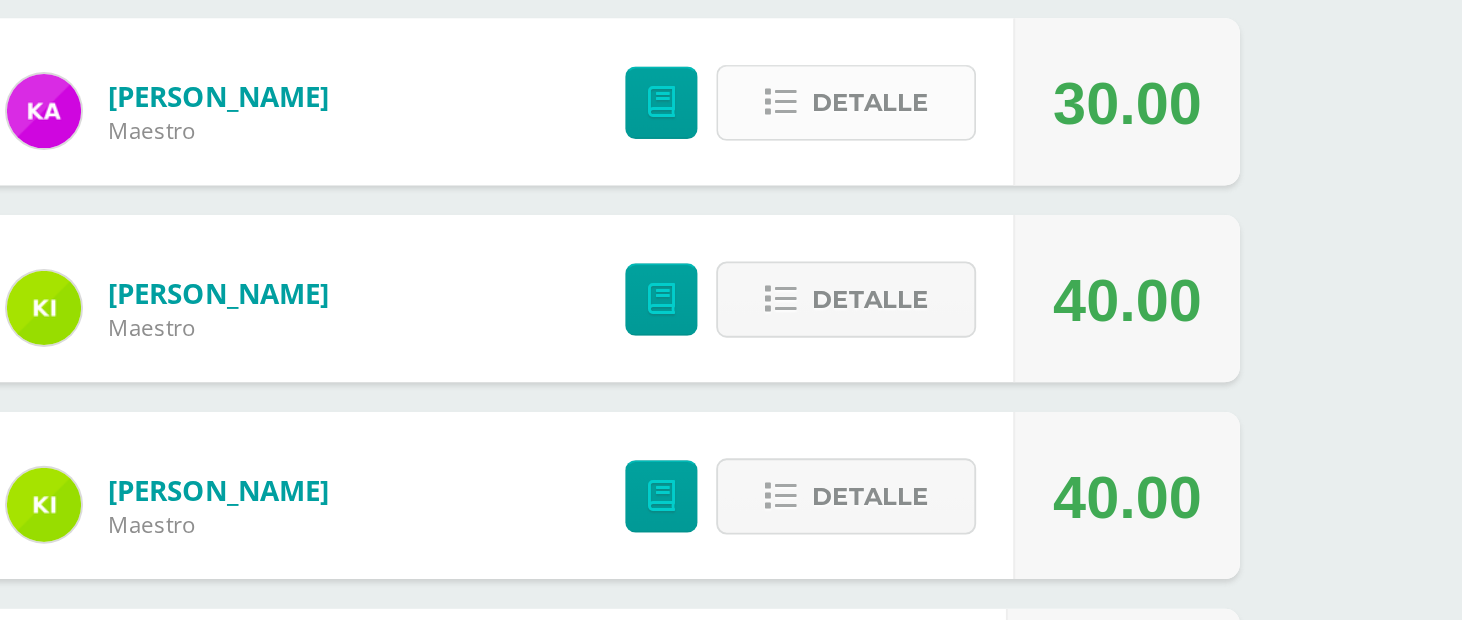 click on "Detalle" at bounding box center (1024, 341) 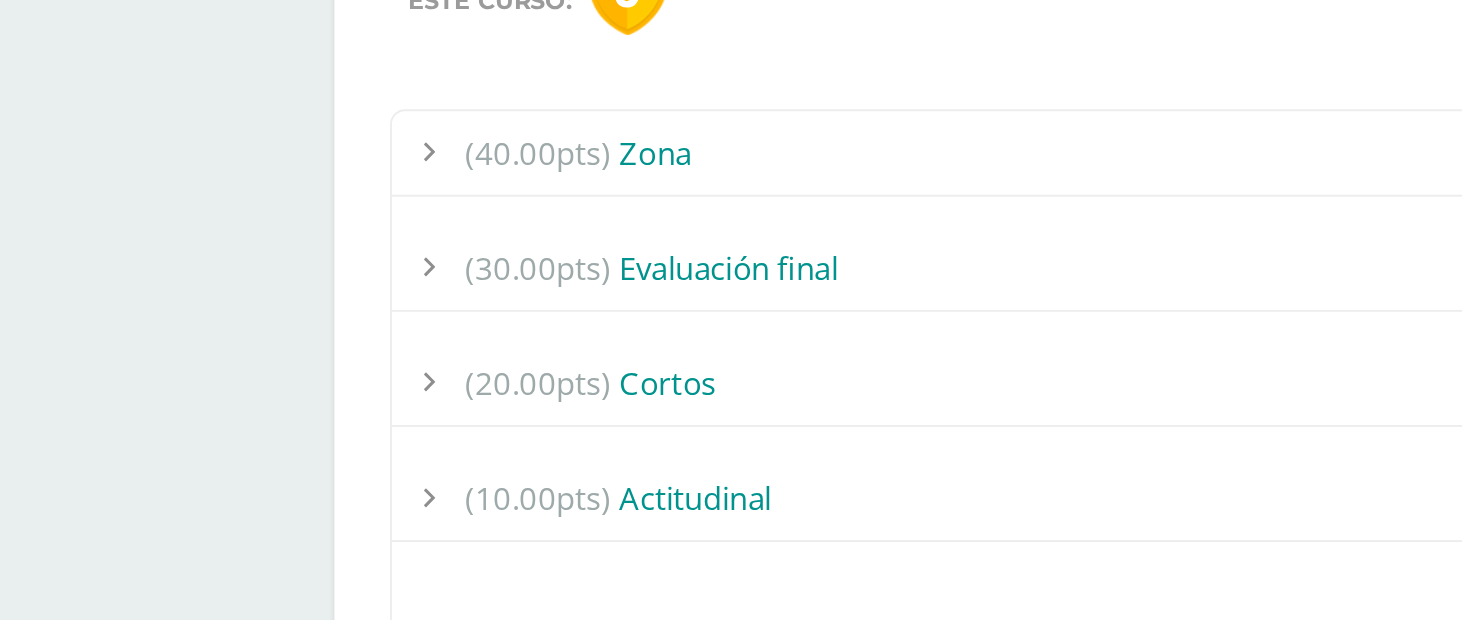 click on "(40.00pts)
Zona" at bounding box center (771, 368) 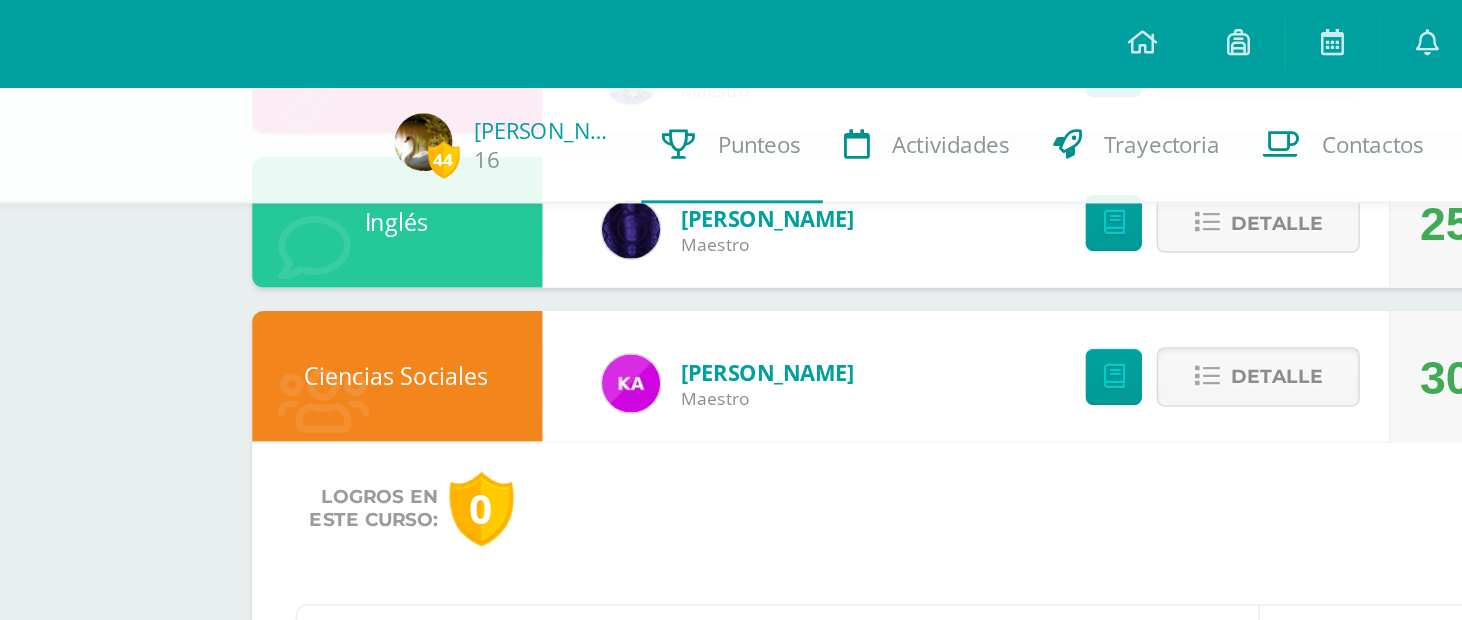 scroll, scrollTop: 507, scrollLeft: 0, axis: vertical 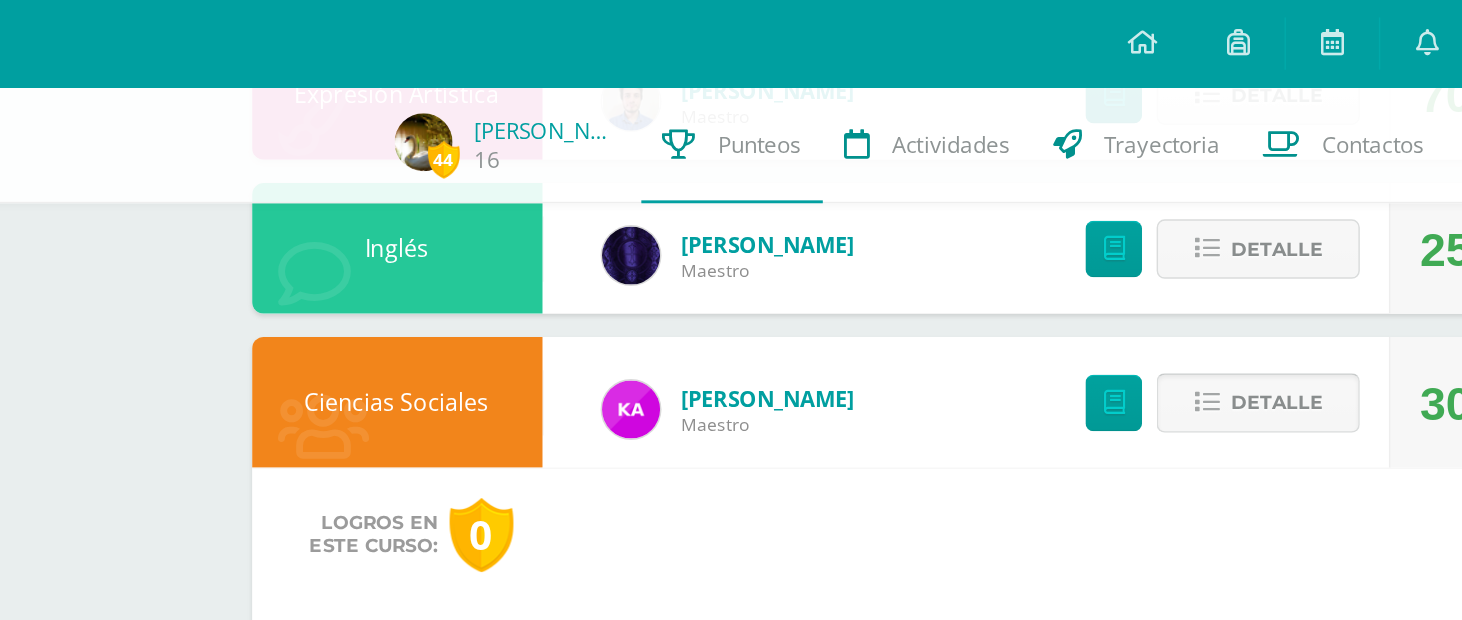 click on "Detalle" at bounding box center (1024, 277) 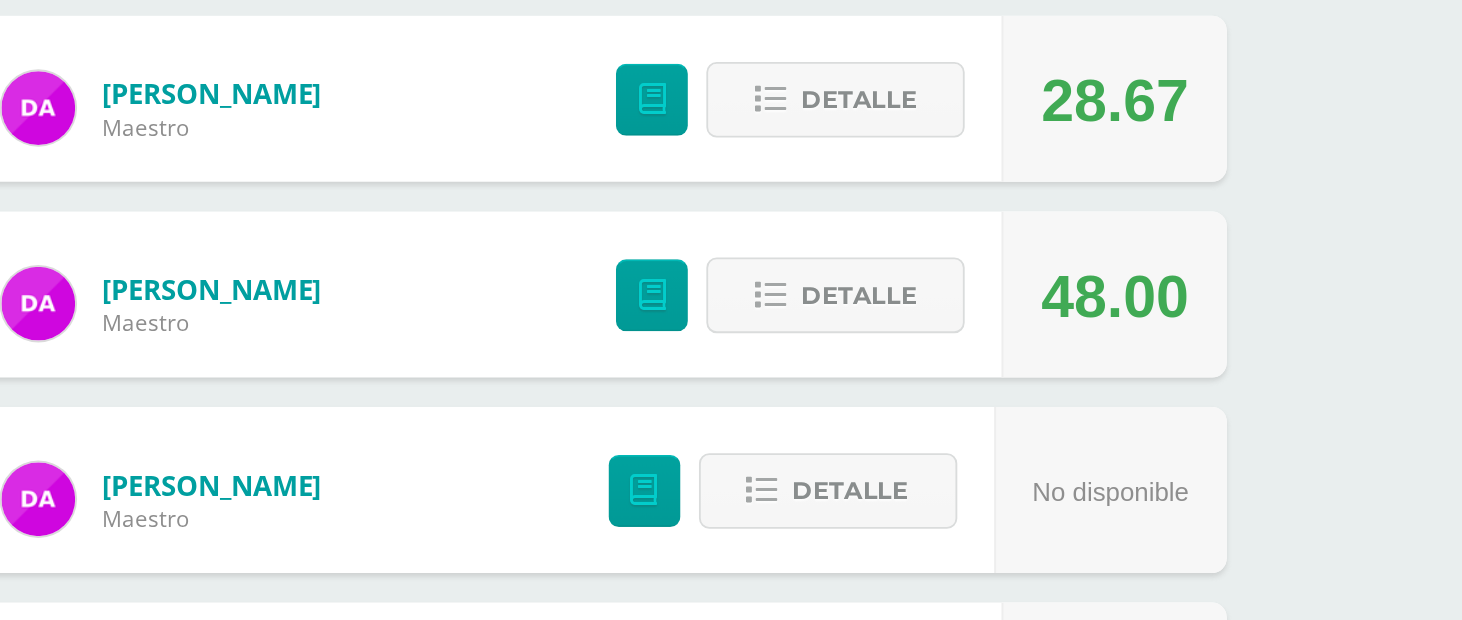 scroll, scrollTop: 979, scrollLeft: 0, axis: vertical 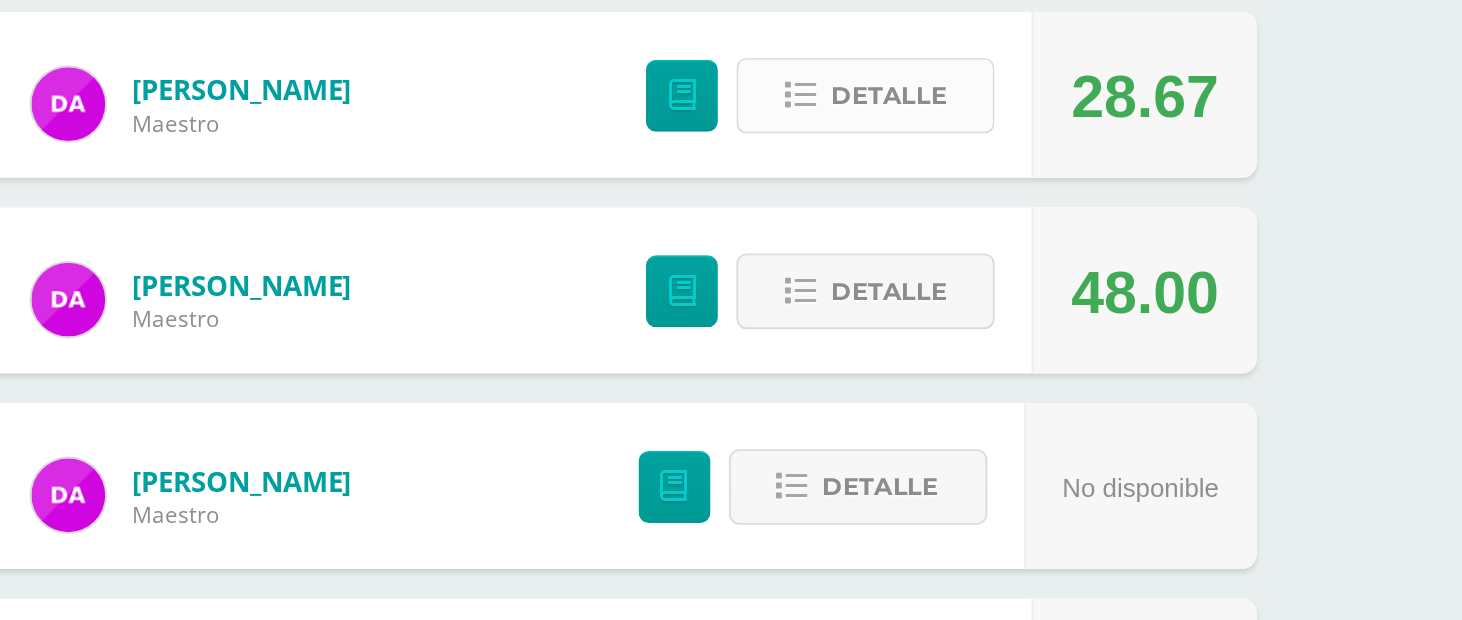 click on "Detalle" at bounding box center (1024, 335) 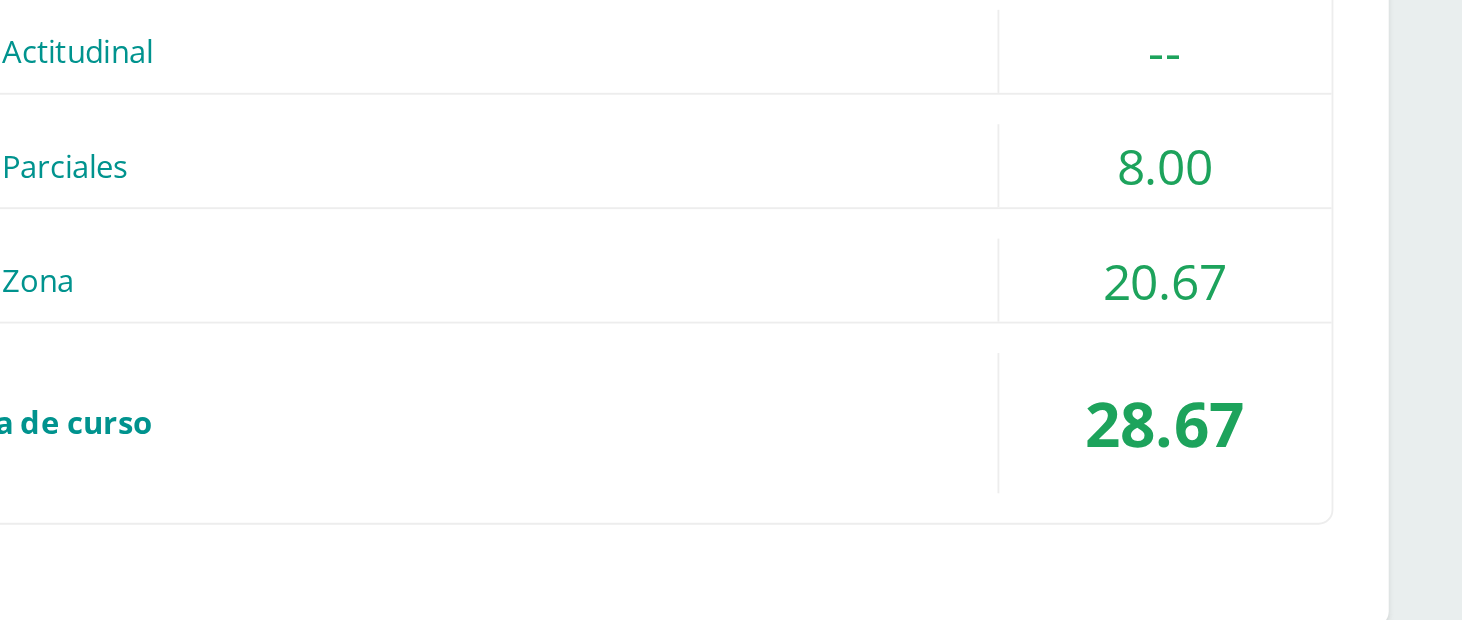 scroll, scrollTop: 1244, scrollLeft: 0, axis: vertical 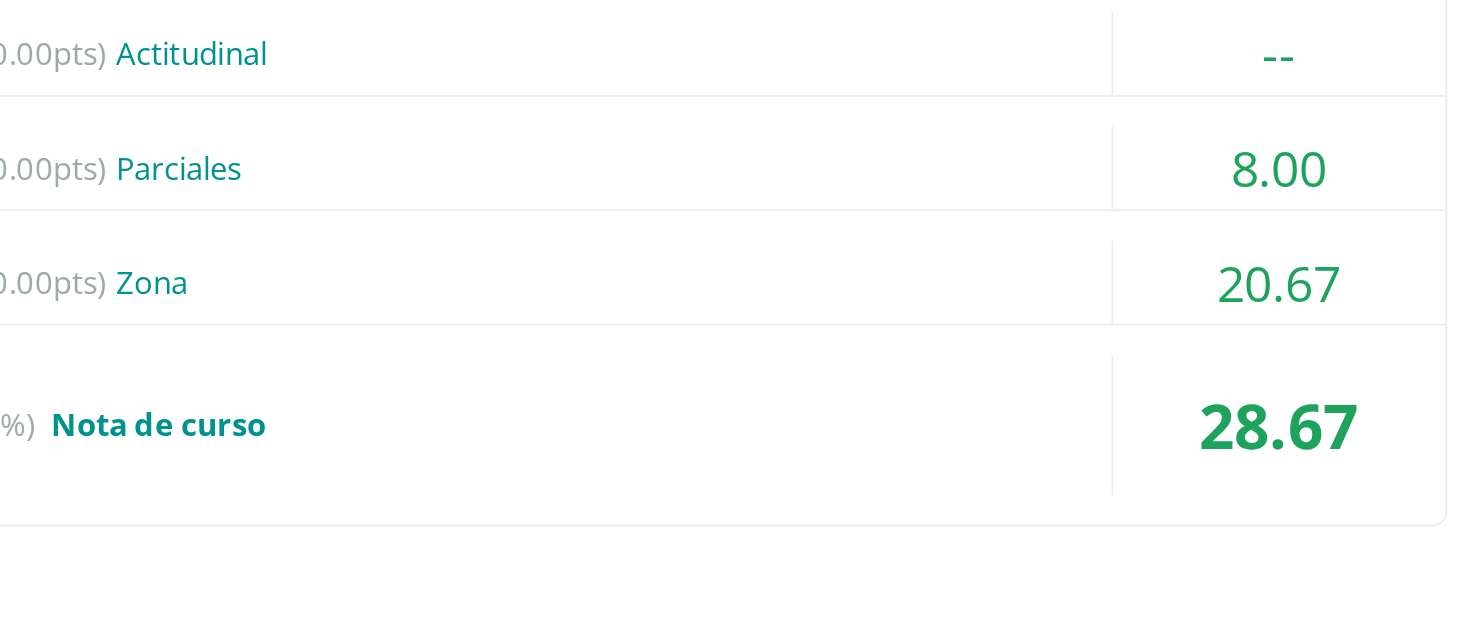 click on "(40.00pts)
Zona
20.67" at bounding box center [771, 437] 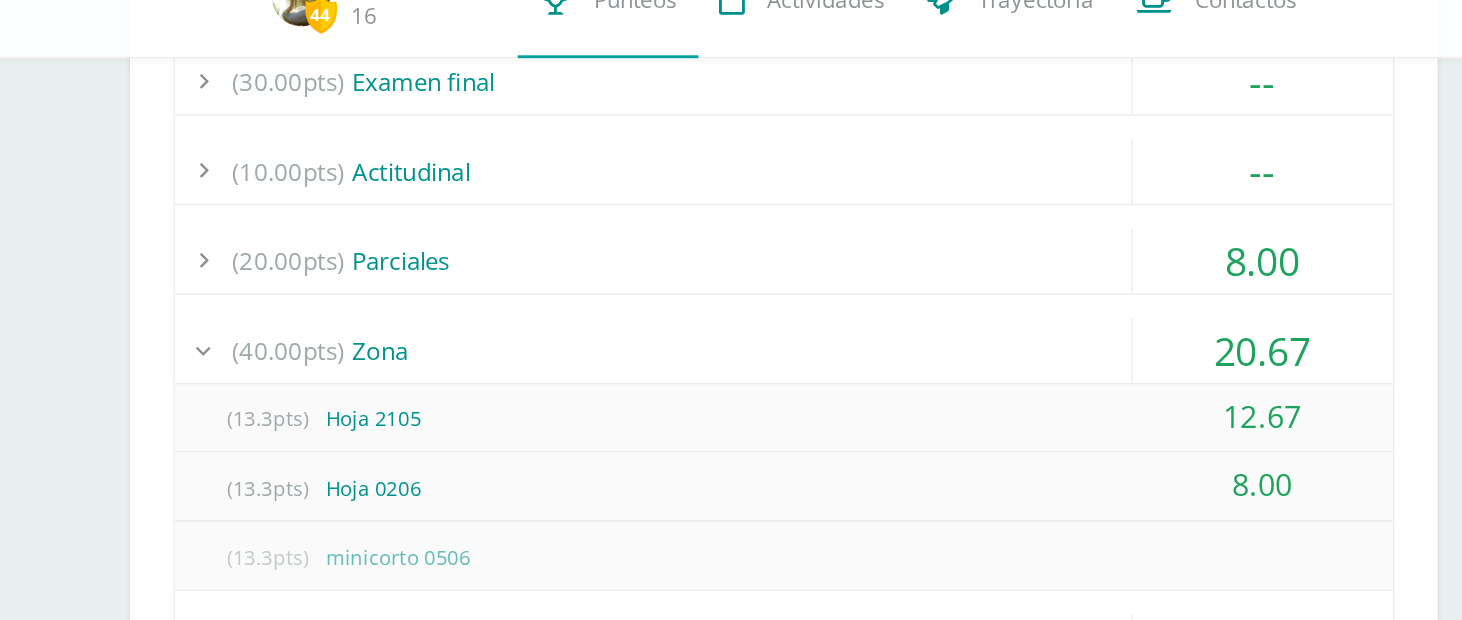 scroll, scrollTop: 1338, scrollLeft: 0, axis: vertical 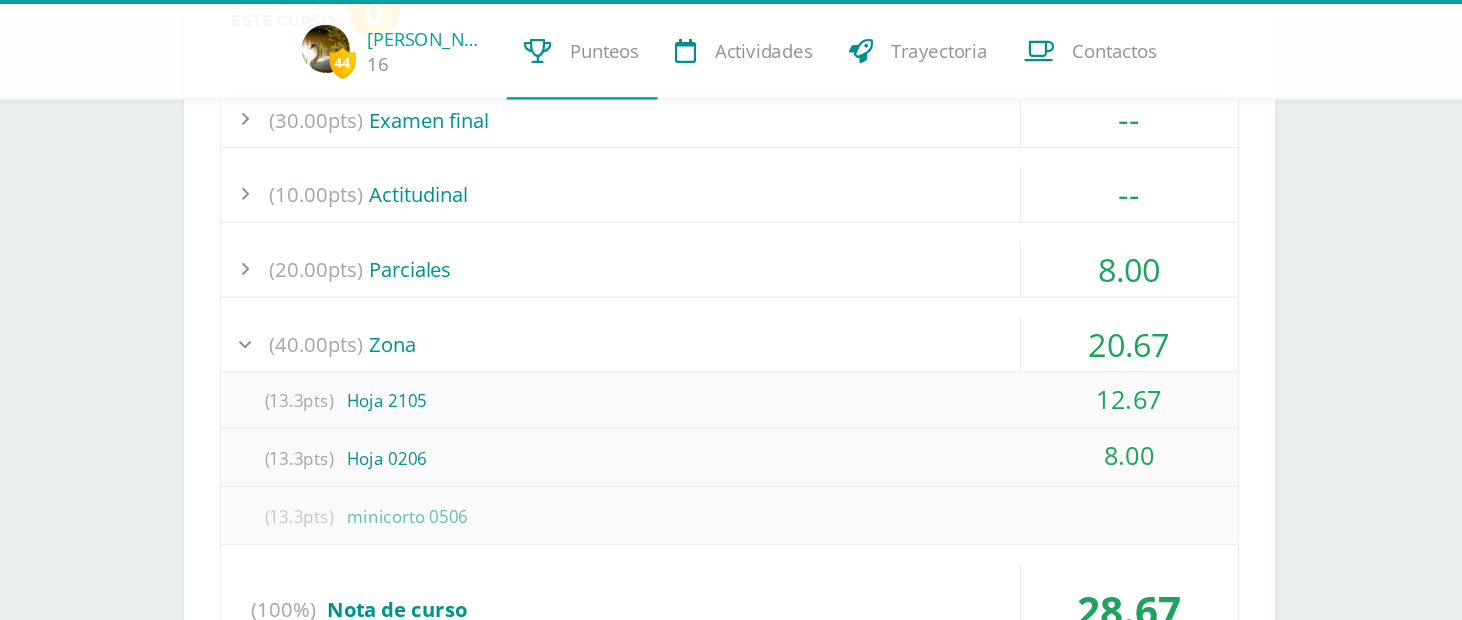 click on "(40.00pts)
Zona" at bounding box center (771, 342) 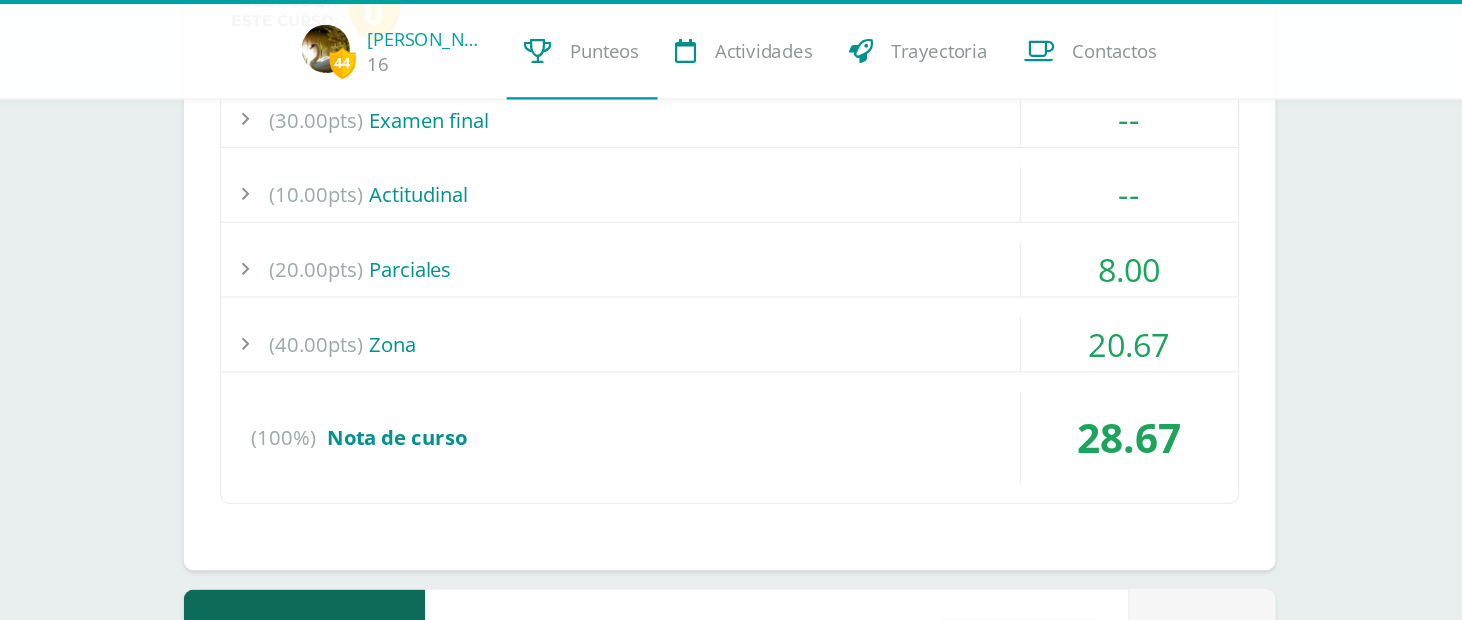 scroll, scrollTop: 1338, scrollLeft: 0, axis: vertical 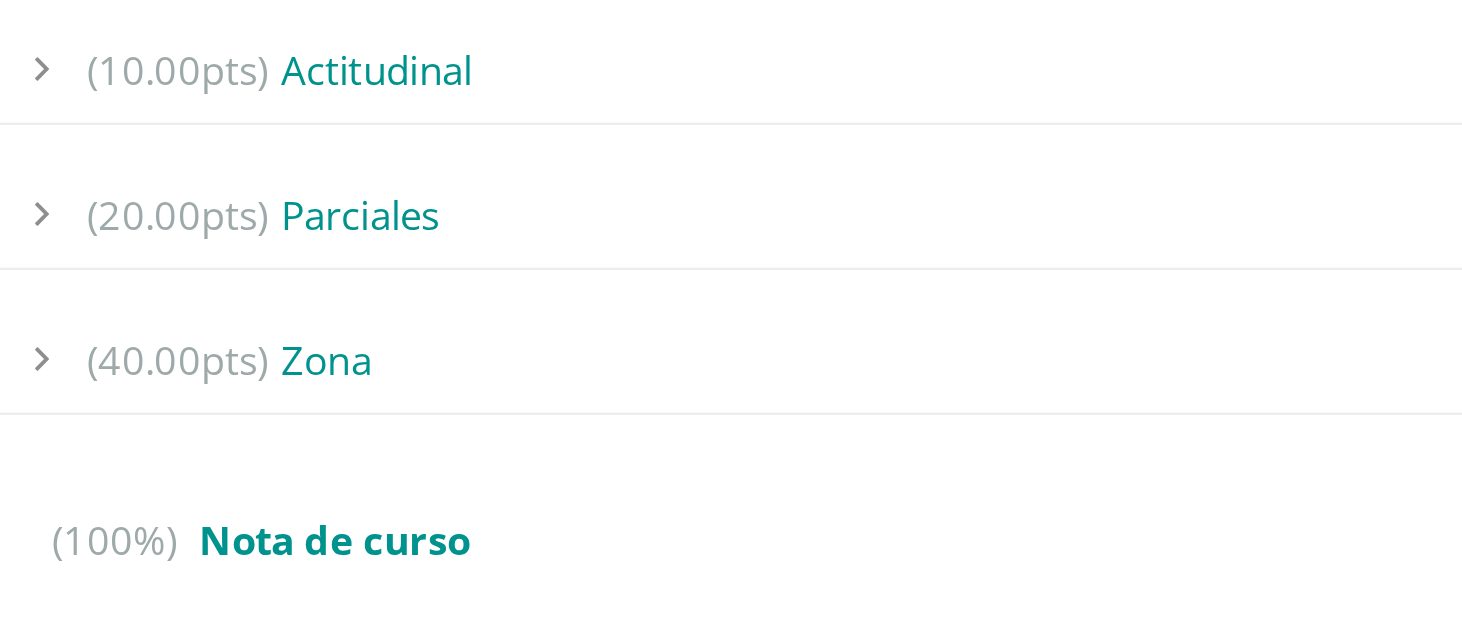 click on "(20.00pts)
Parciales" at bounding box center (771, 280) 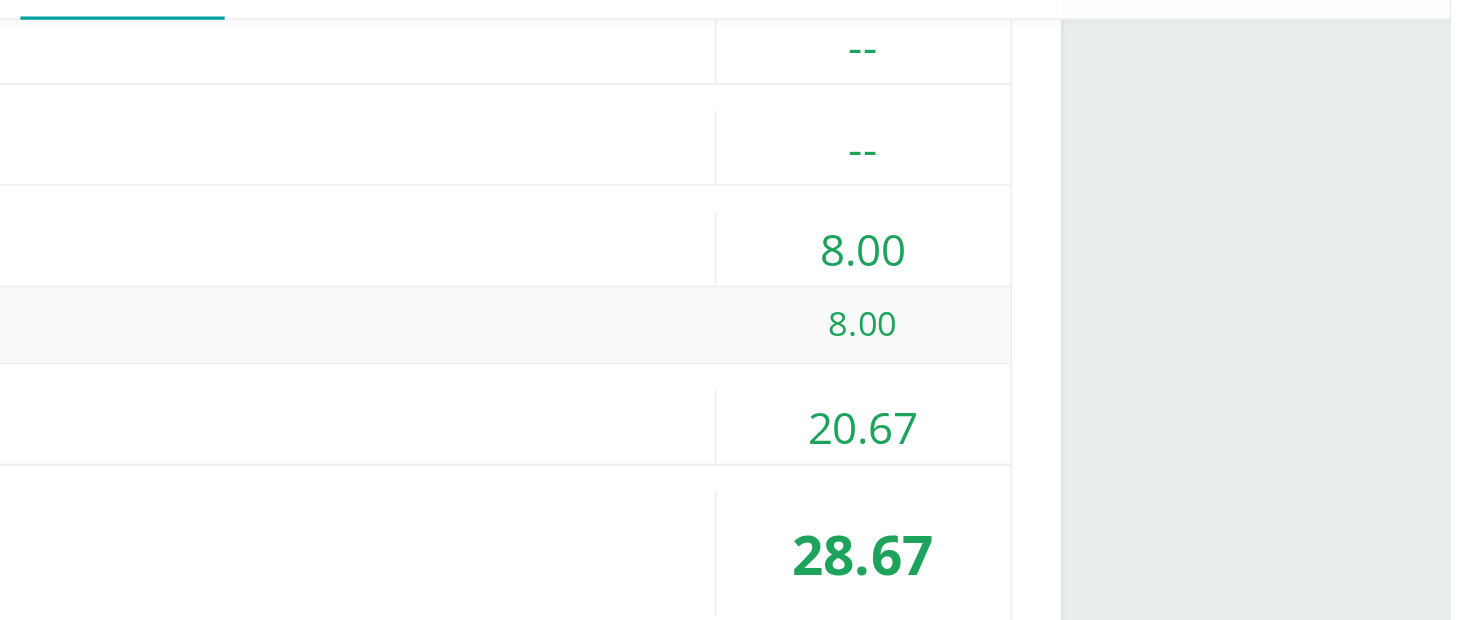 scroll, scrollTop: 1338, scrollLeft: 0, axis: vertical 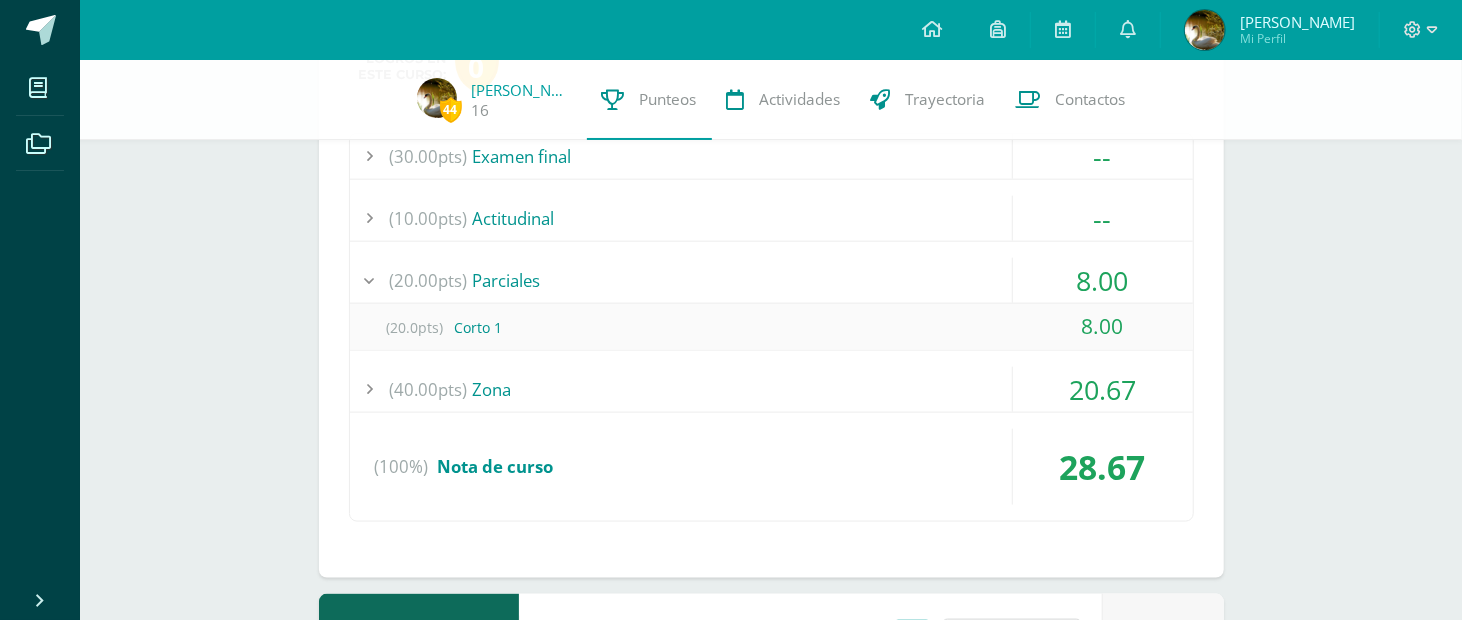 click on "(20.00pts)
Parciales" at bounding box center (771, 280) 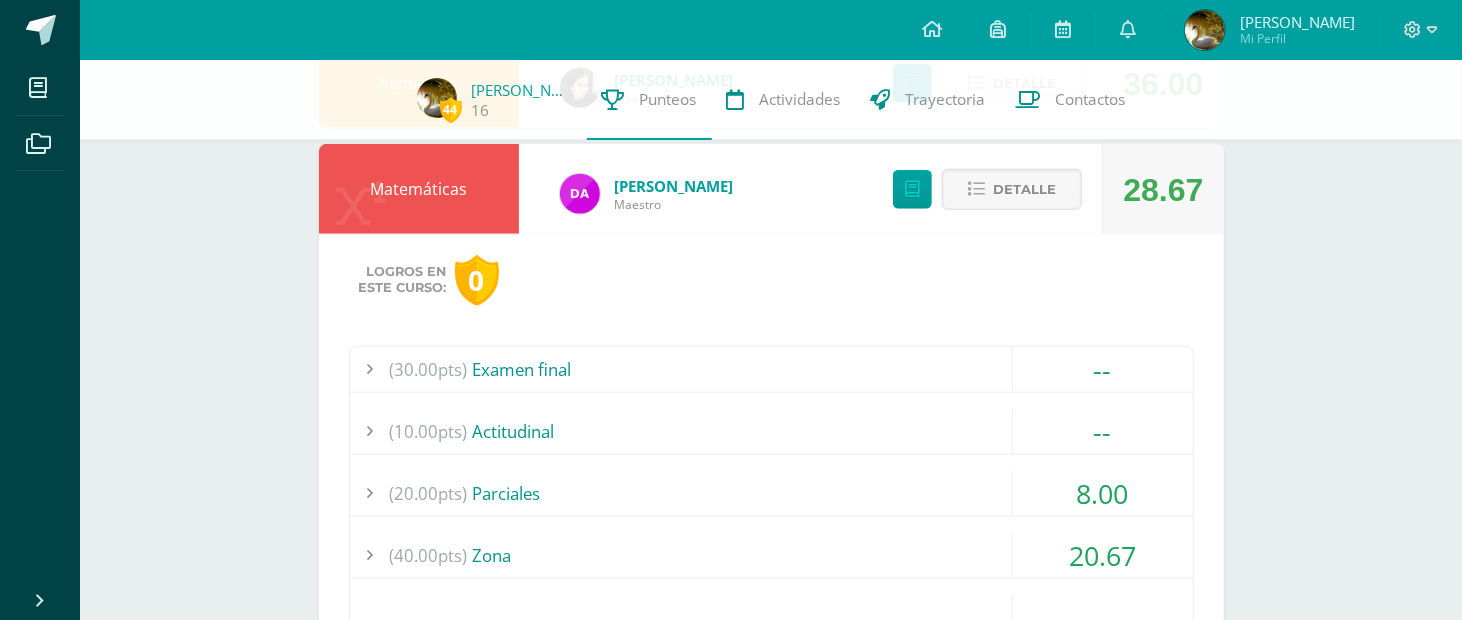 scroll, scrollTop: 1124, scrollLeft: 0, axis: vertical 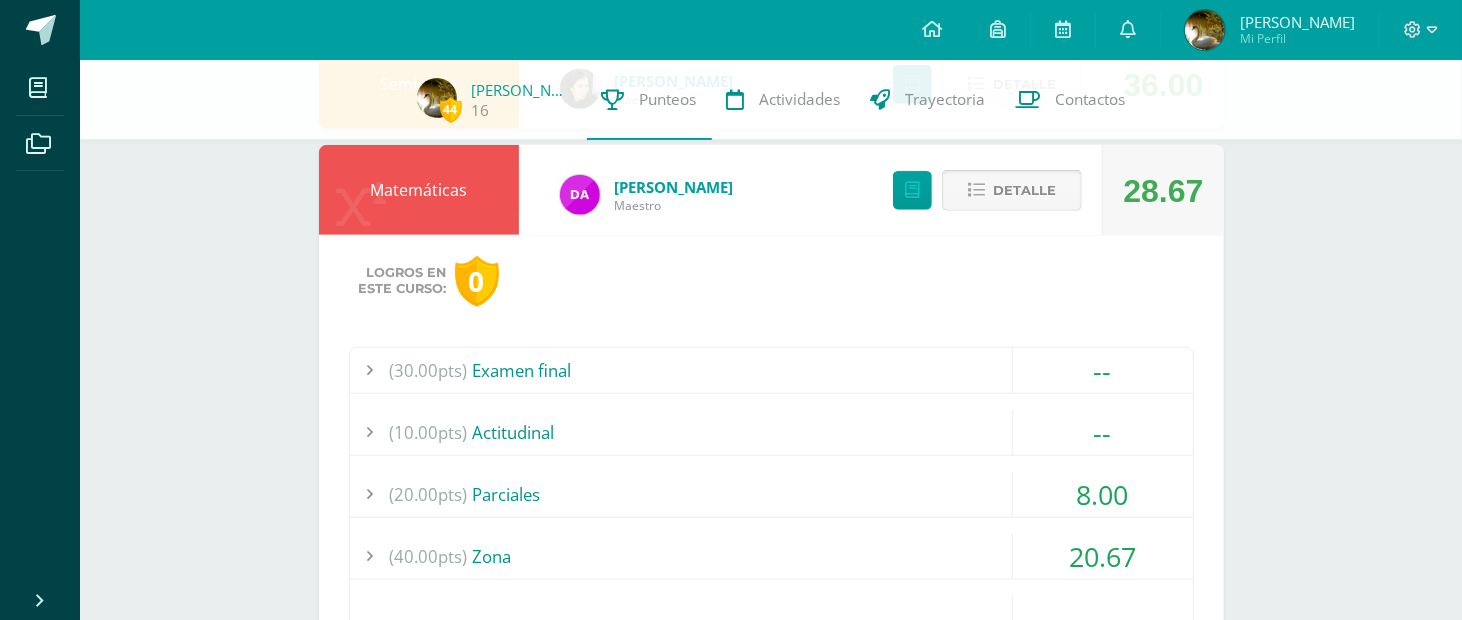 click on "Detalle" at bounding box center (1024, 190) 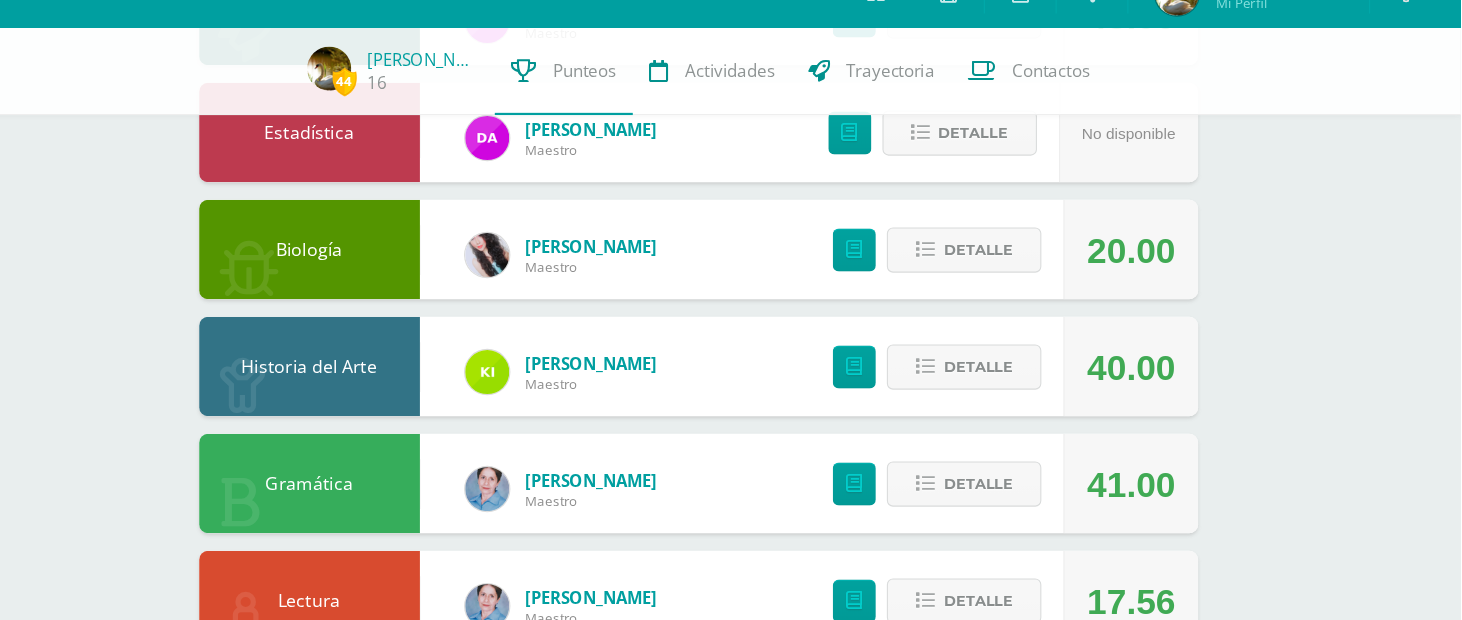scroll, scrollTop: 1370, scrollLeft: 0, axis: vertical 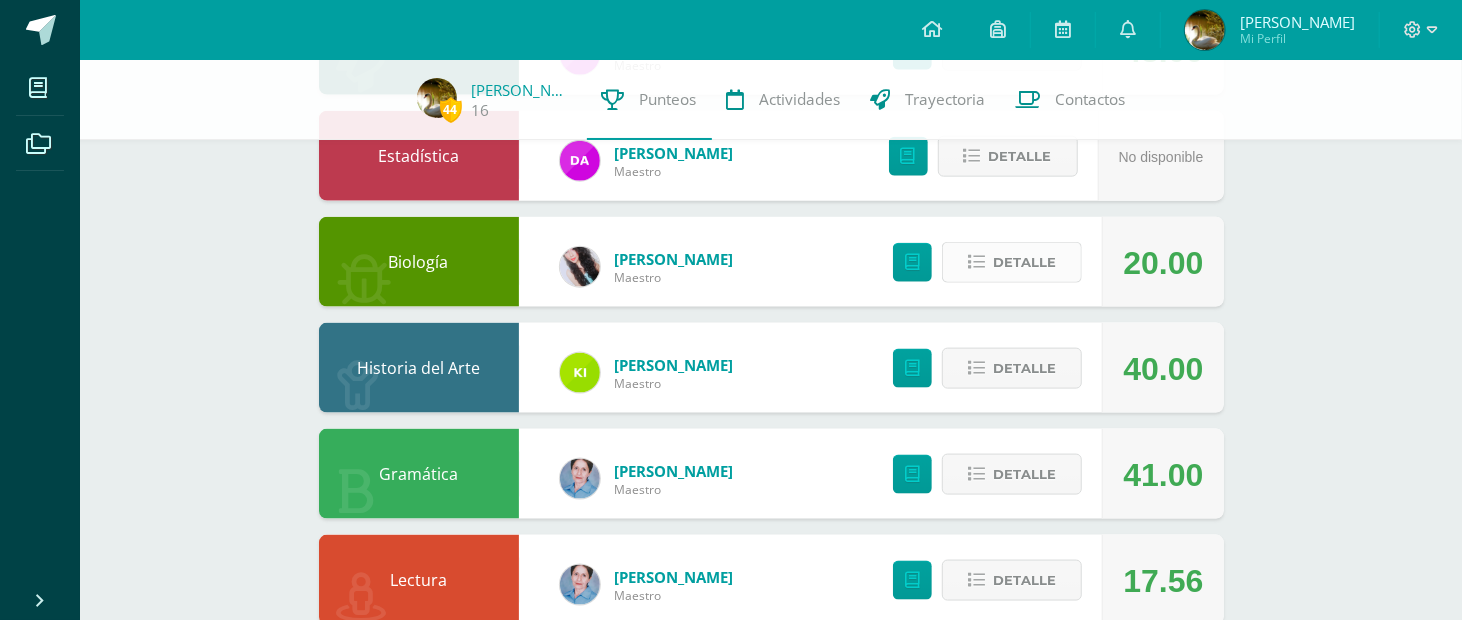 click on "Detalle" at bounding box center (1024, 262) 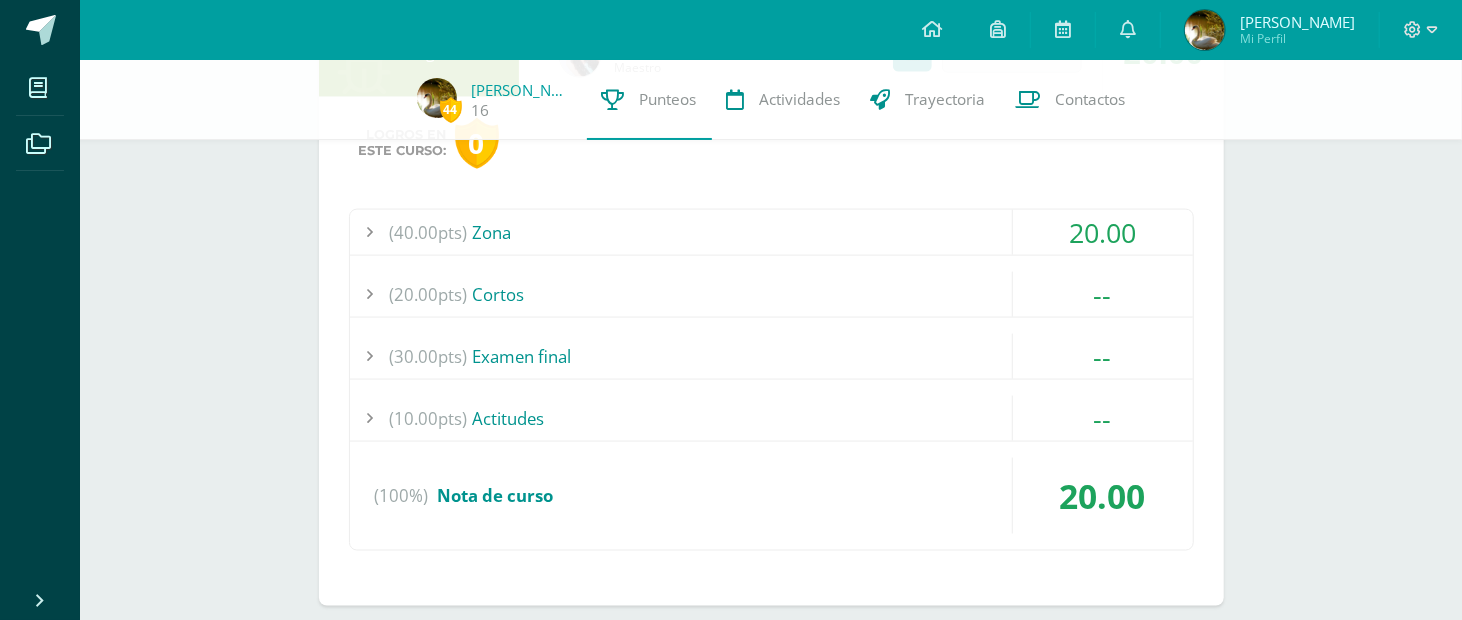 scroll, scrollTop: 1580, scrollLeft: 0, axis: vertical 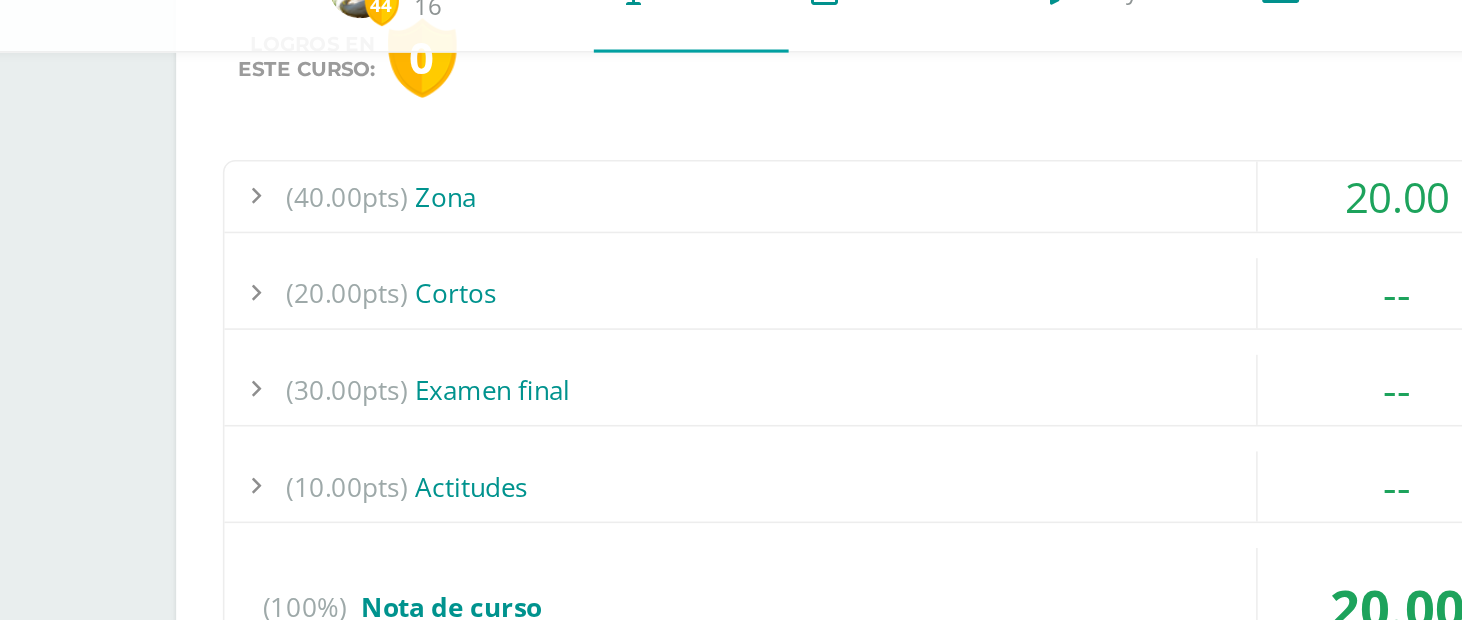click on "(40.00pts)
Zona" at bounding box center (771, 232) 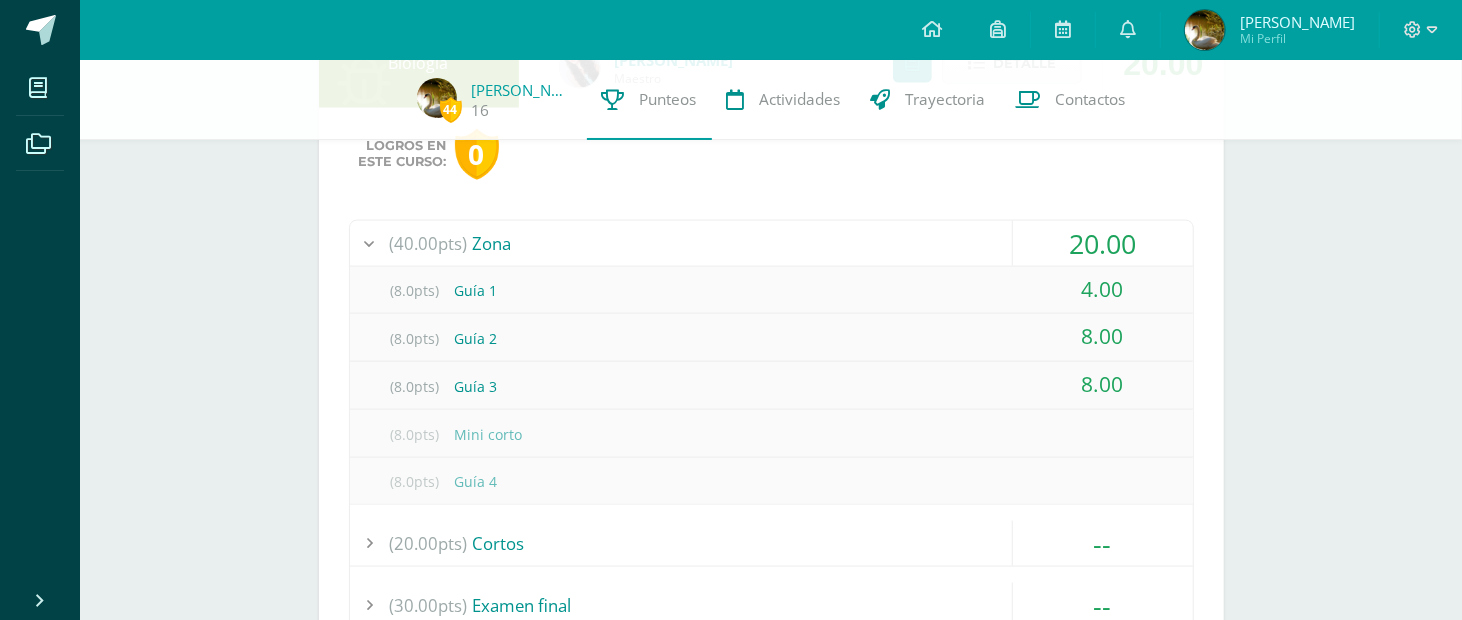 scroll, scrollTop: 1398, scrollLeft: 0, axis: vertical 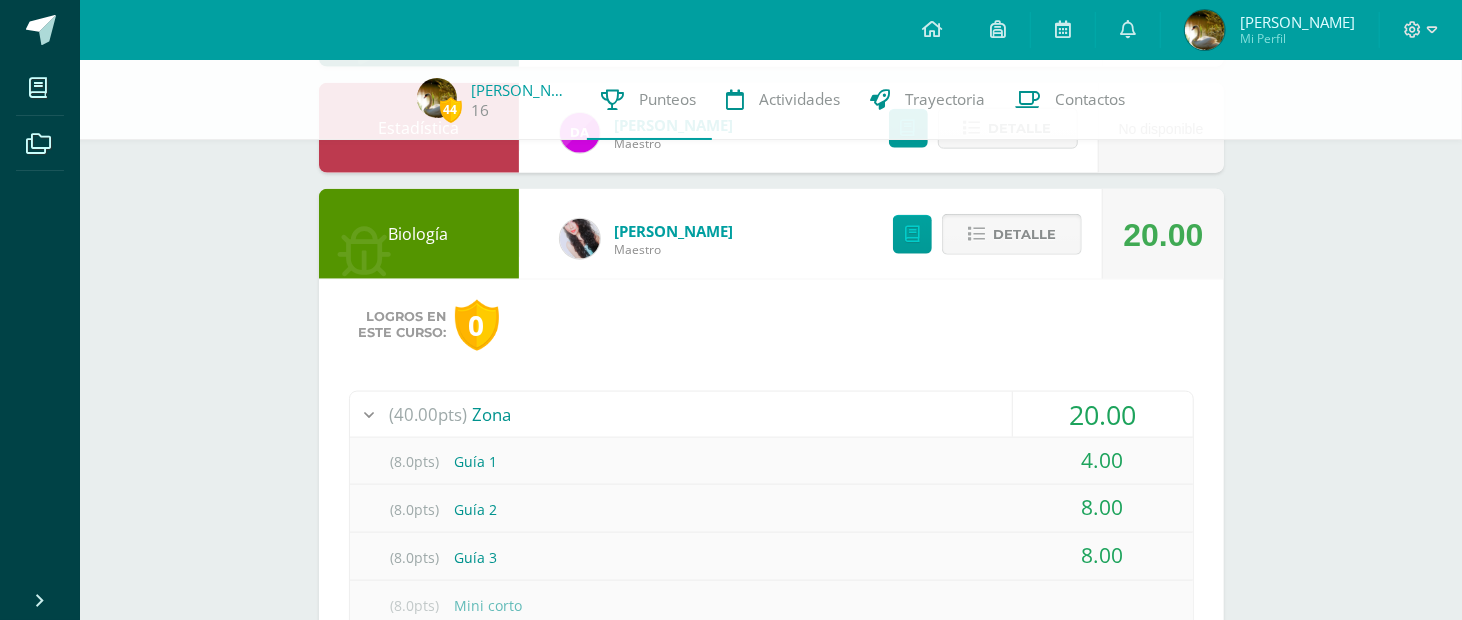click on "Detalle" at bounding box center (1024, 234) 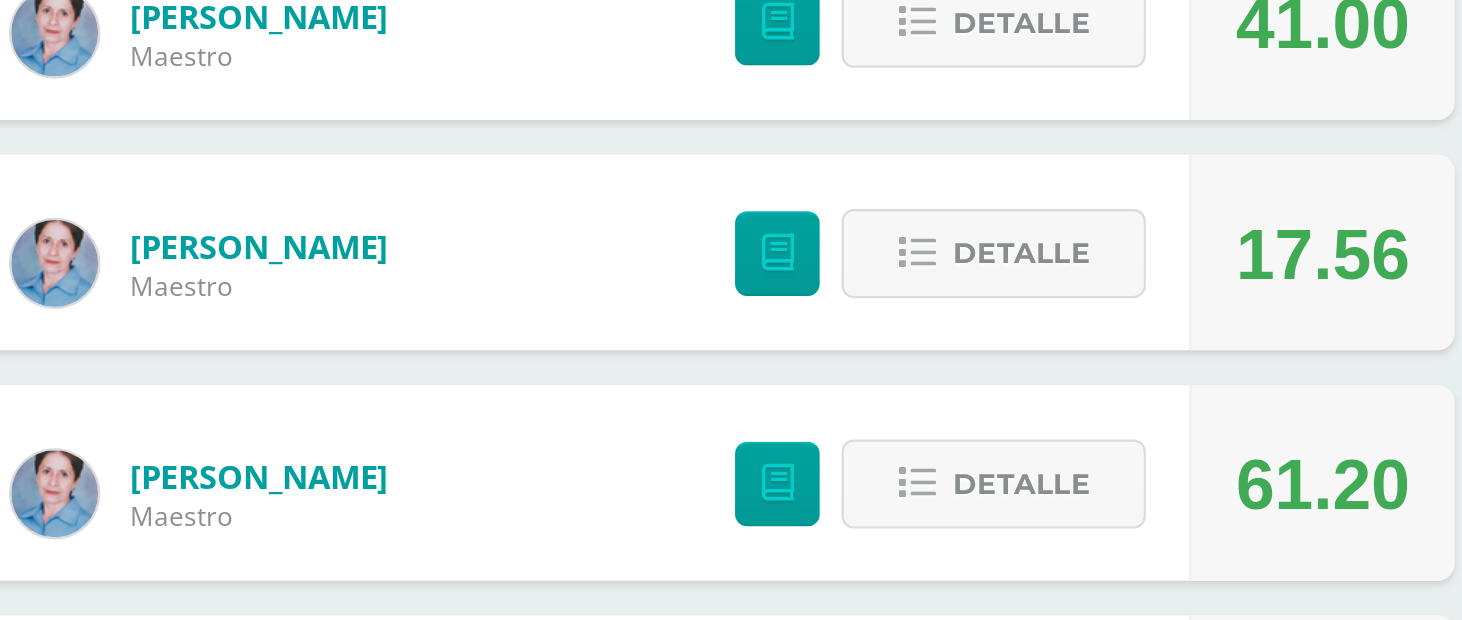 scroll, scrollTop: 1593, scrollLeft: 0, axis: vertical 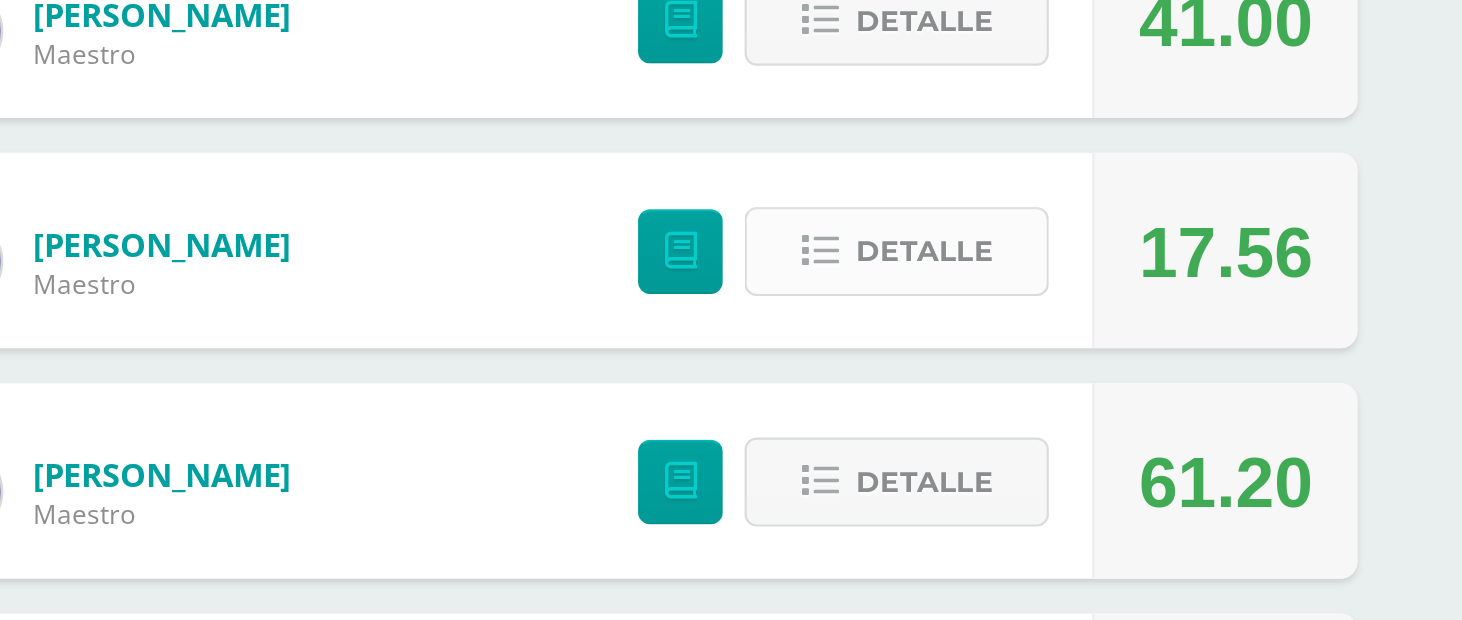 click on "Detalle" at bounding box center [1024, 357] 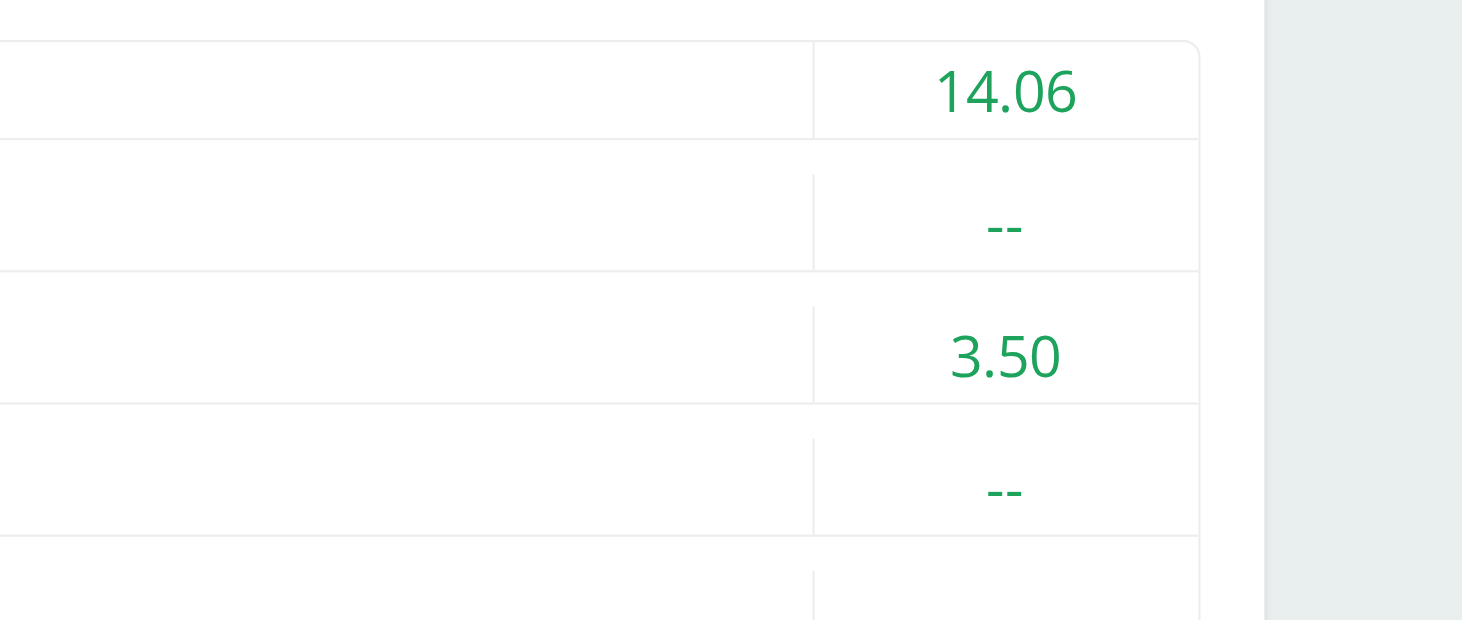 scroll, scrollTop: 1774, scrollLeft: 0, axis: vertical 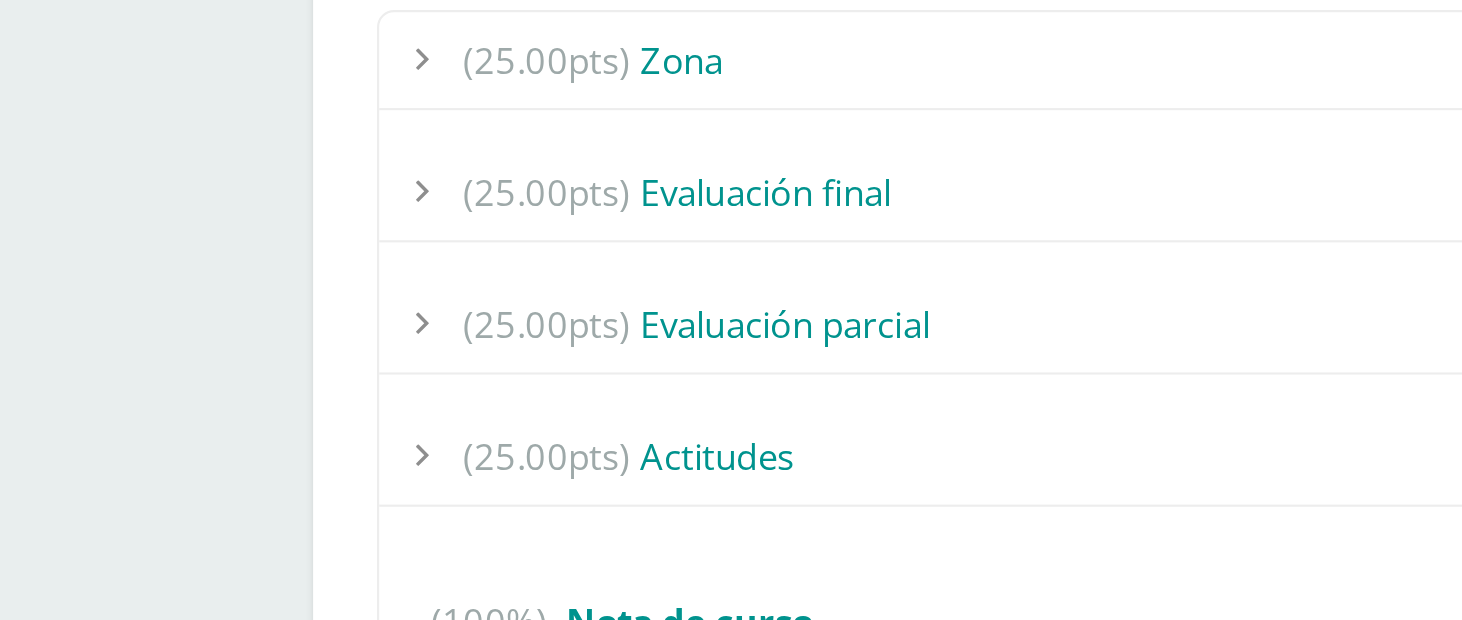 click on "(25.00pts)
Zona" at bounding box center [771, 356] 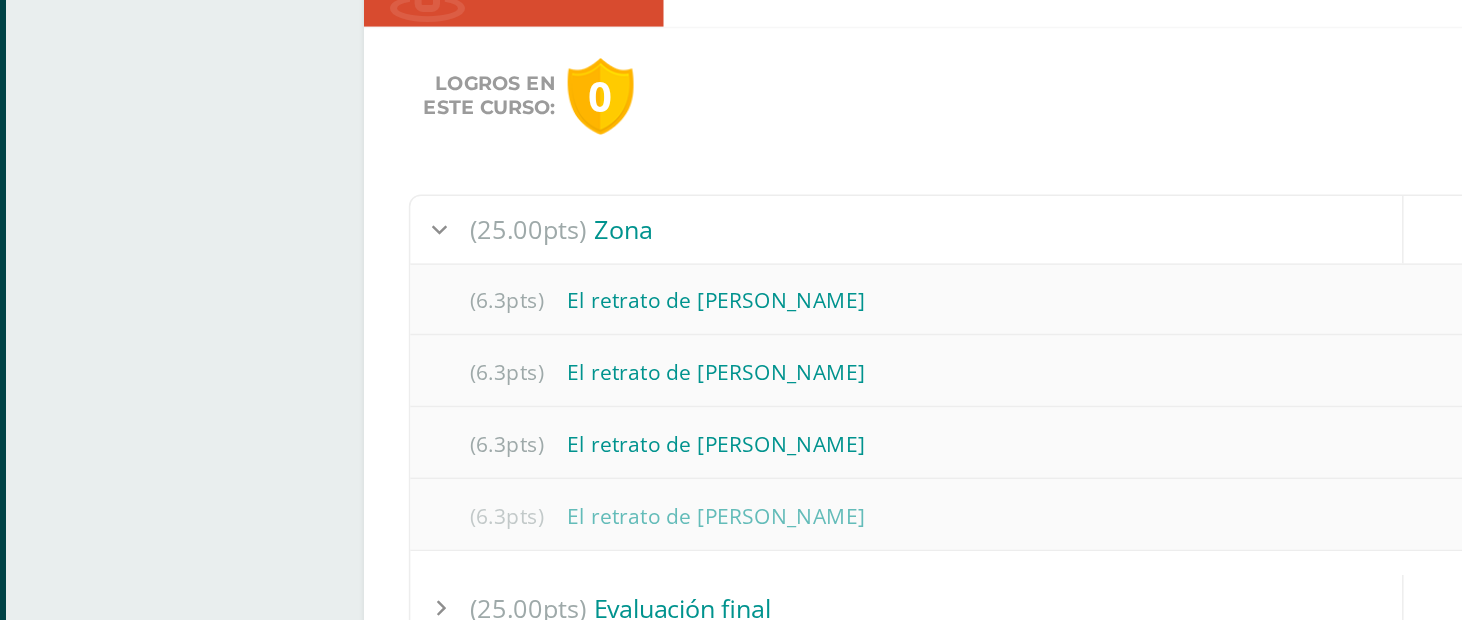 scroll, scrollTop: 1786, scrollLeft: 0, axis: vertical 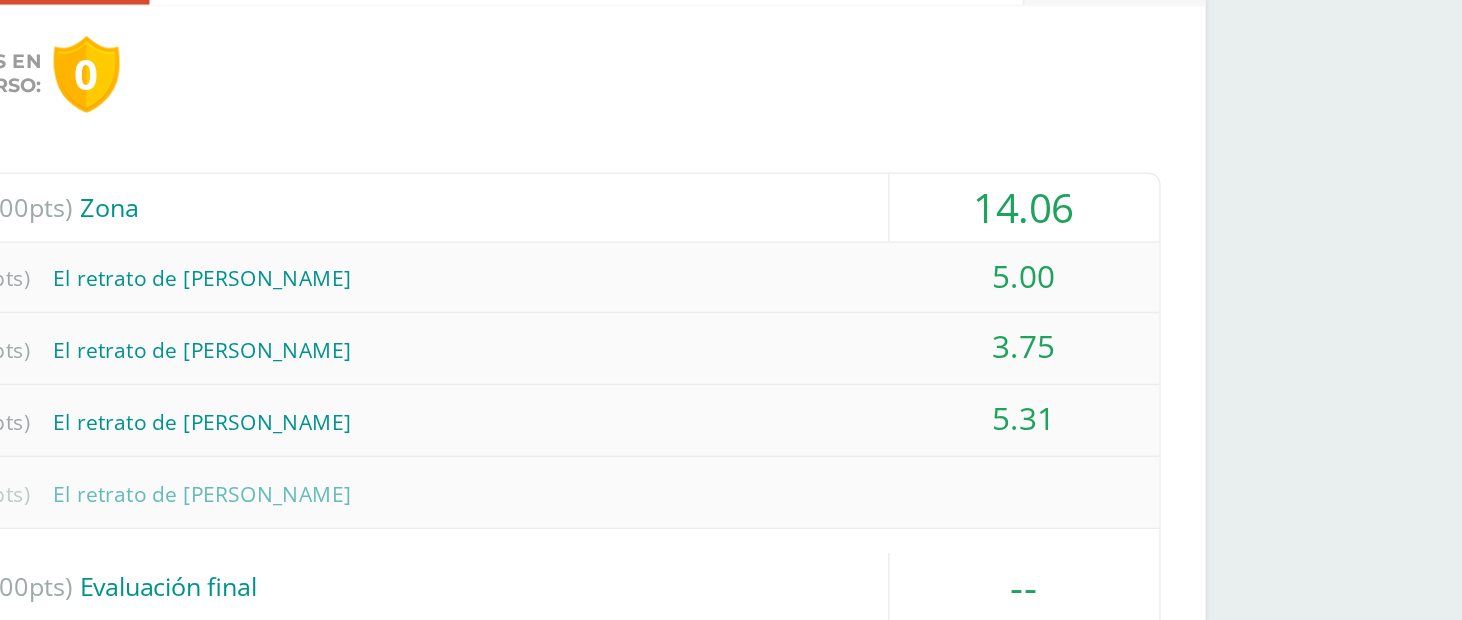 click on "(25.00pts)
Zona" at bounding box center (771, 344) 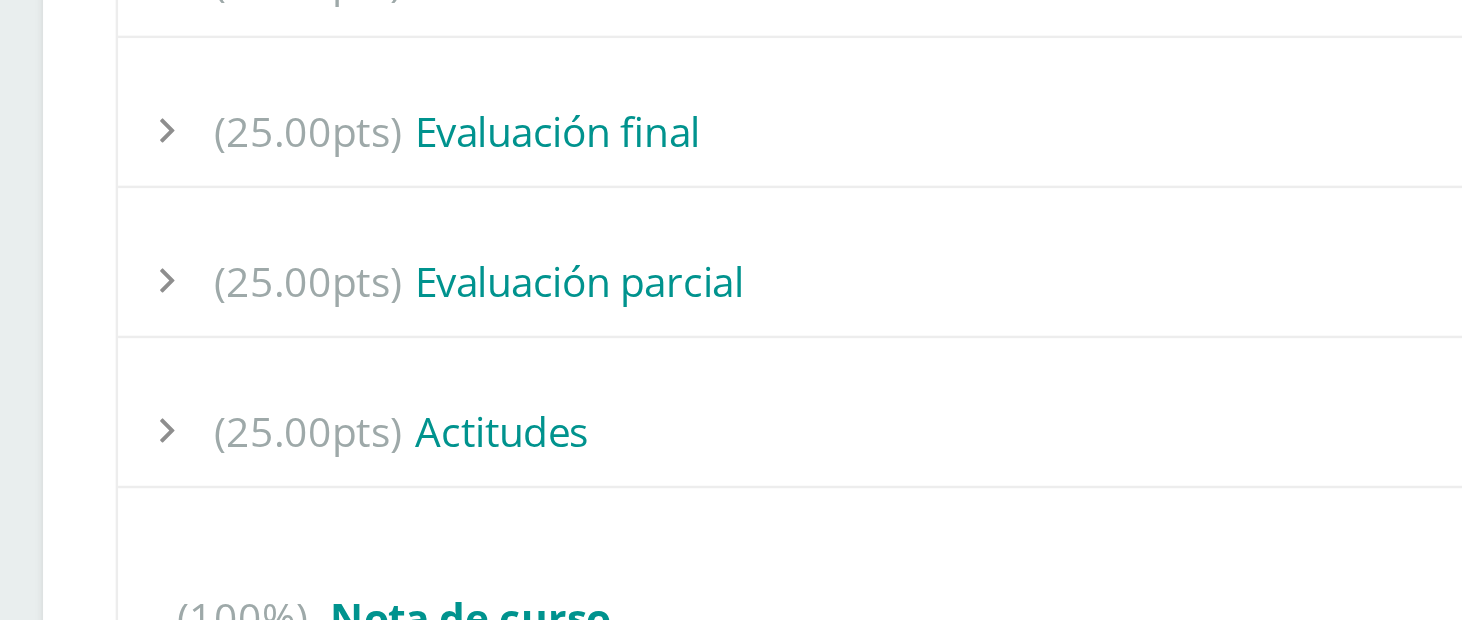 scroll, scrollTop: 1875, scrollLeft: 0, axis: vertical 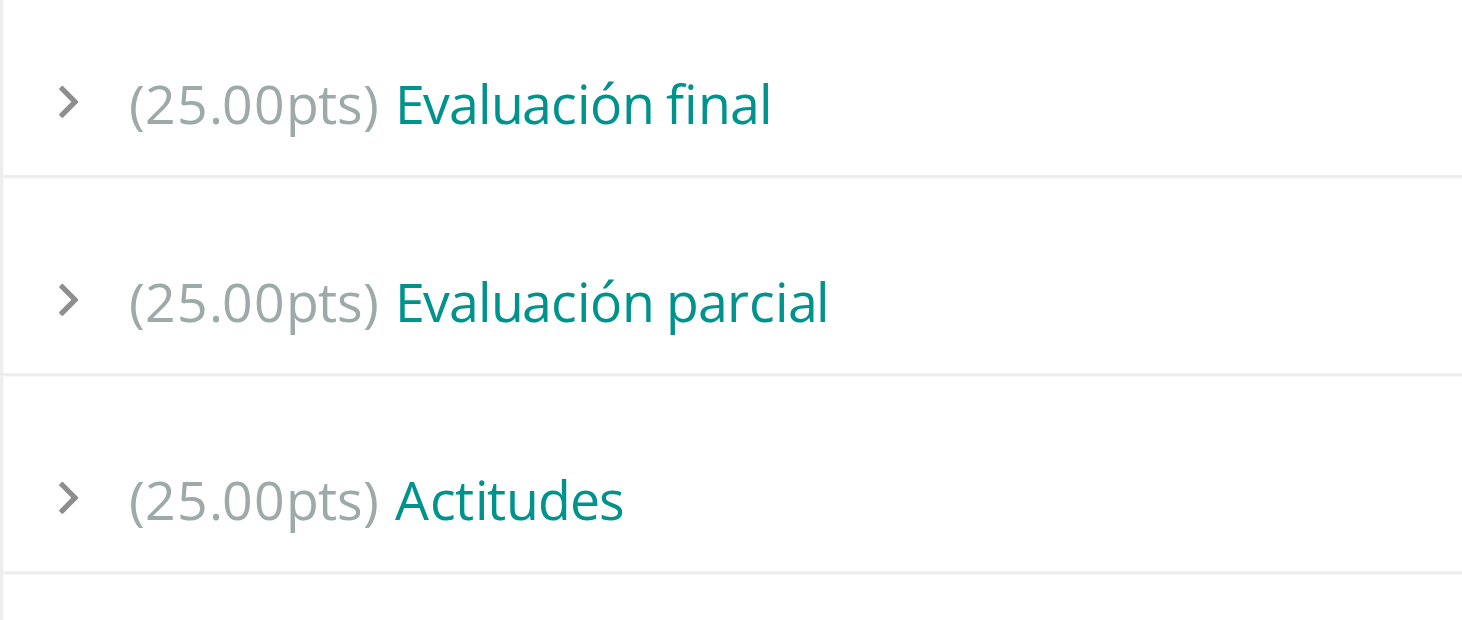 click on "(25.00pts)
Evaluación parcial" at bounding box center (771, 379) 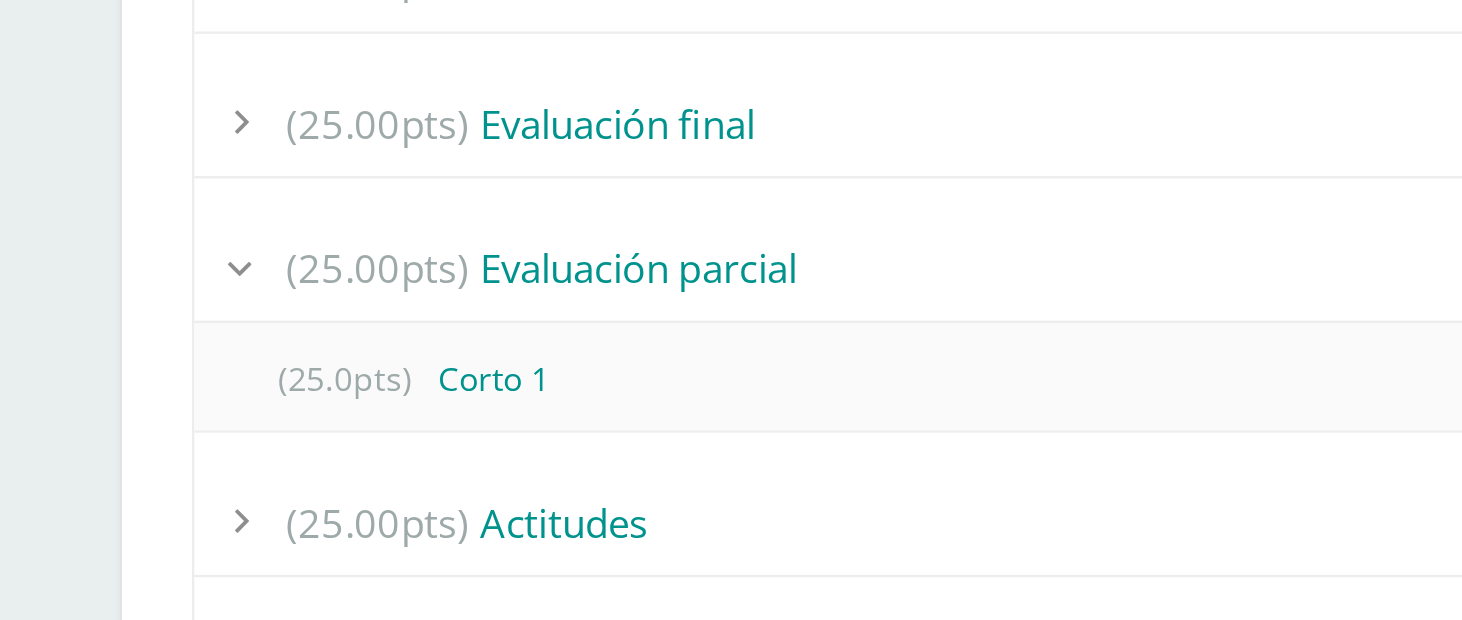 scroll, scrollTop: 1875, scrollLeft: 0, axis: vertical 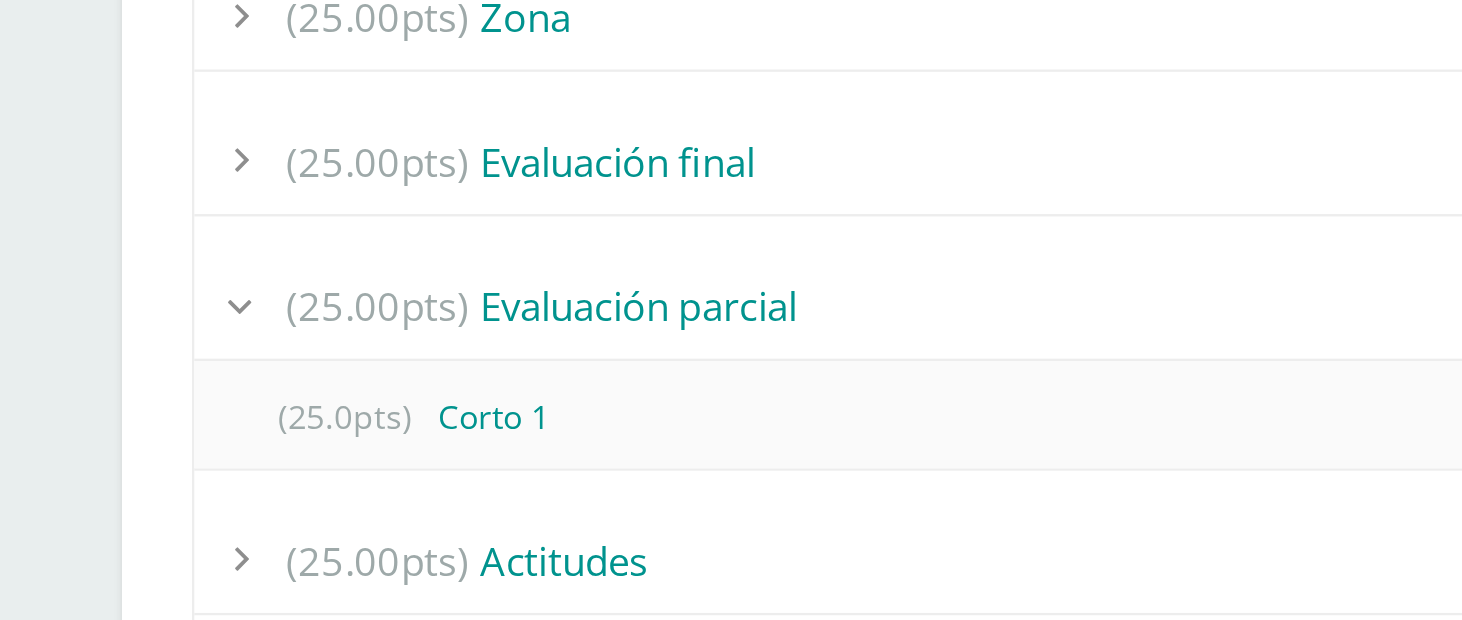 click on "(25.00pts)
Evaluación parcial" at bounding box center [771, 379] 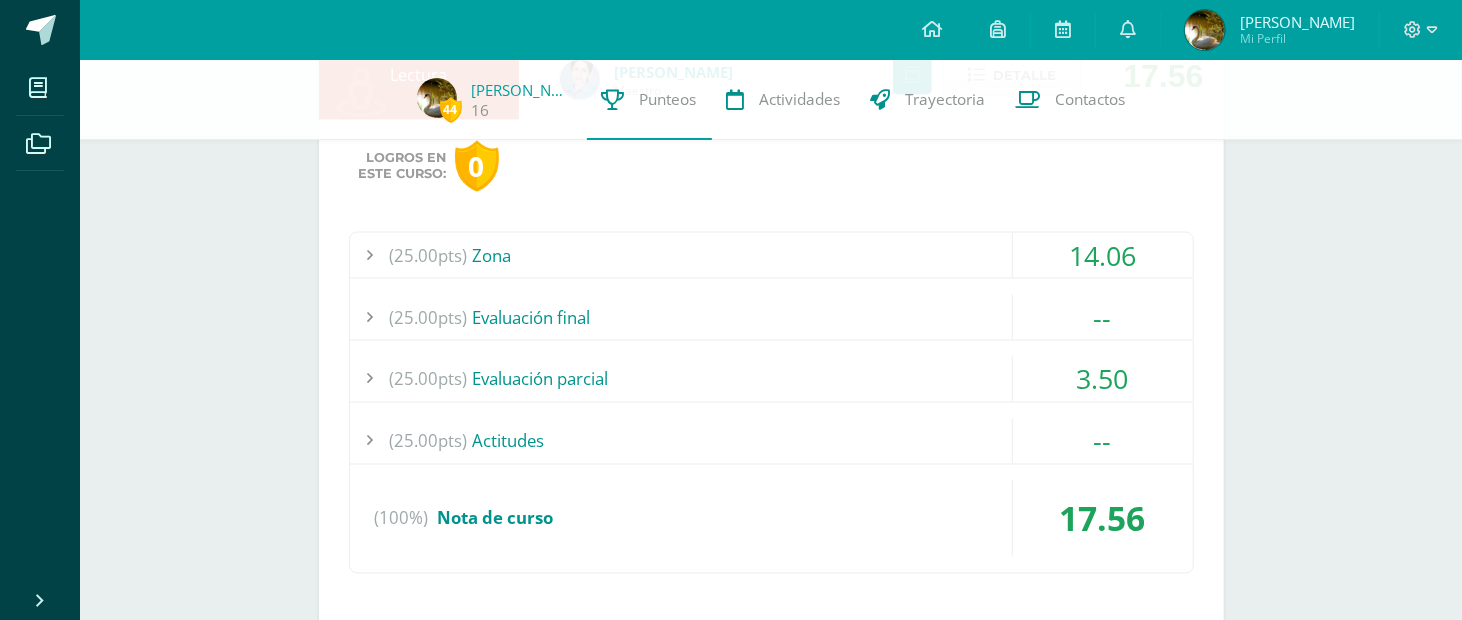 scroll, scrollTop: 1702, scrollLeft: 0, axis: vertical 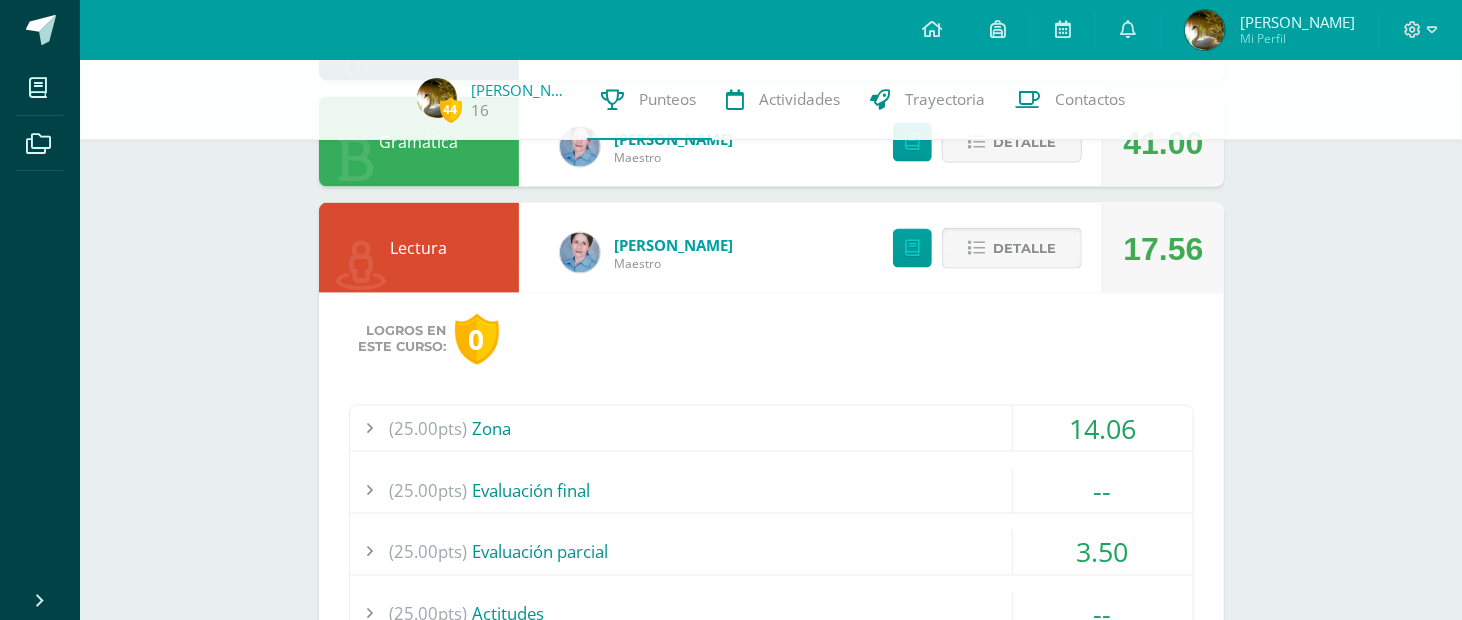 click on "Detalle" at bounding box center (1024, 248) 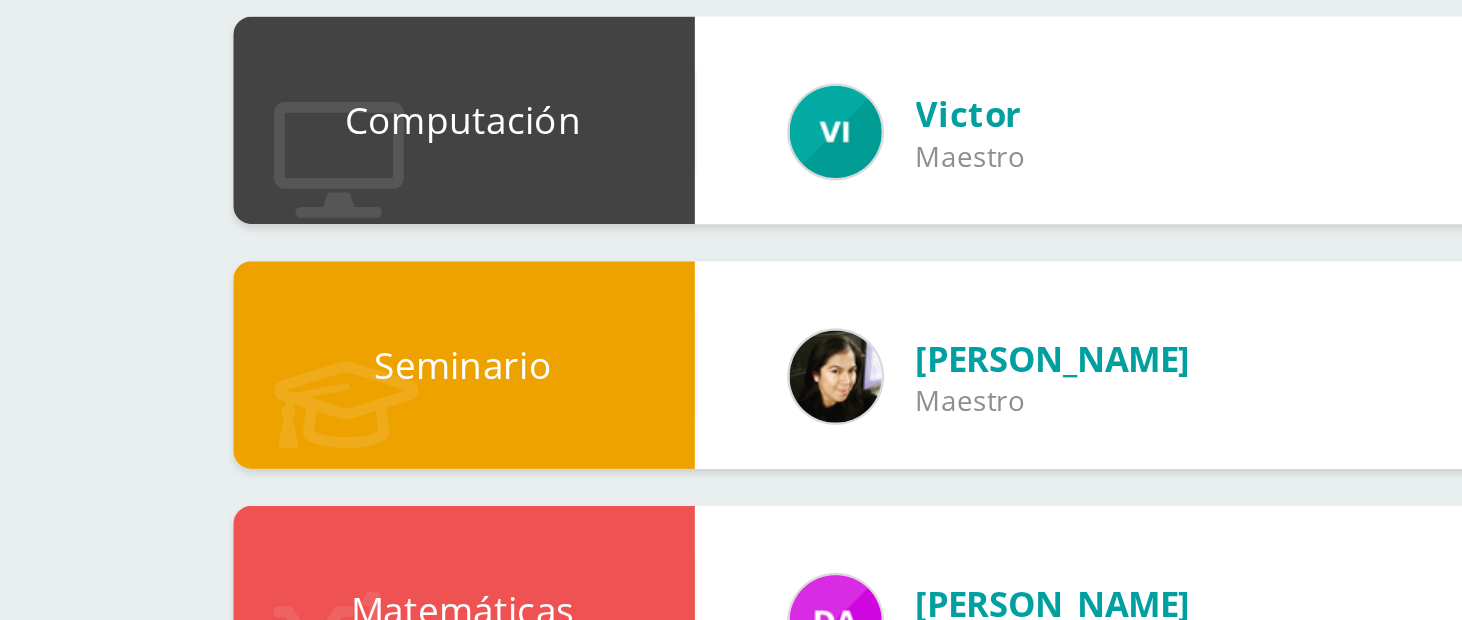 scroll, scrollTop: 869, scrollLeft: 0, axis: vertical 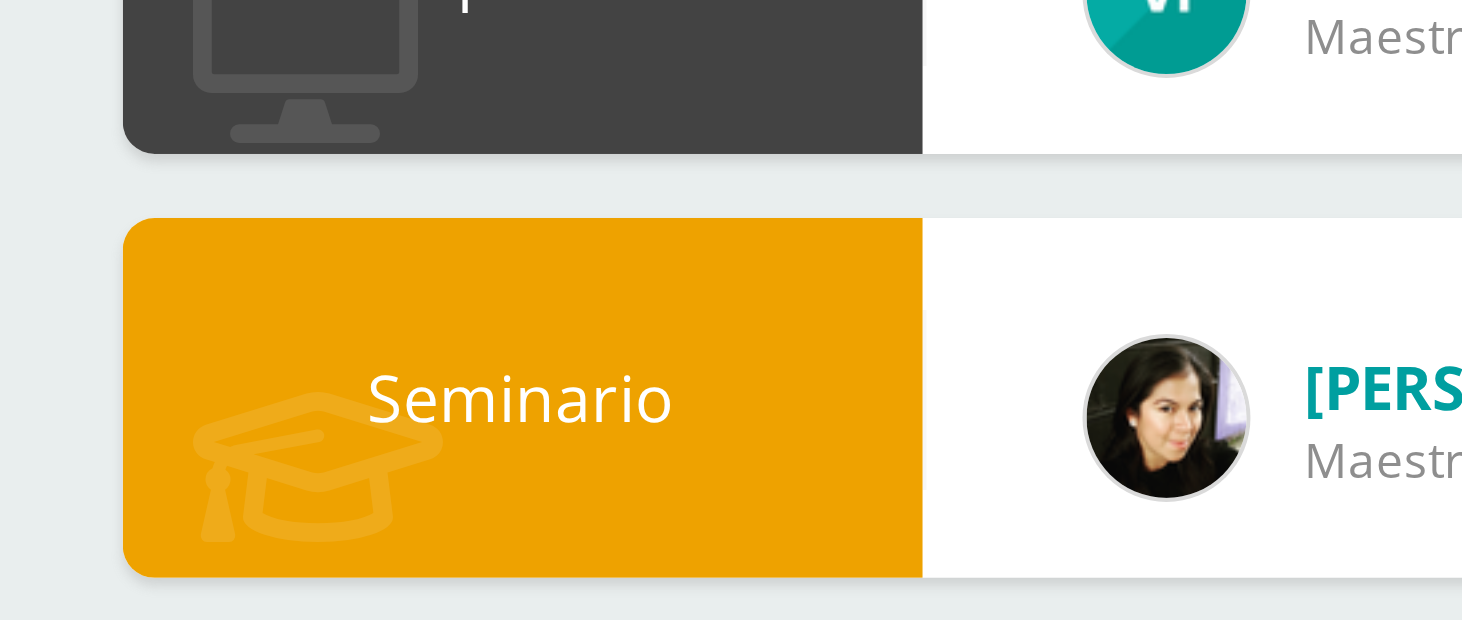 drag, startPoint x: 296, startPoint y: 338, endPoint x: 461, endPoint y: 350, distance: 165.43579 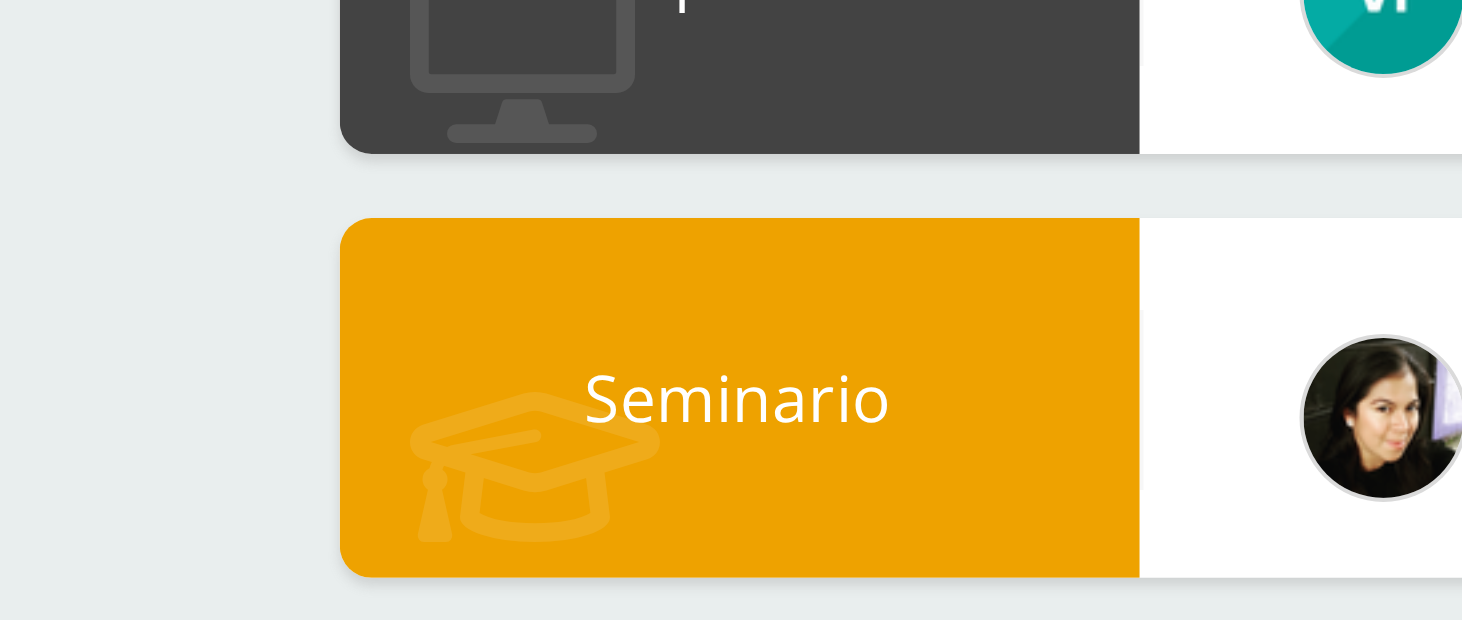 click on "44
Melissa Osorio
16
Punteos Actividades Trayectoria Contactos  Pendiente
Unidad 3                             Unidad 1 Unidad 2 Unidad 3
La unidad aún no ha finalizado
36.39
Descargar boleta
Ética
Karen Canel Maestro
0.00
Detalle
Logros en
este curso:
0
(40.00pts)" at bounding box center (771, 337) 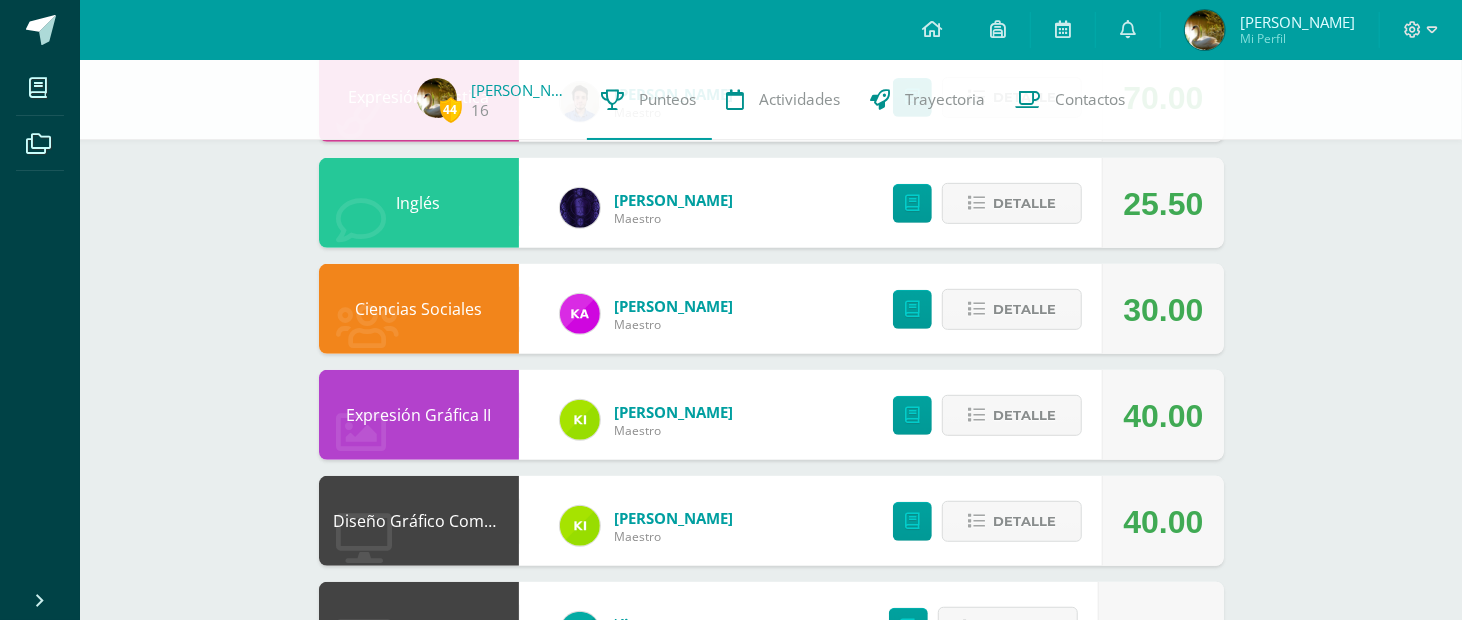 scroll, scrollTop: 0, scrollLeft: 0, axis: both 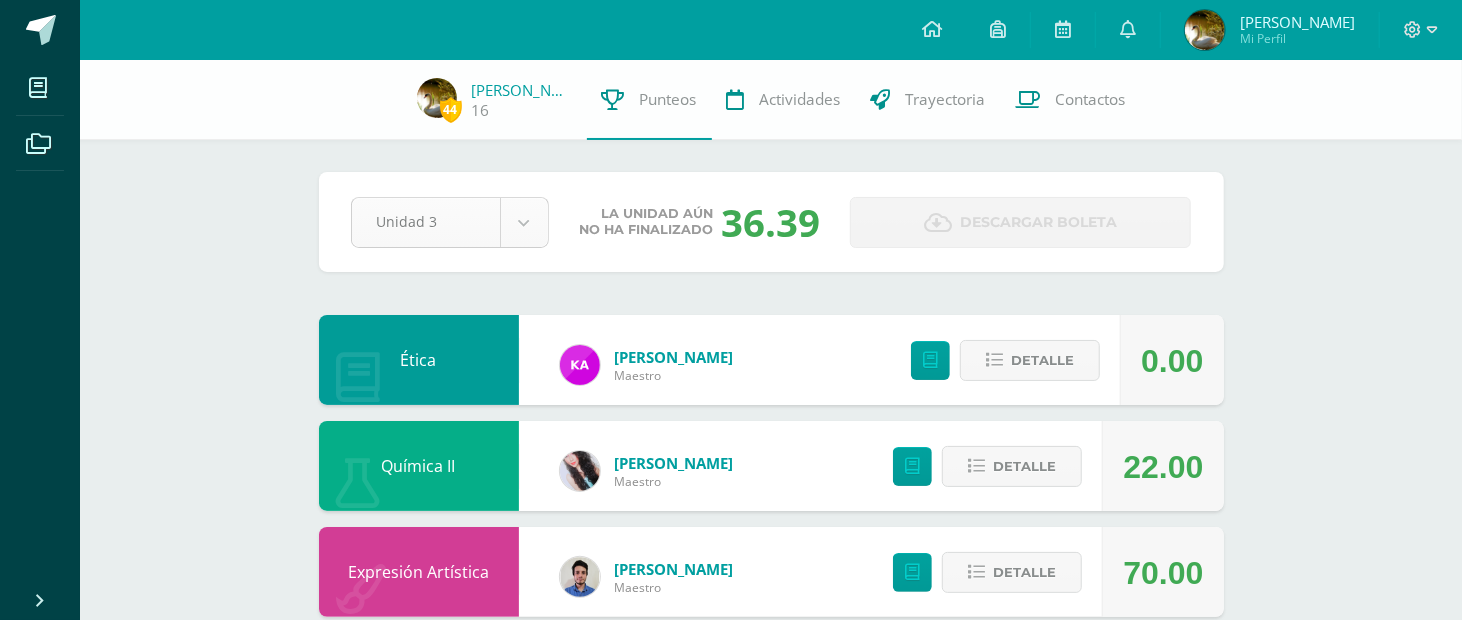 click on "Mis cursos Archivos Cerrar panel
Biología
Quinto
Bachillerato en CCLL en Diseño Grafico
"A"
Caligrafía
Quinto
Bachillerato en CCLL en Diseño Grafico
"A"
Ciencias Sociales
Quinto
Bachillerato en CCLL en Diseño Grafico
"A"
Computación
Quinto
Bachillerato en CCLL en Diseño Grafico
"A"
Diseño Gráfico Computarizado
Estadística
Ver Todos los Cursos Mi Perfil Avisos" at bounding box center [731, 1176] 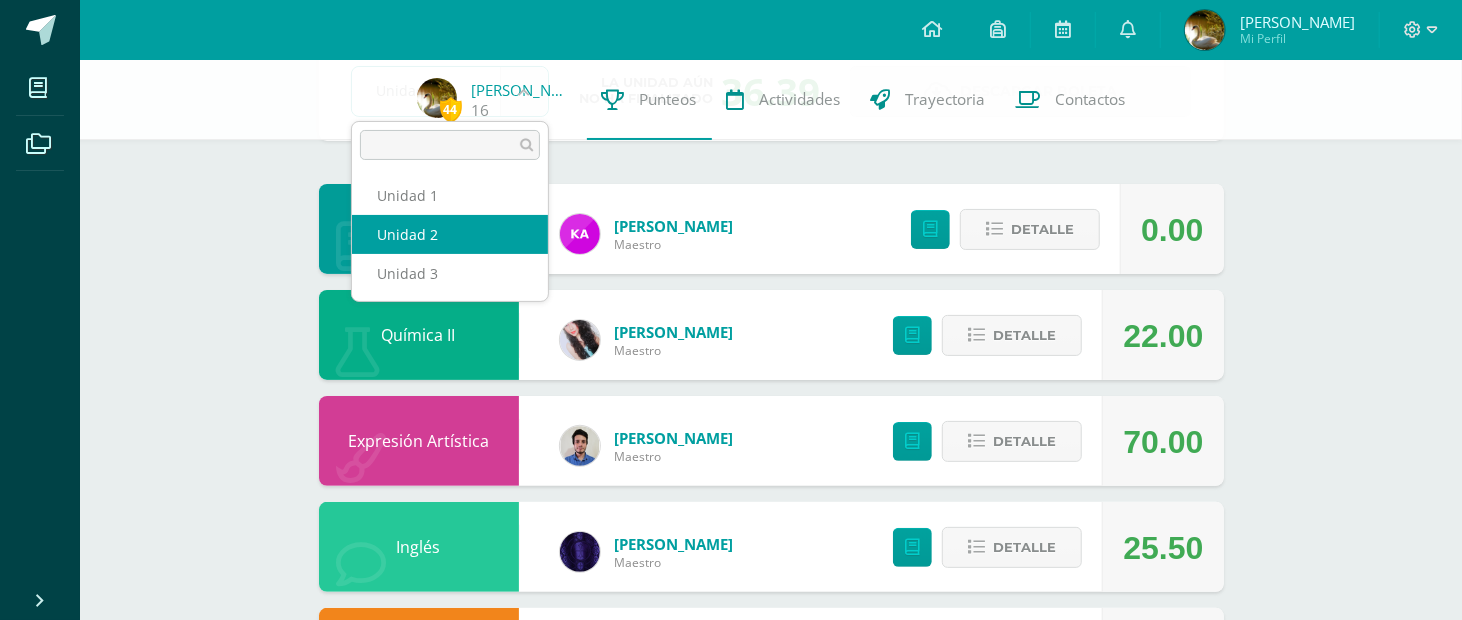 scroll, scrollTop: 0, scrollLeft: 0, axis: both 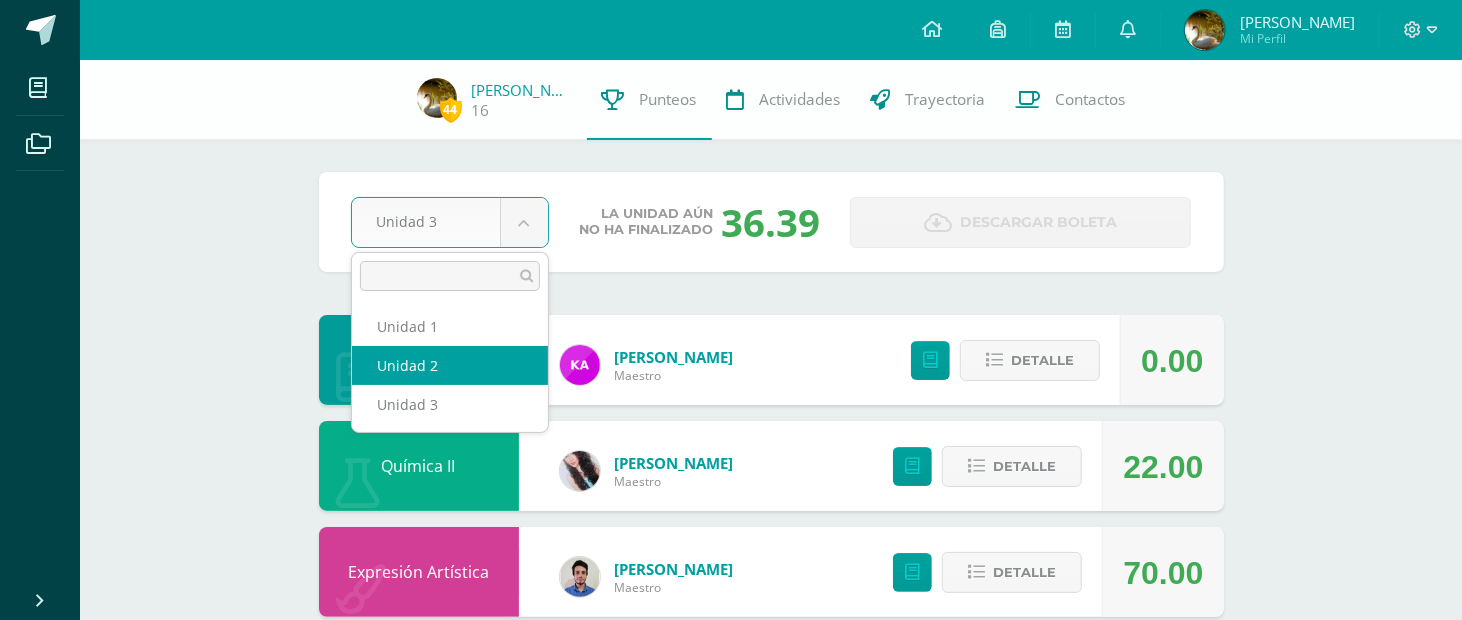 select on "Unidad 2" 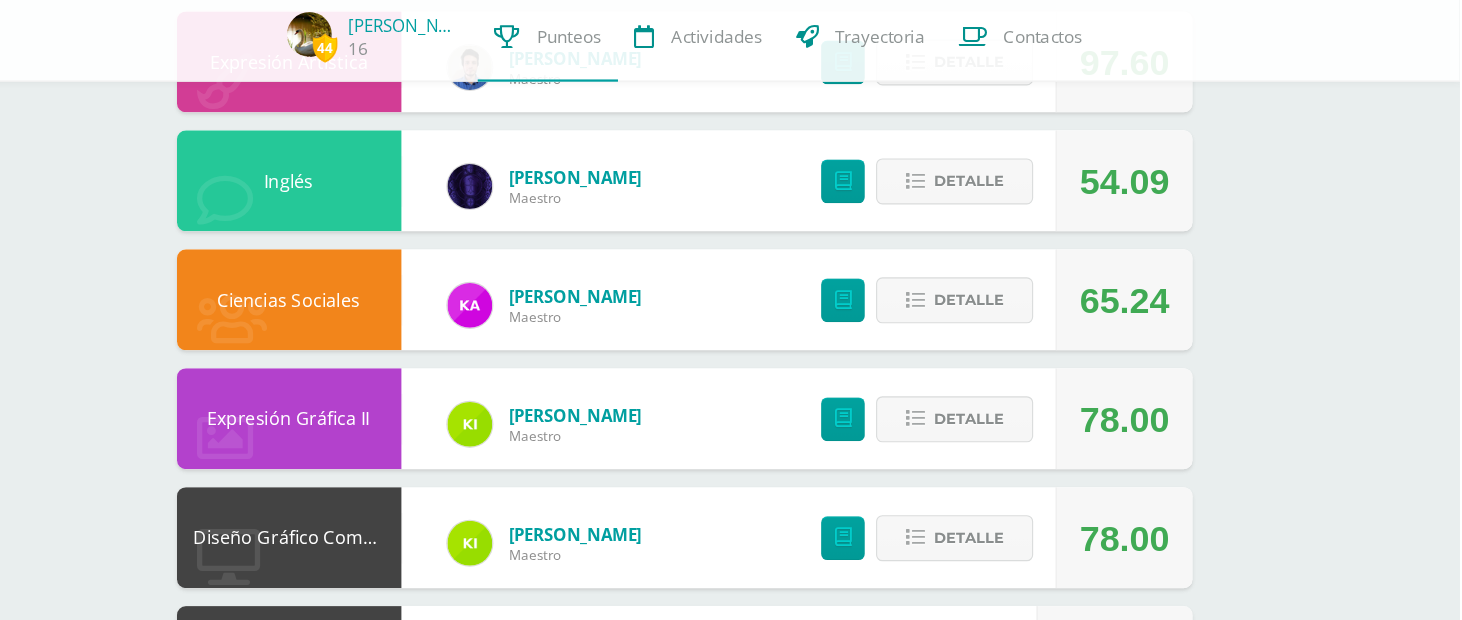 scroll, scrollTop: 450, scrollLeft: 0, axis: vertical 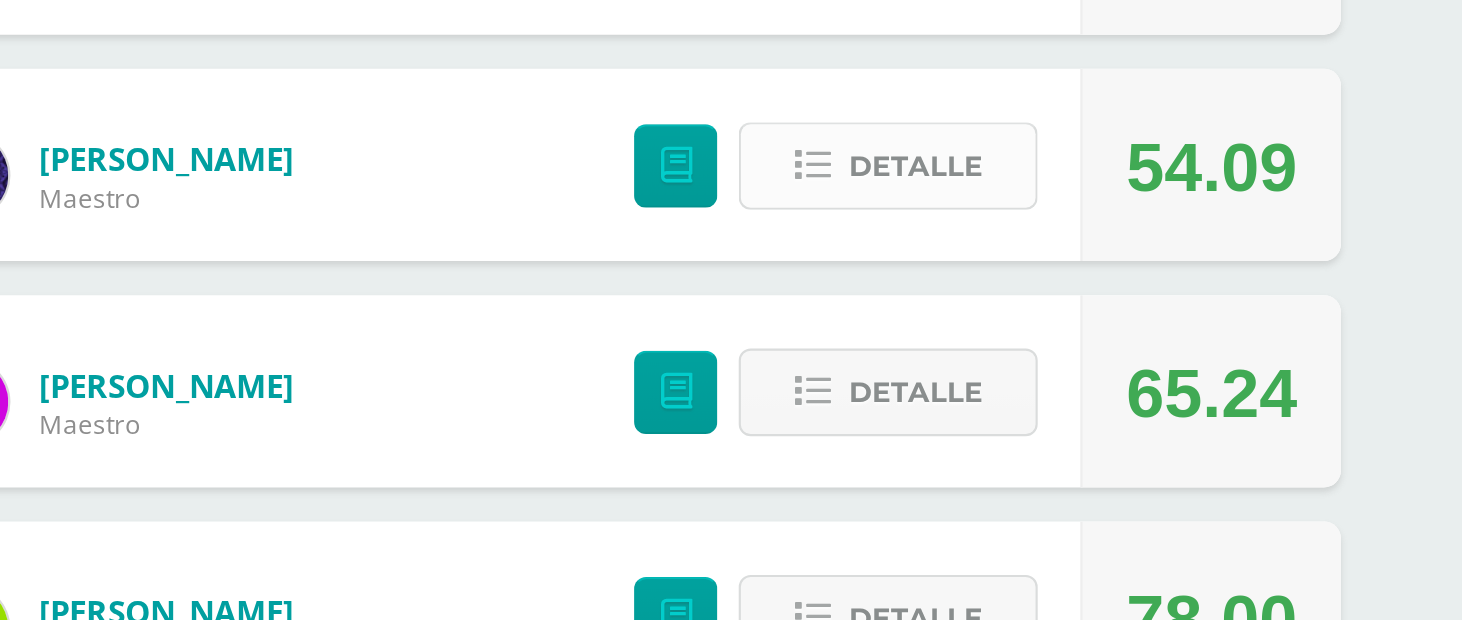 click on "Detalle" at bounding box center [1012, 228] 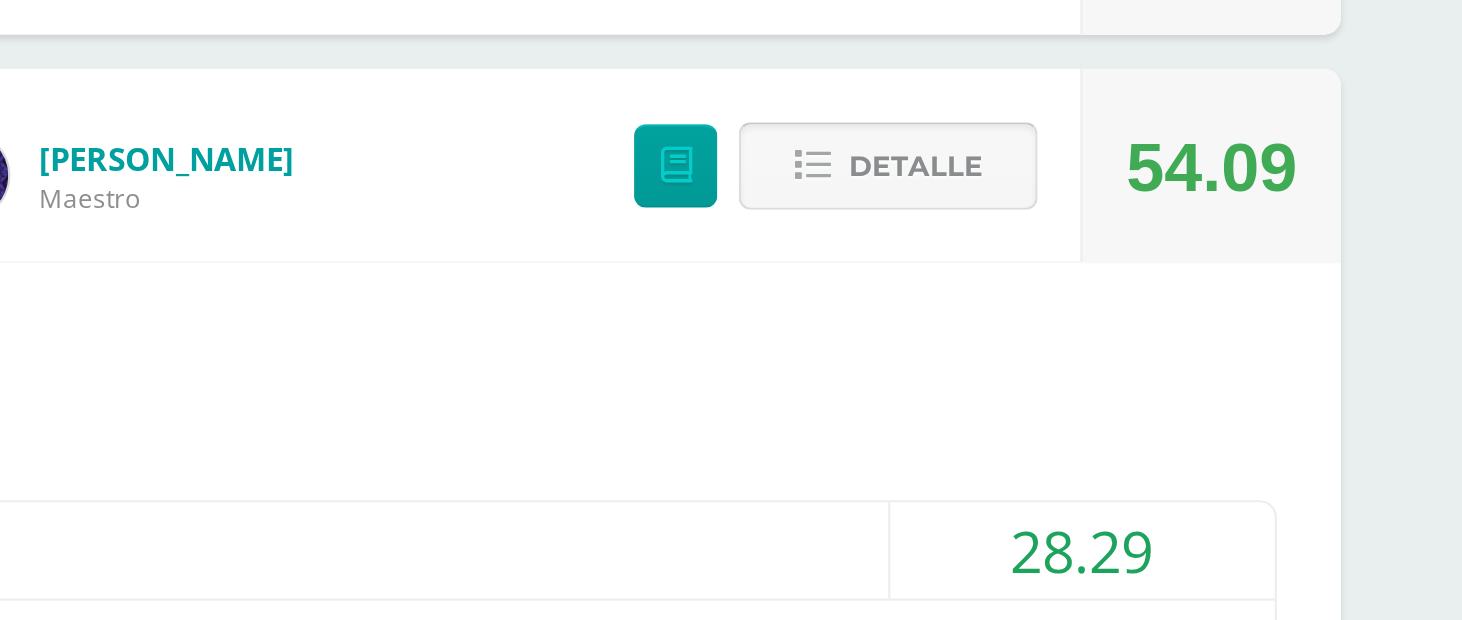 click on "Detalle" at bounding box center [1012, 228] 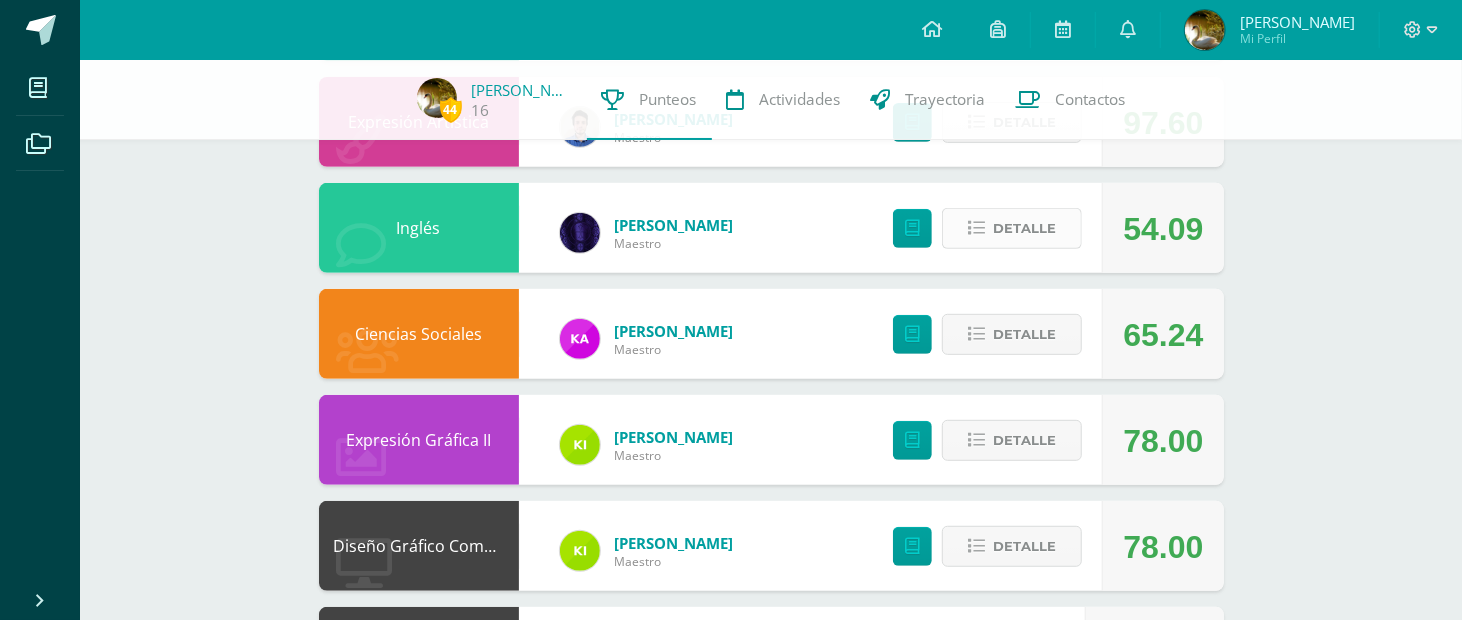 scroll, scrollTop: 0, scrollLeft: 0, axis: both 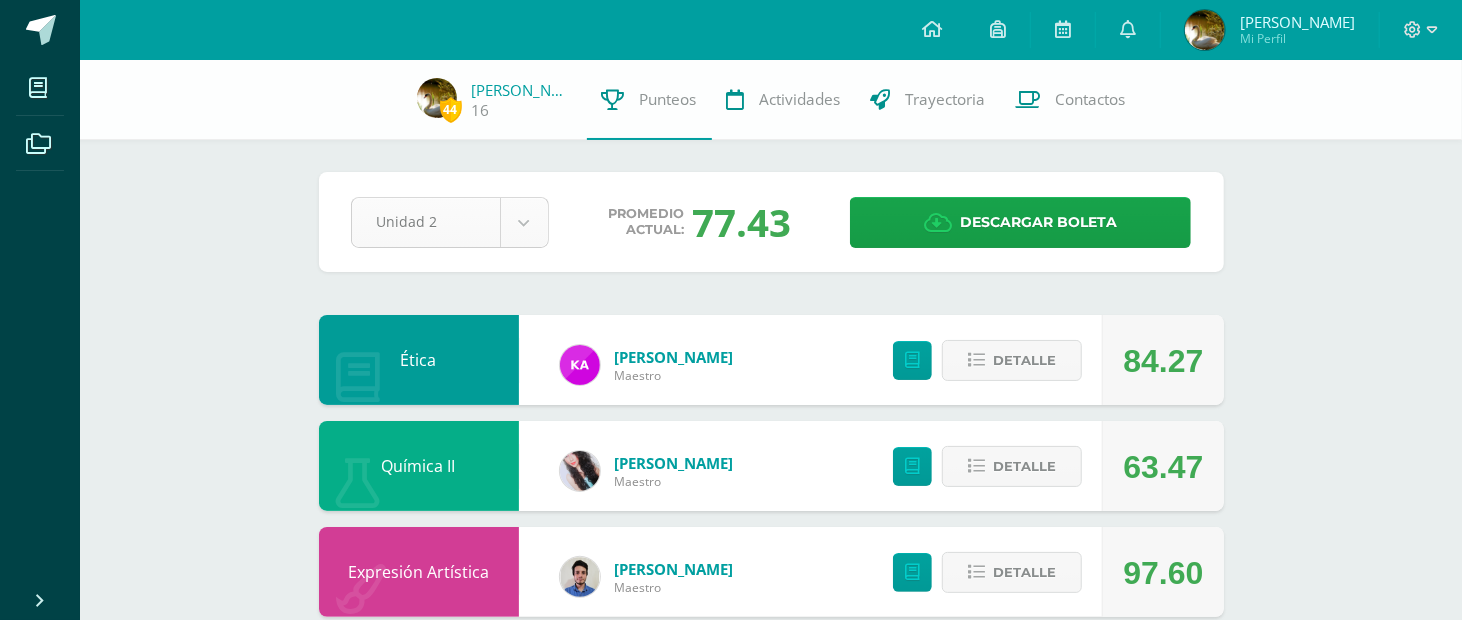 click on "Mis cursos Archivos Cerrar panel
Biología
Quinto
Bachillerato en CCLL en Diseño Grafico
"A"
Caligrafía
Quinto
Bachillerato en CCLL en Diseño Grafico
"A"
Ciencias Sociales
Quinto
Bachillerato en CCLL en Diseño Grafico
"A"
Computación
Quinto
Bachillerato en CCLL en Diseño Grafico
"A"
Diseño Gráfico Computarizado
Estadística
Ver Todos los Cursos Mi Perfil Avisos" at bounding box center [731, 1176] 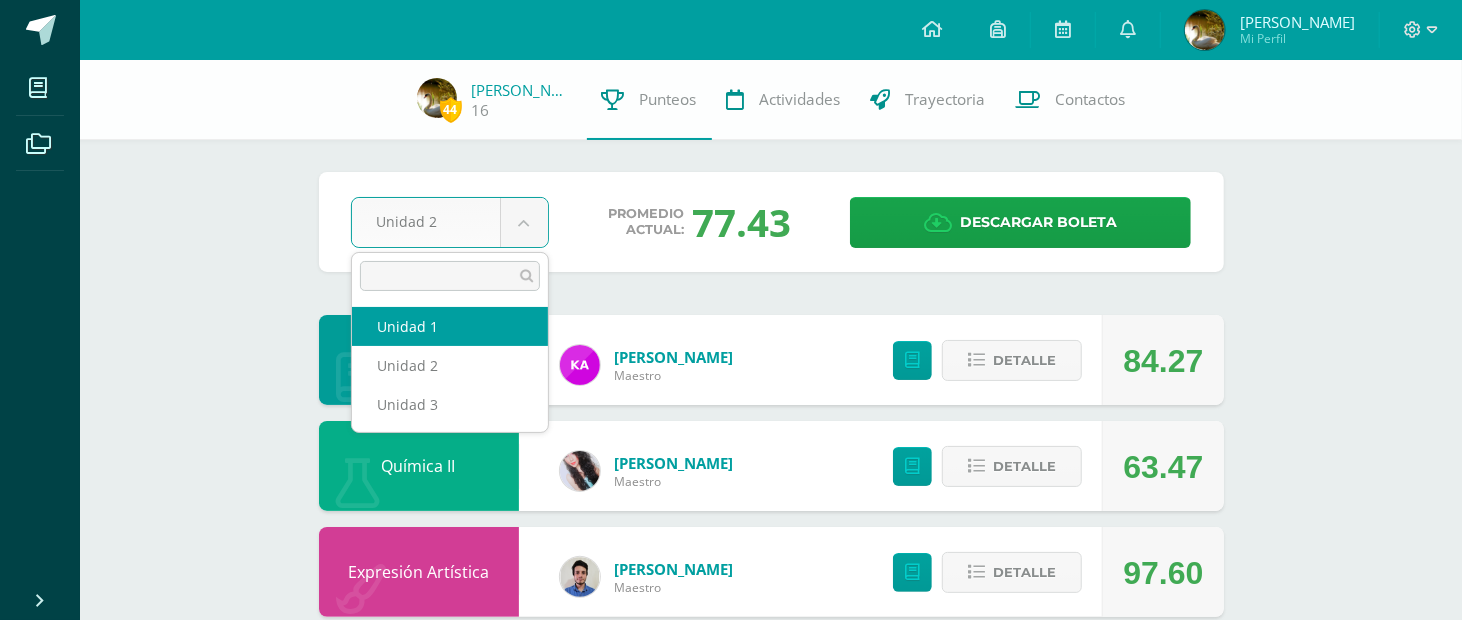 select on "Unidad 1" 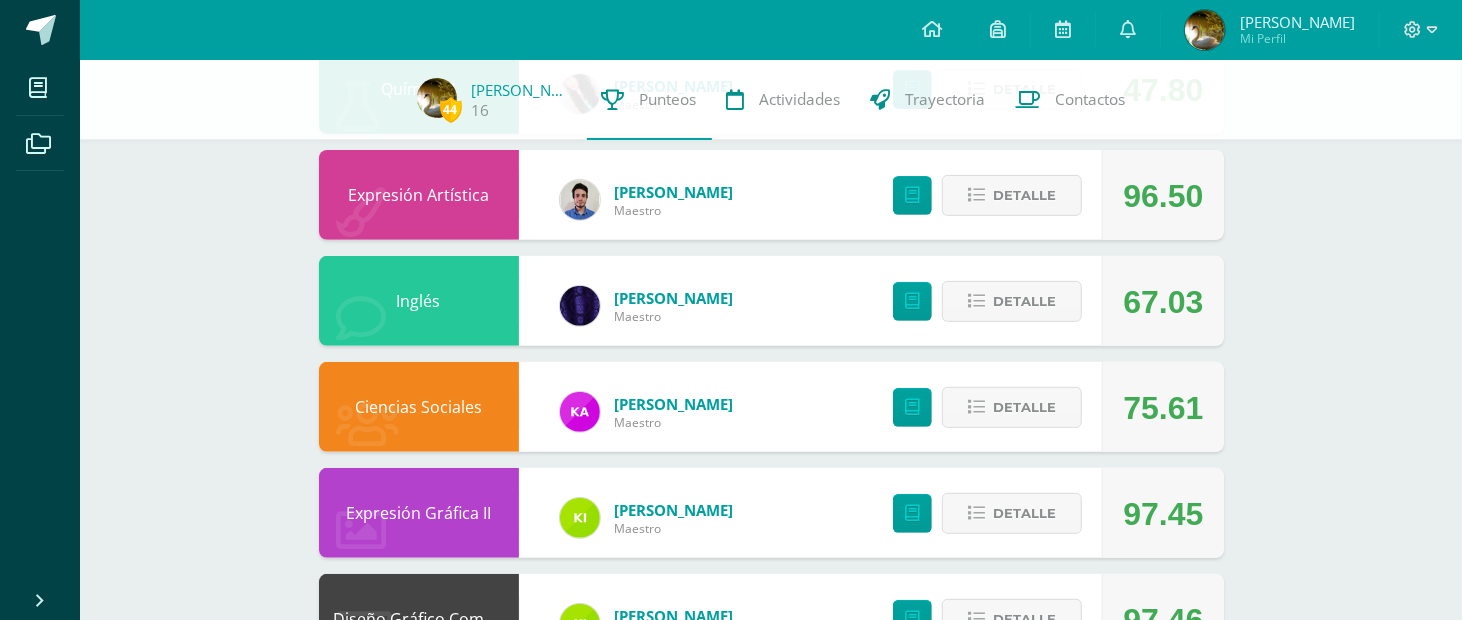 scroll, scrollTop: 0, scrollLeft: 0, axis: both 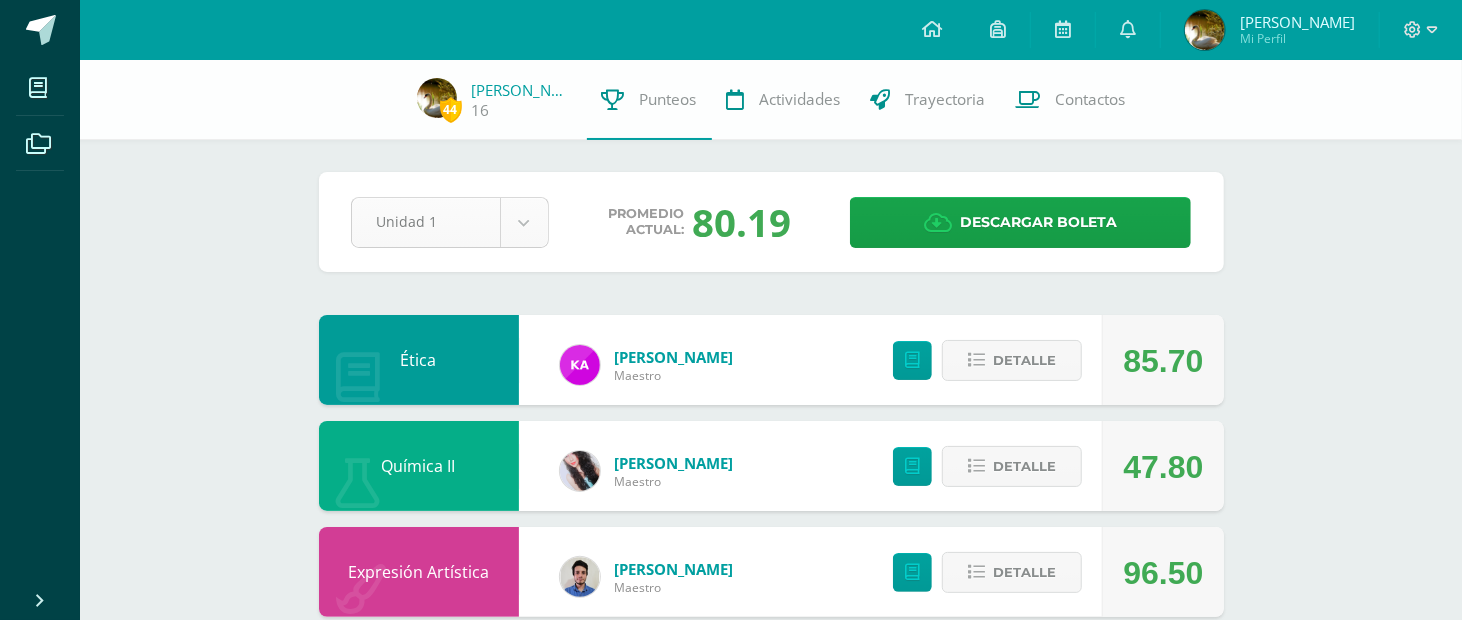 click on "Mis cursos Archivos Cerrar panel
Biología
Quinto
Bachillerato en CCLL en Diseño Grafico
"A"
Caligrafía
Quinto
Bachillerato en CCLL en Diseño Grafico
"A"
Ciencias Sociales
Quinto
Bachillerato en CCLL en Diseño Grafico
"A"
Computación
Quinto
Bachillerato en CCLL en Diseño Grafico
"A"
Diseño Gráfico Computarizado
Estadística
Ver Todos los Cursos Mi Perfil Avisos" at bounding box center (731, 1176) 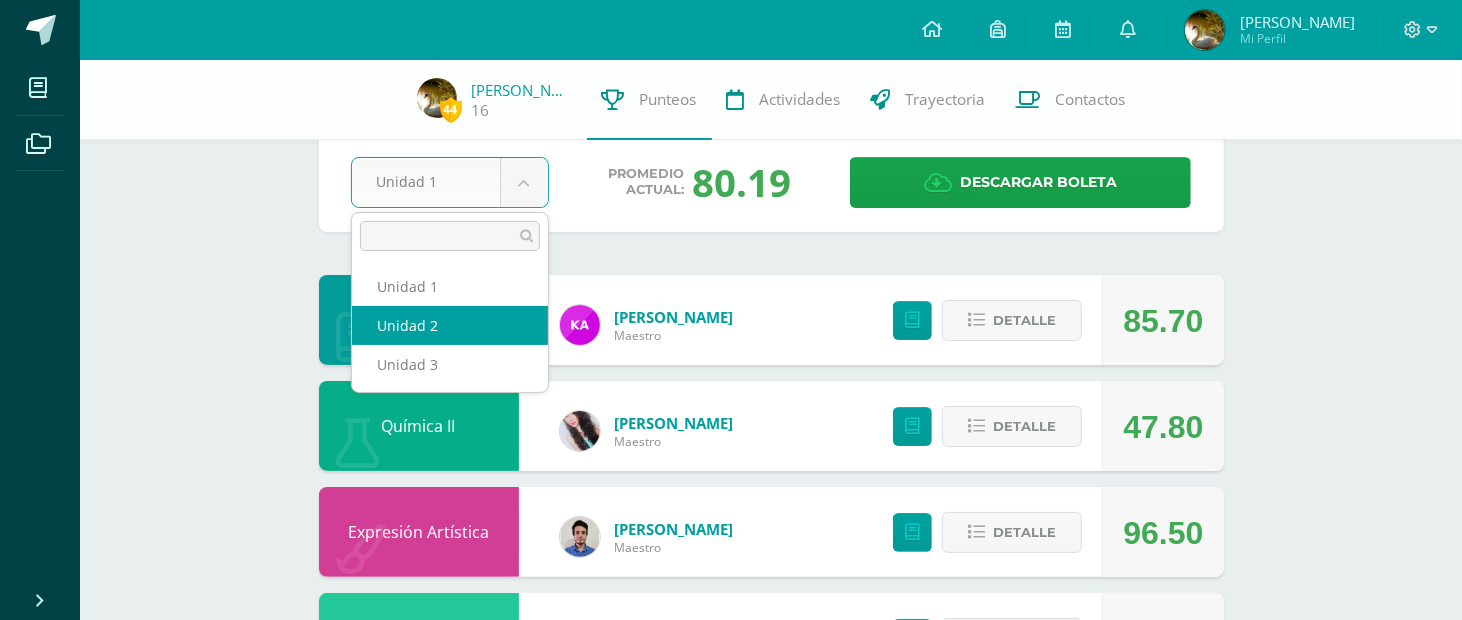 scroll, scrollTop: 0, scrollLeft: 0, axis: both 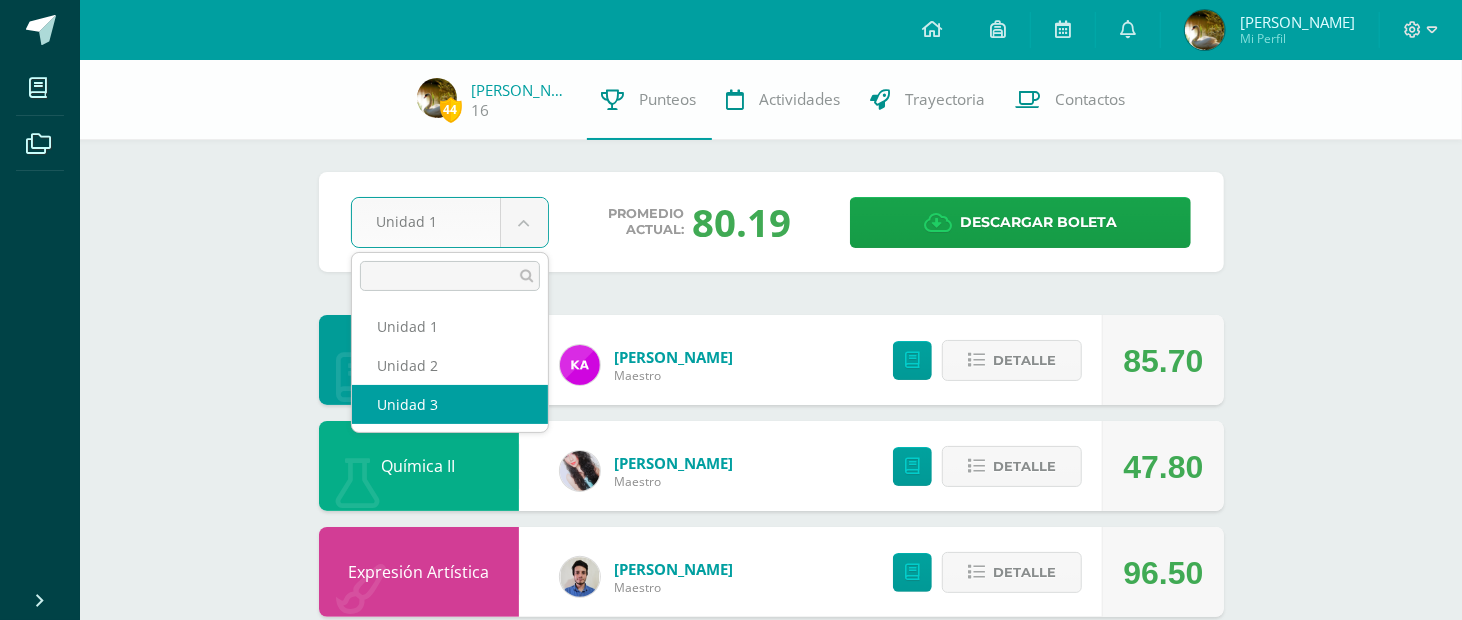 select on "Unidad 3" 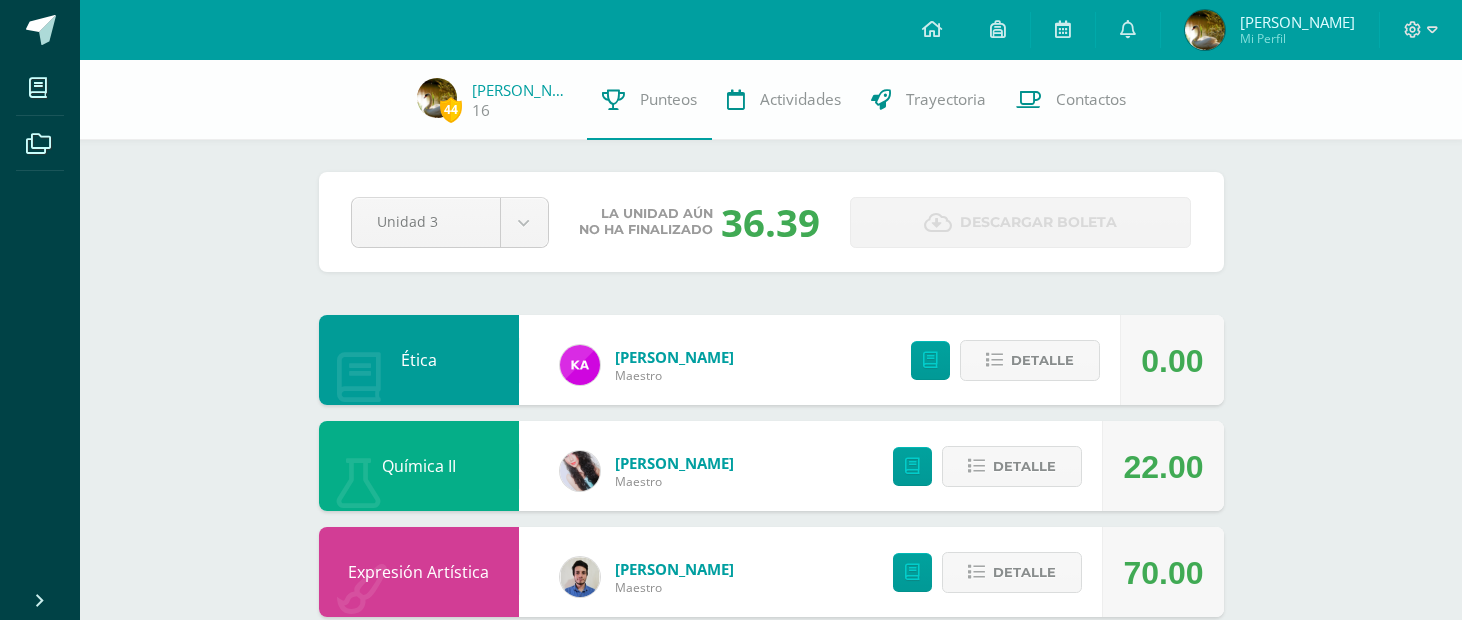 scroll, scrollTop: 0, scrollLeft: 0, axis: both 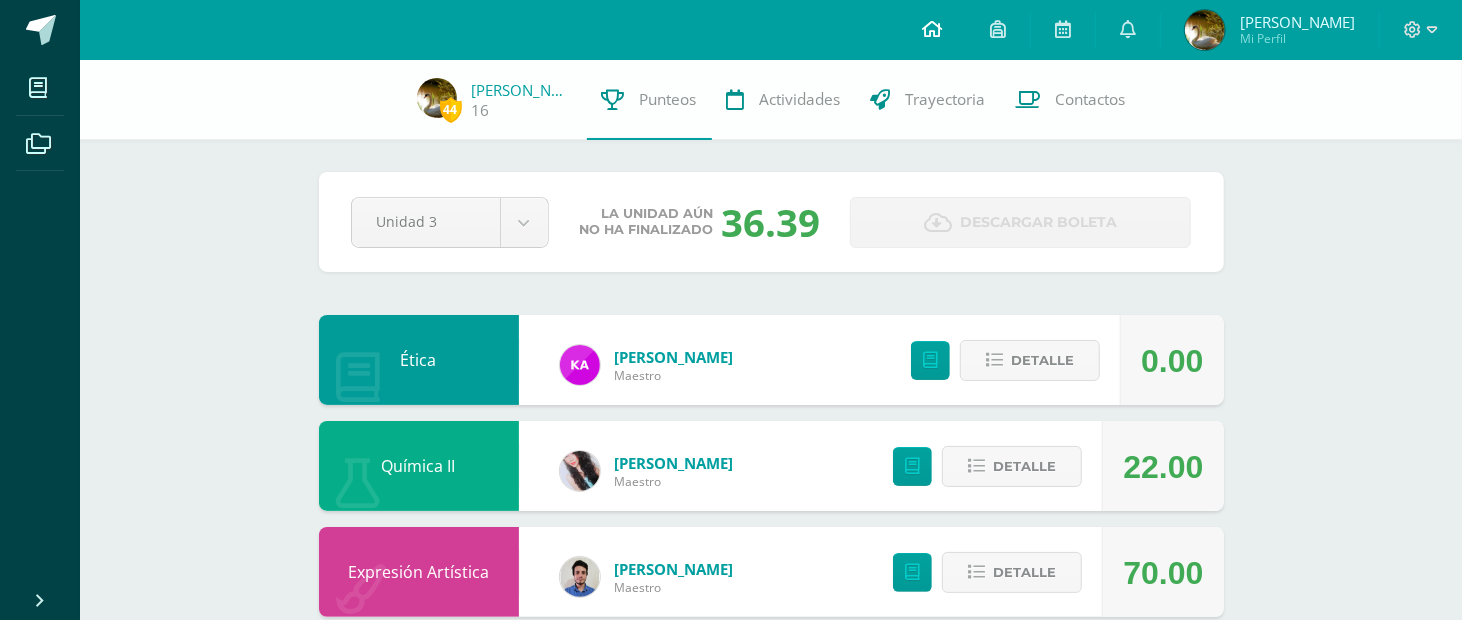 click at bounding box center (932, 29) 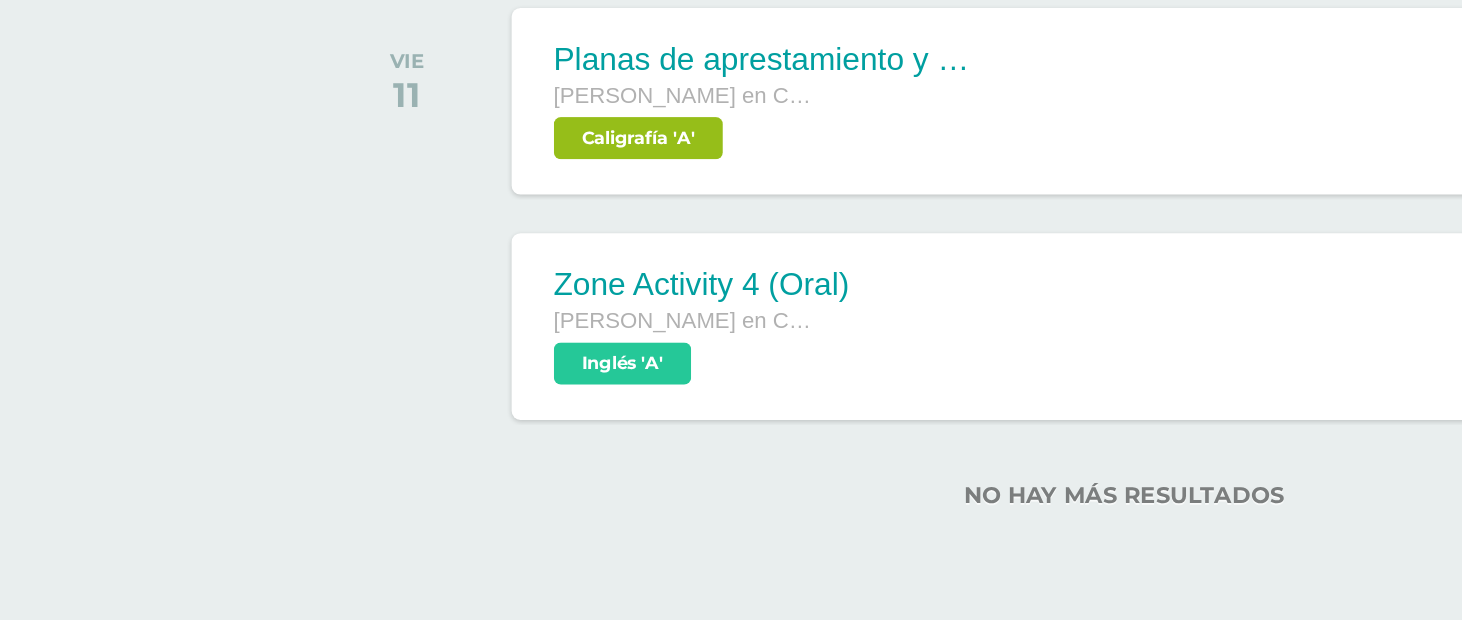 scroll, scrollTop: 379, scrollLeft: 0, axis: vertical 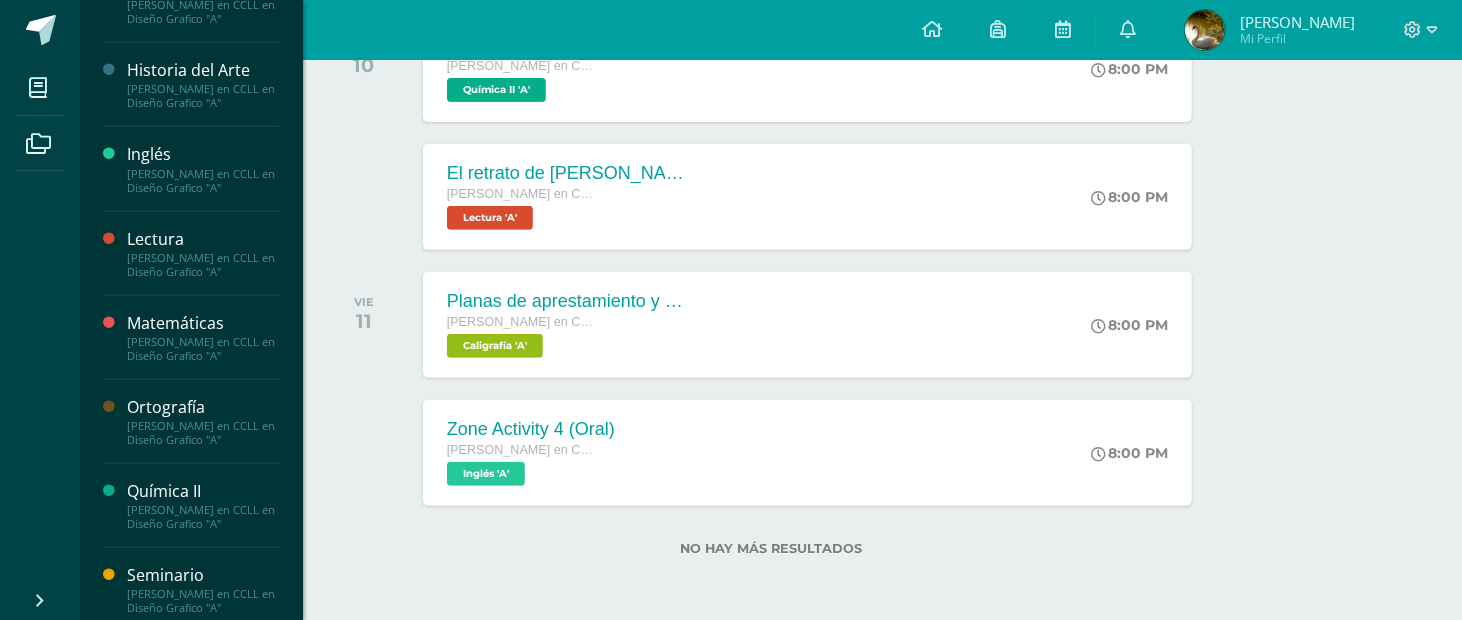 click on "[PERSON_NAME] en CCLL en Diseño Grafico
"A"" at bounding box center (203, 349) 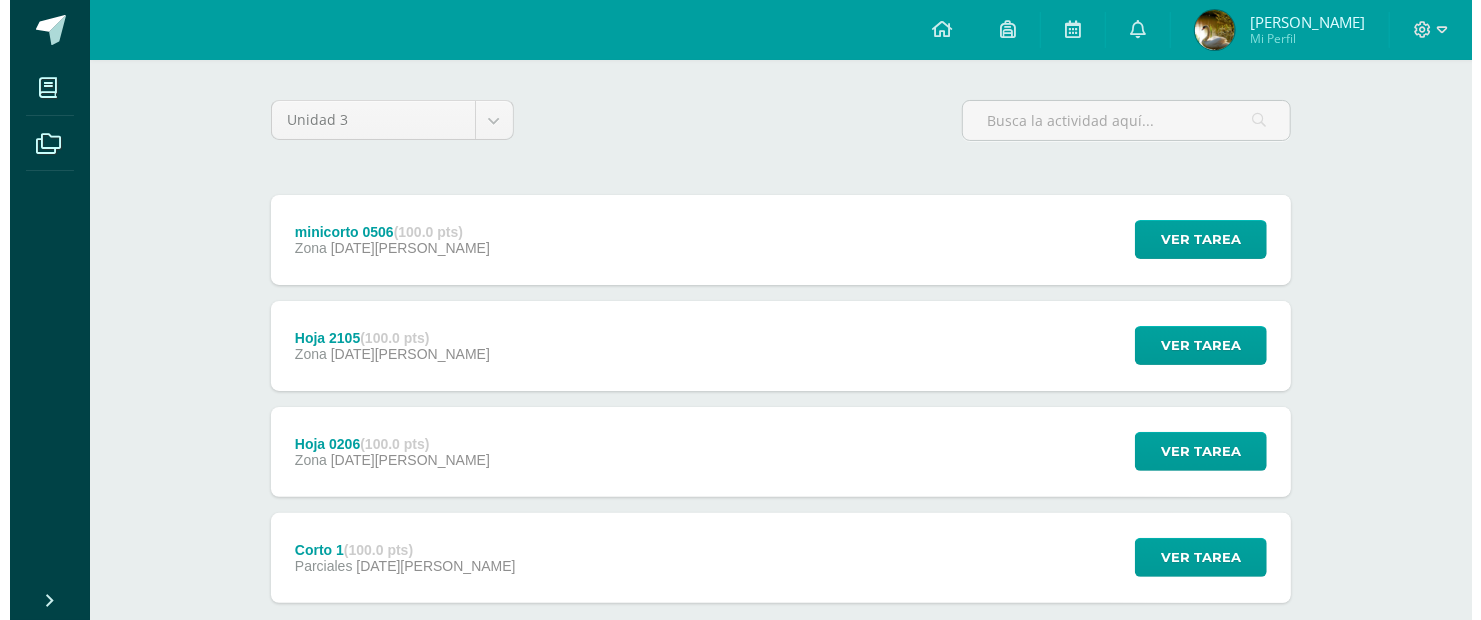 scroll, scrollTop: 256, scrollLeft: 0, axis: vertical 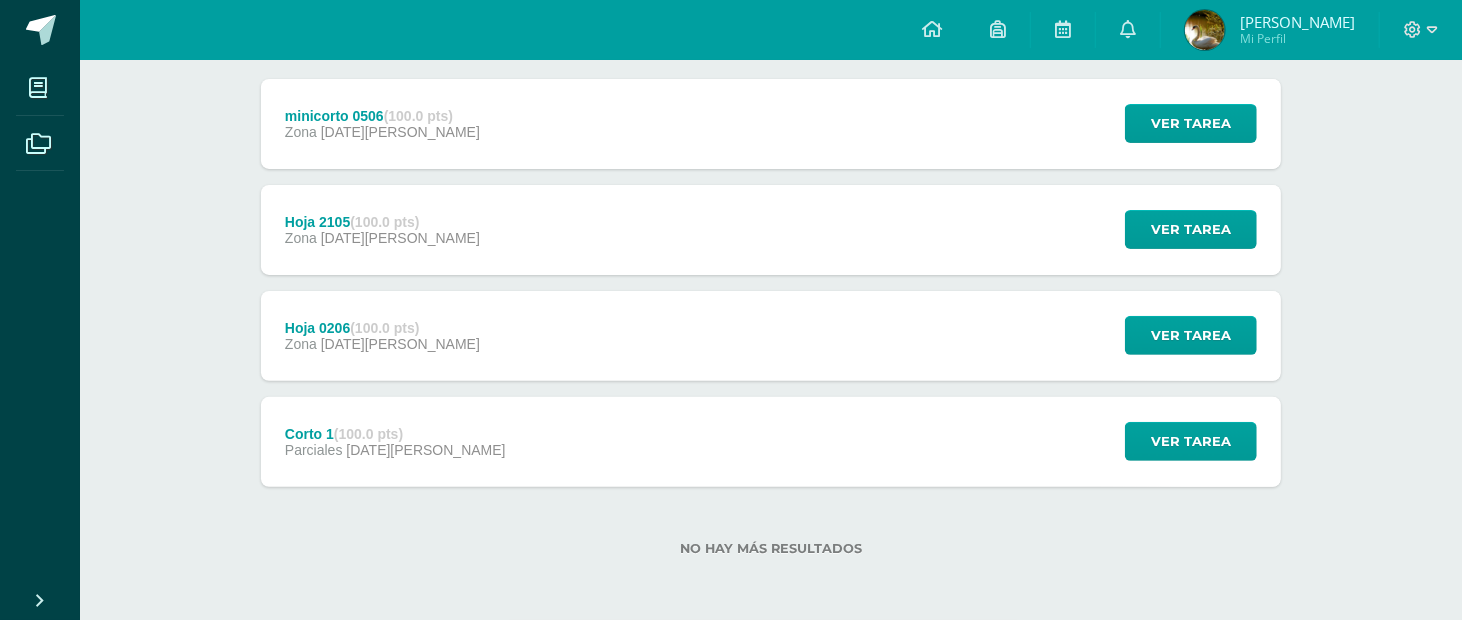 click on "Corto 1  (100.0 pts)
Parciales
[DATE][PERSON_NAME]
Ver tarea
Corto 1
Matemáticas
Cargando contenido" at bounding box center (771, 442) 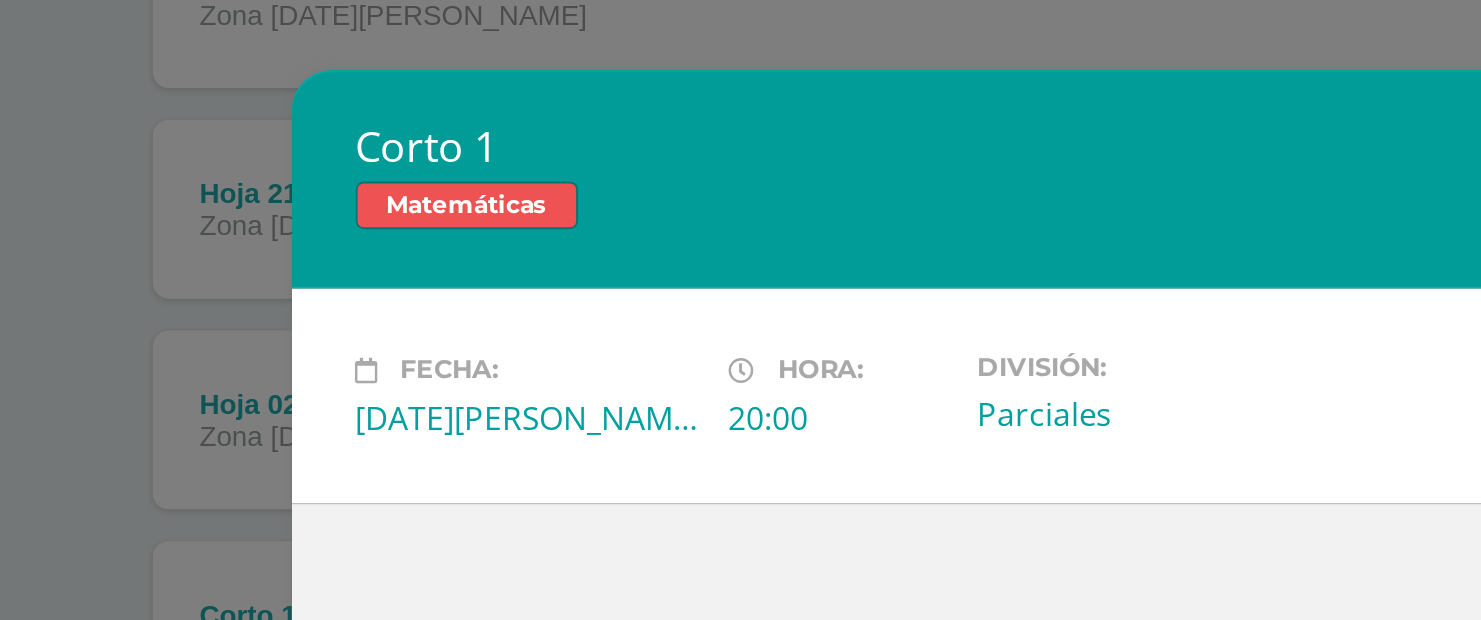 scroll, scrollTop: 256, scrollLeft: 0, axis: vertical 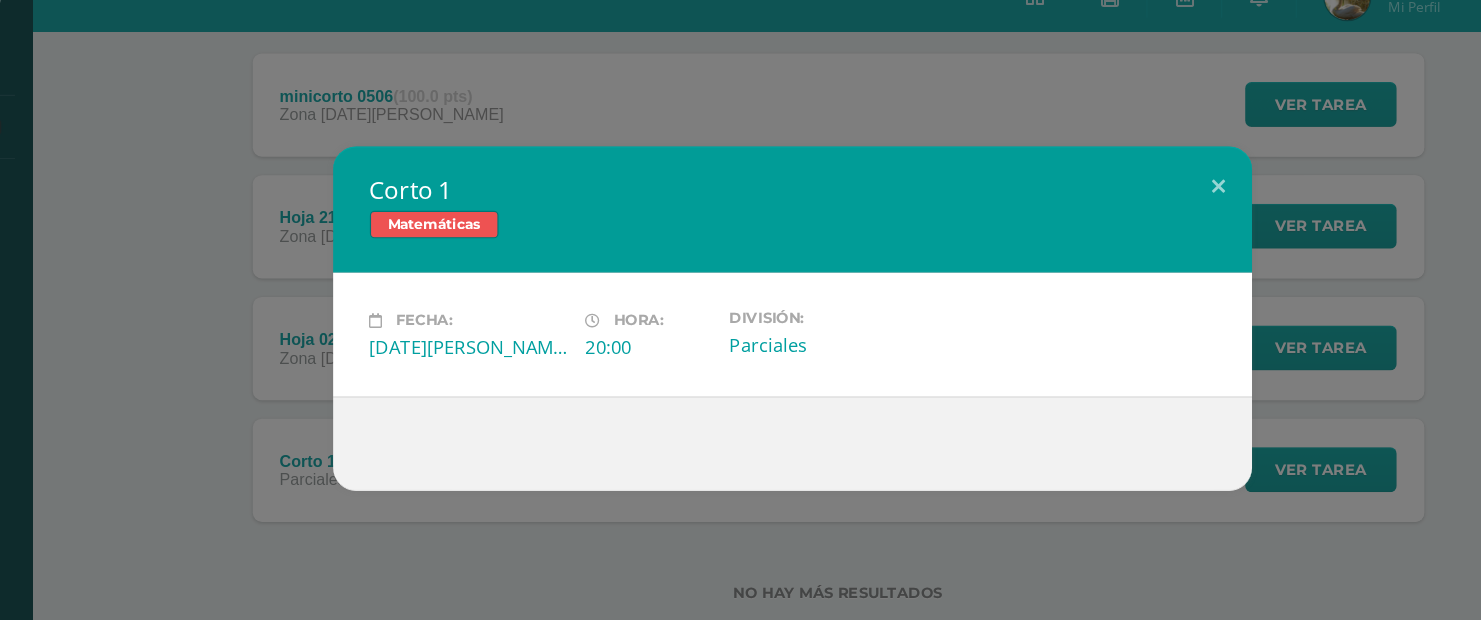 click on "Corto 1
Matemáticas
Fecha:
Domingo 15 de Junio
Hora:
20:00
División:
Parciales" at bounding box center [740, 309] 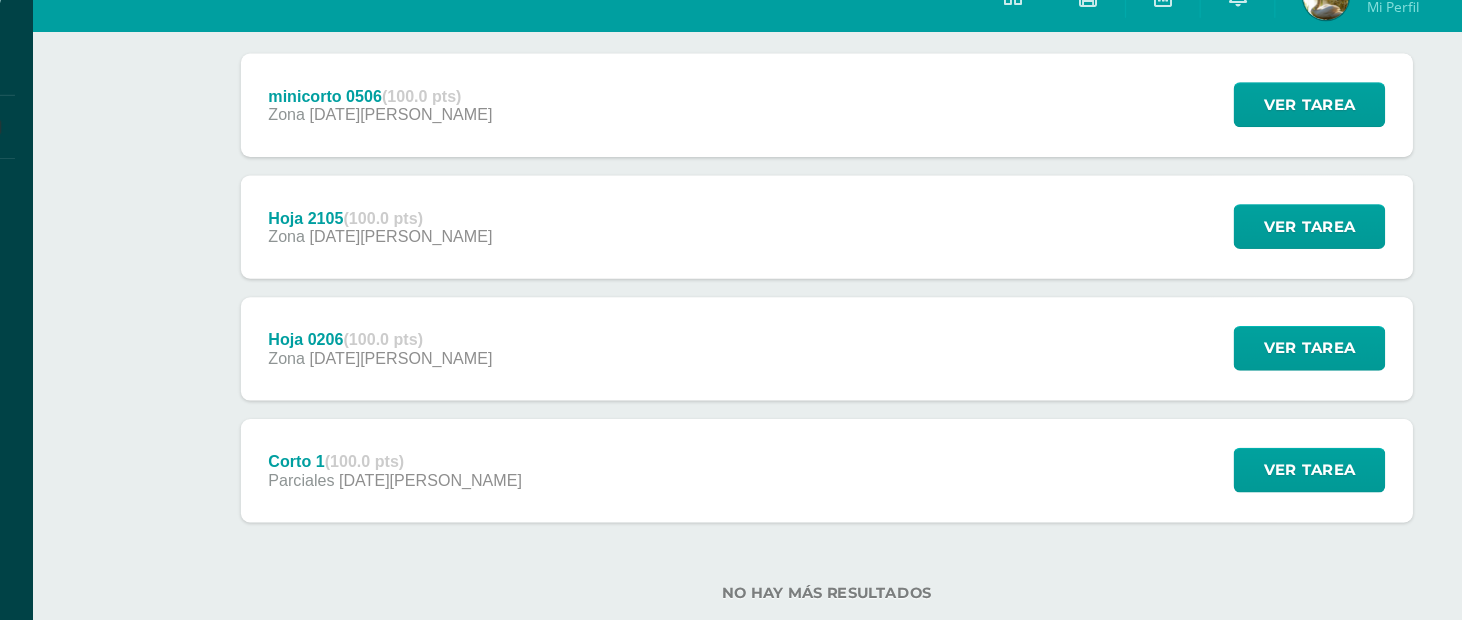 click on "15 de Junio" at bounding box center [400, 344] 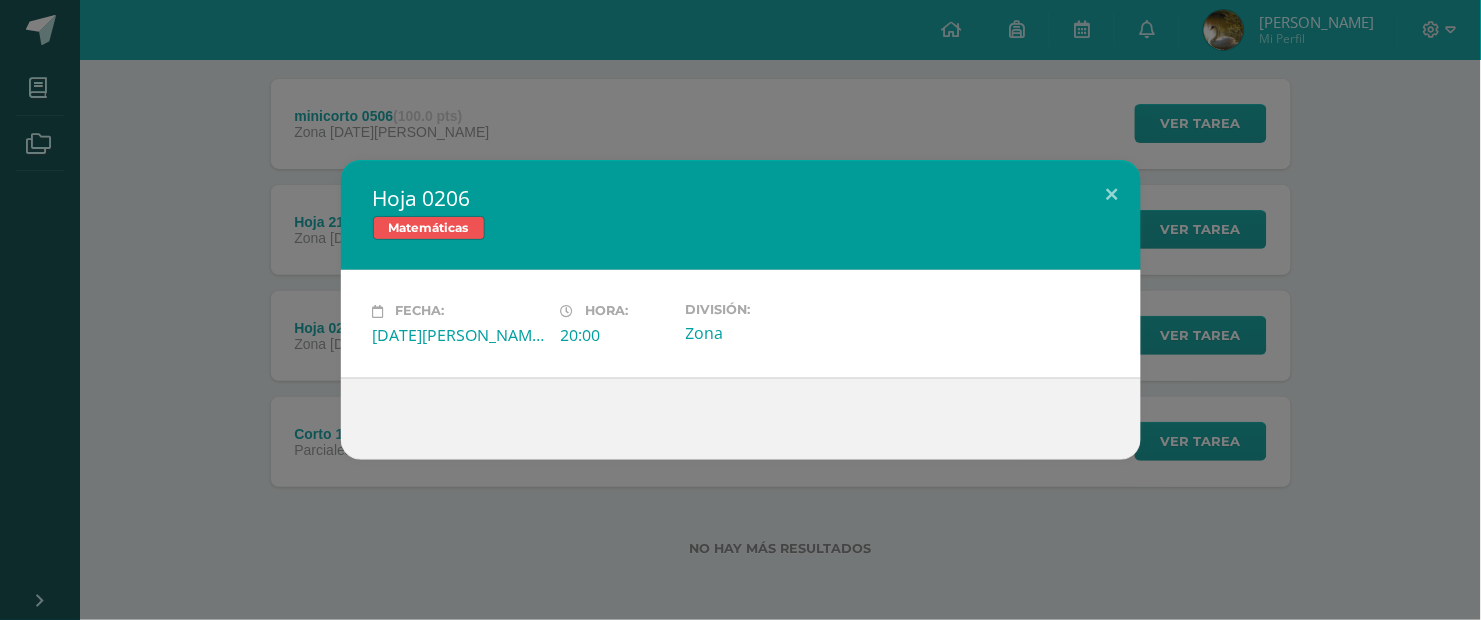 click on "Hoja 0206
Matemáticas
Fecha:
Domingo 15 de Junio
Hora:
20:00
División:
Zona" at bounding box center [740, 309] 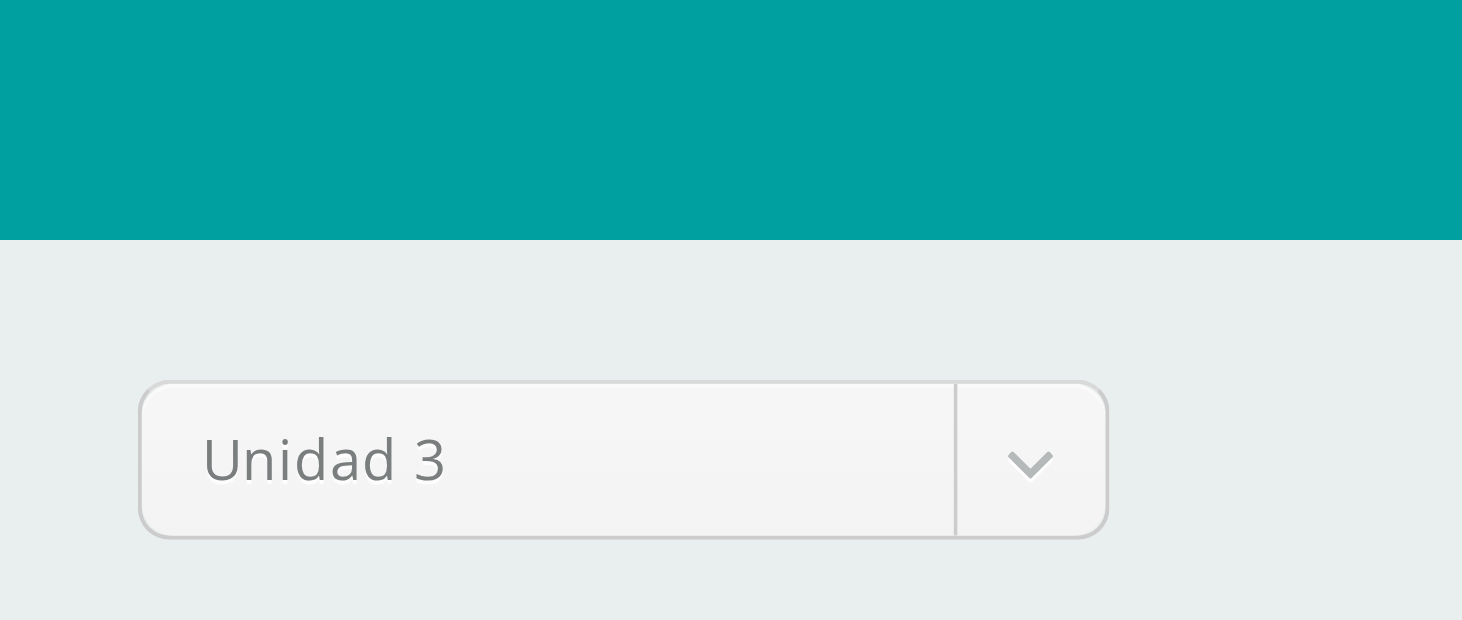 scroll, scrollTop: 136, scrollLeft: 0, axis: vertical 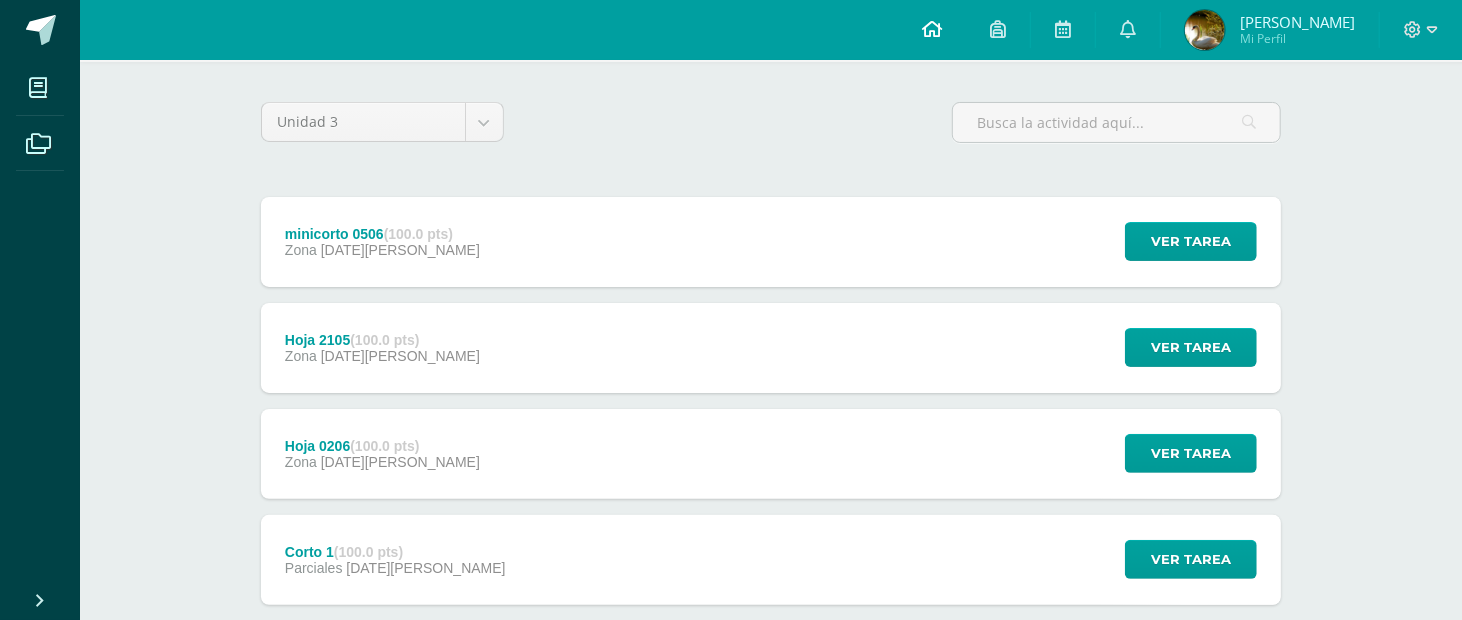 click at bounding box center (932, 29) 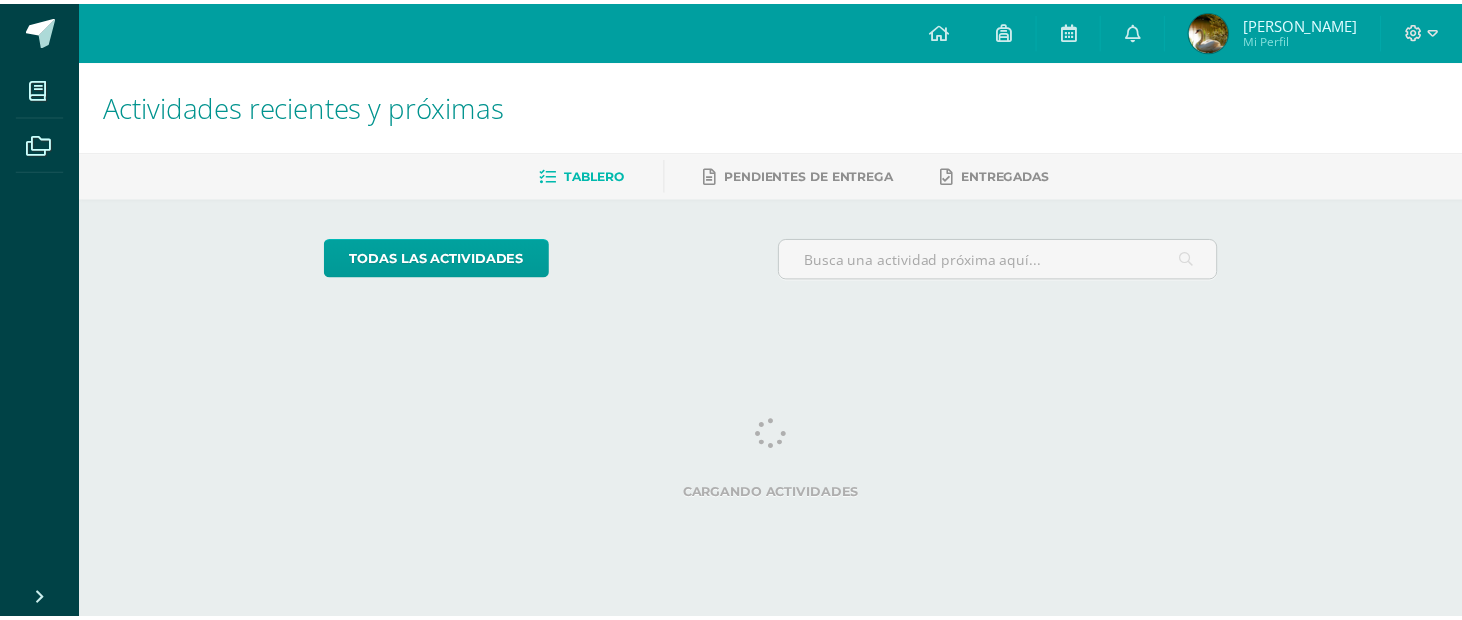 scroll, scrollTop: 0, scrollLeft: 0, axis: both 